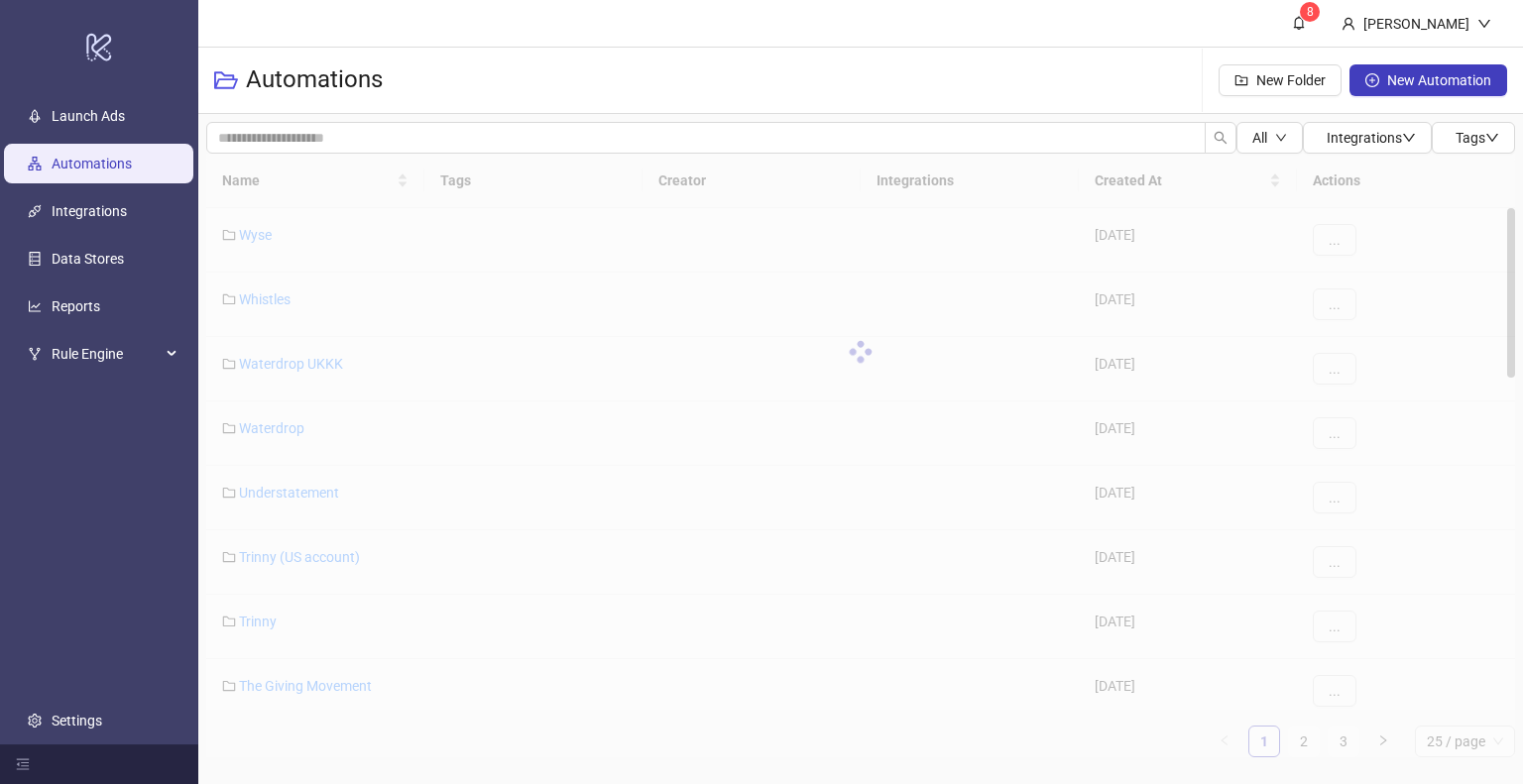 scroll, scrollTop: 0, scrollLeft: 0, axis: both 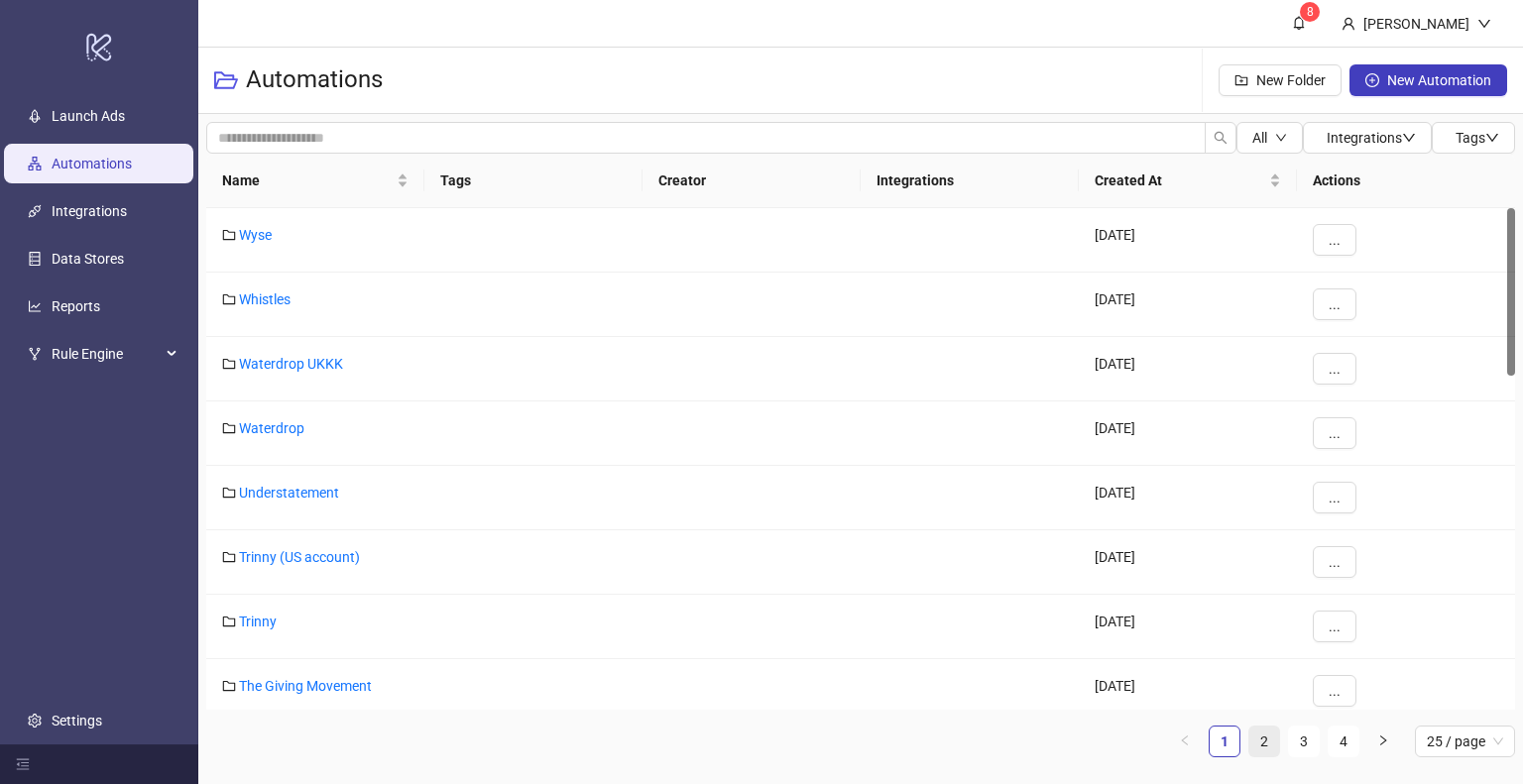 click on "2" at bounding box center [1264, 741] 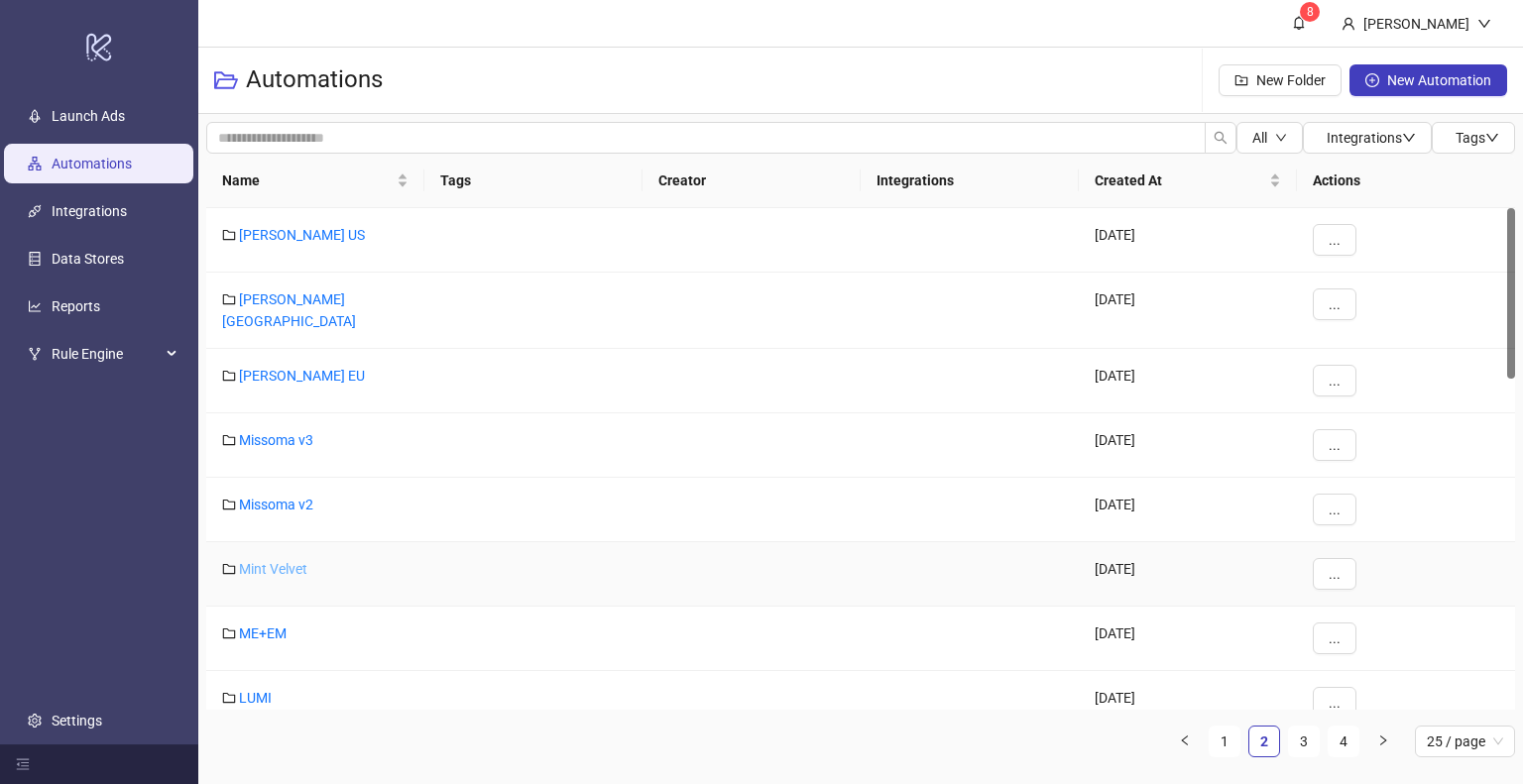 click on "Mint Velvet" at bounding box center [273, 569] 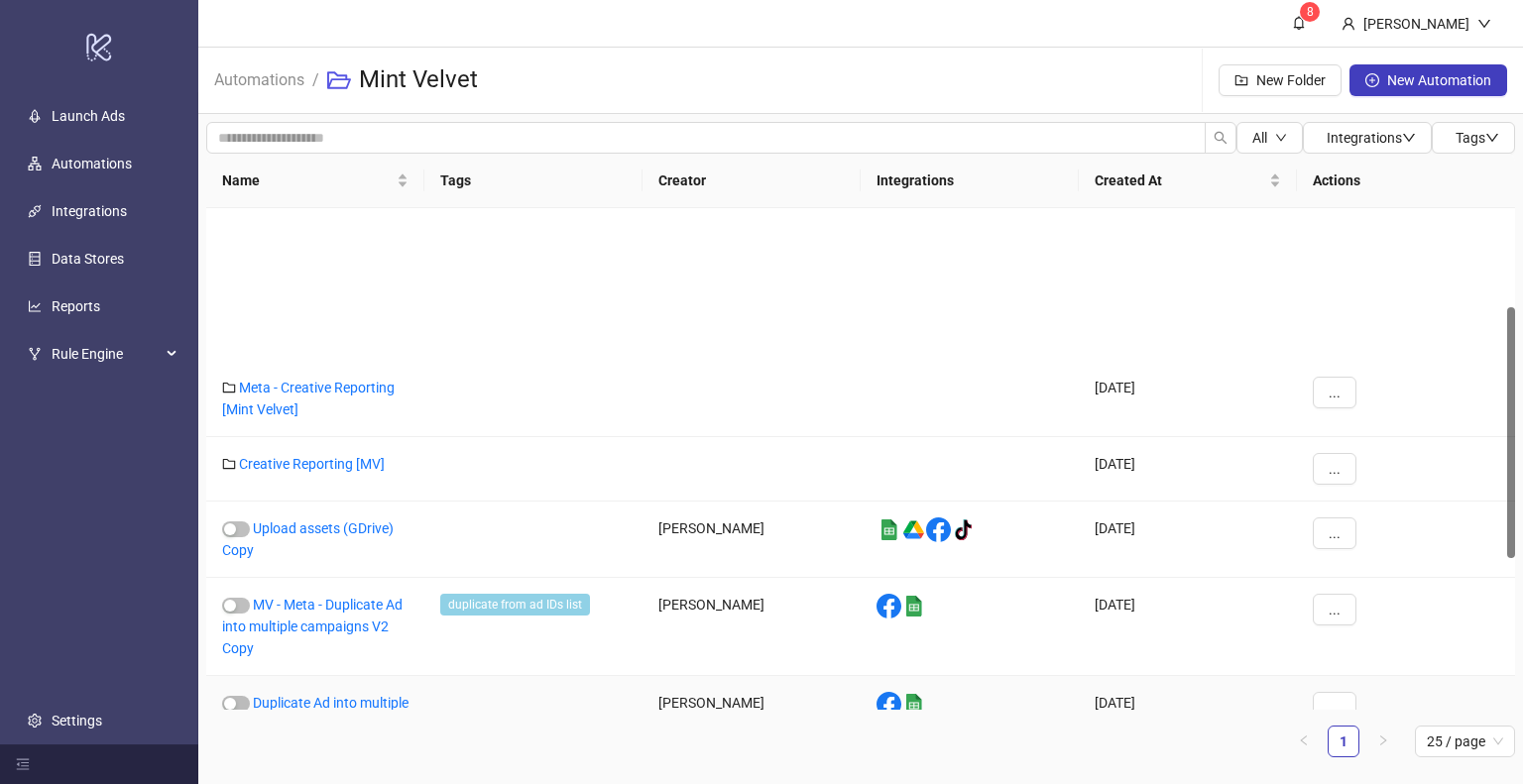 scroll, scrollTop: 198, scrollLeft: 0, axis: vertical 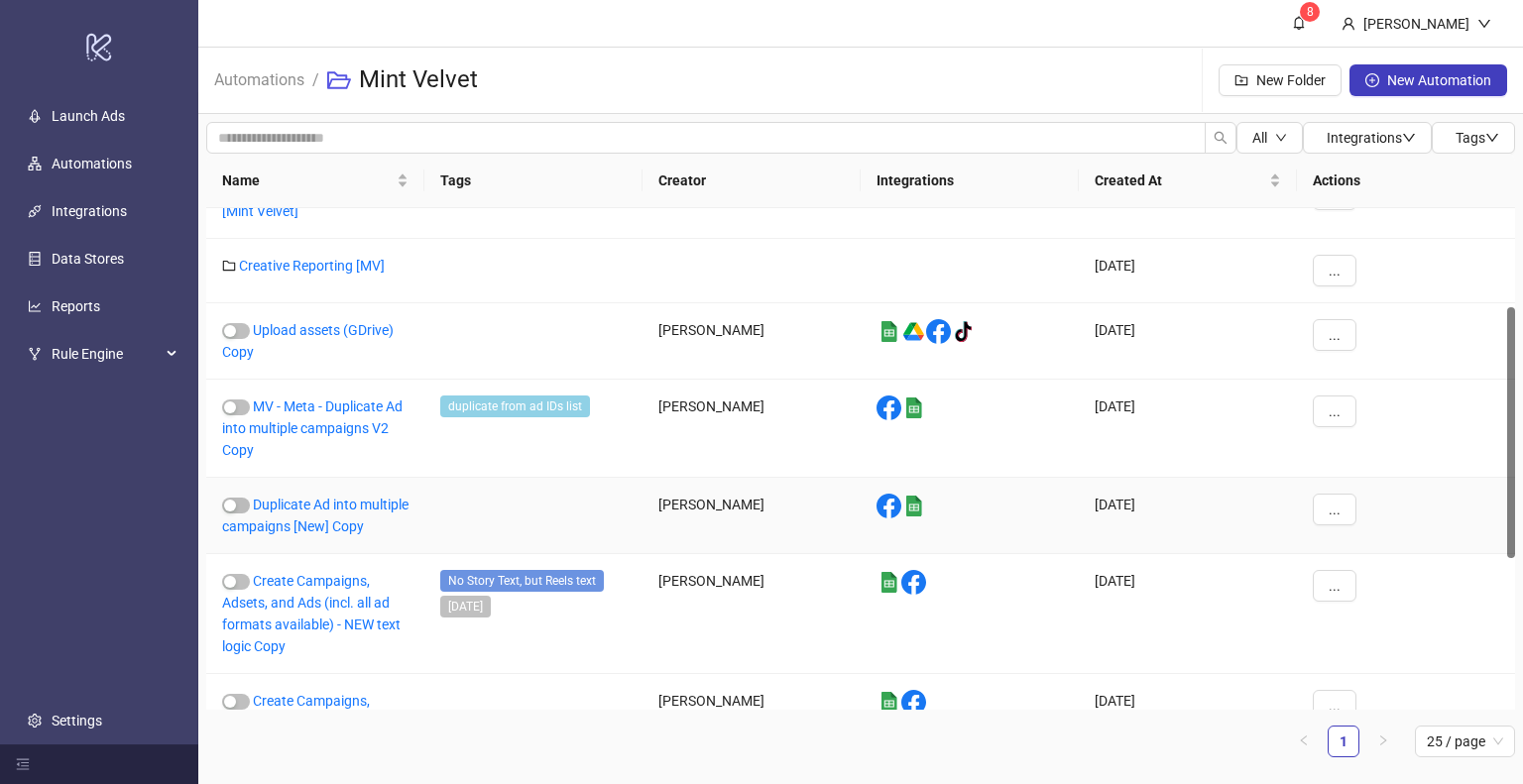 drag, startPoint x: 323, startPoint y: 519, endPoint x: 587, endPoint y: 513, distance: 264.06817 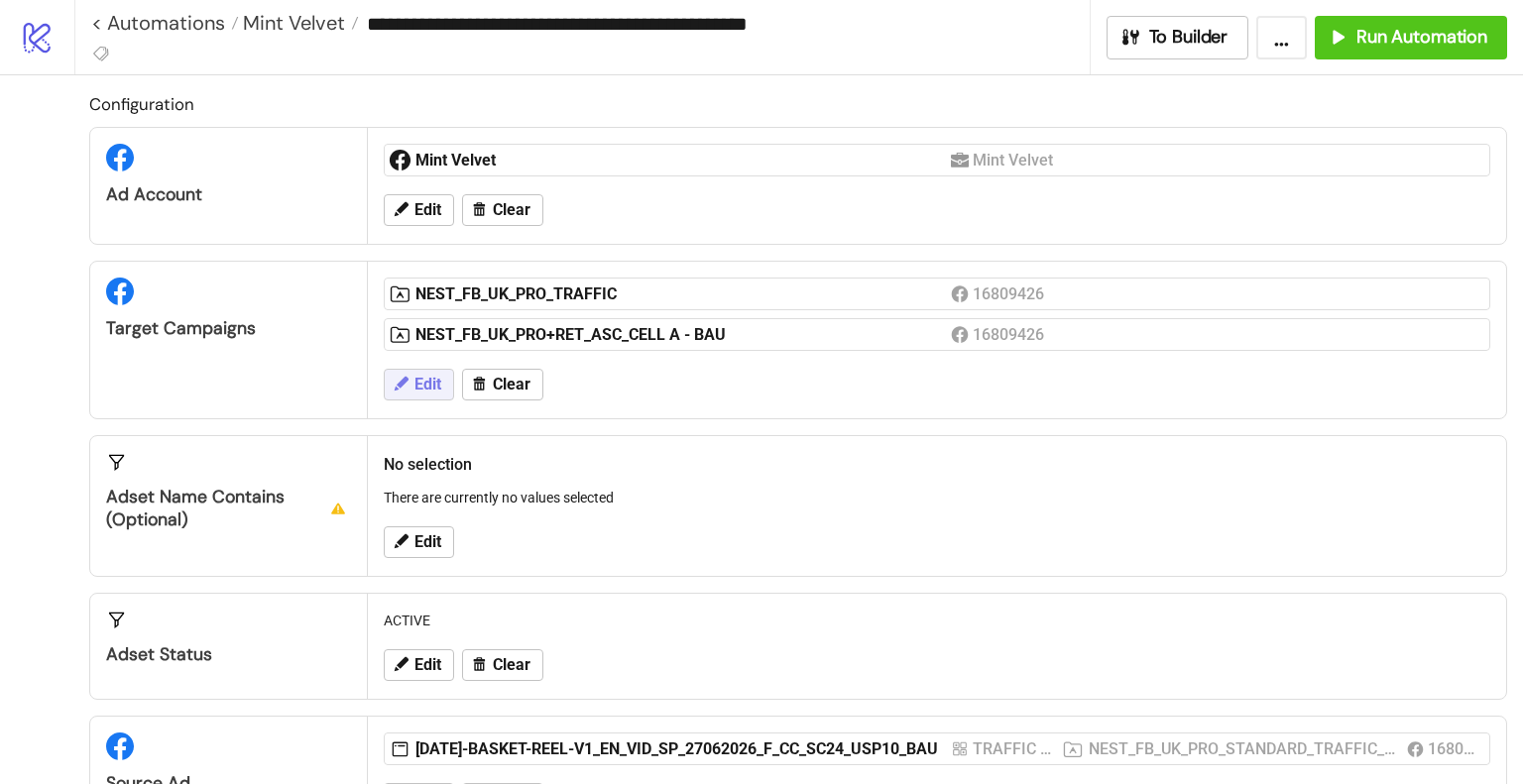click on "Edit" at bounding box center (427, 385) 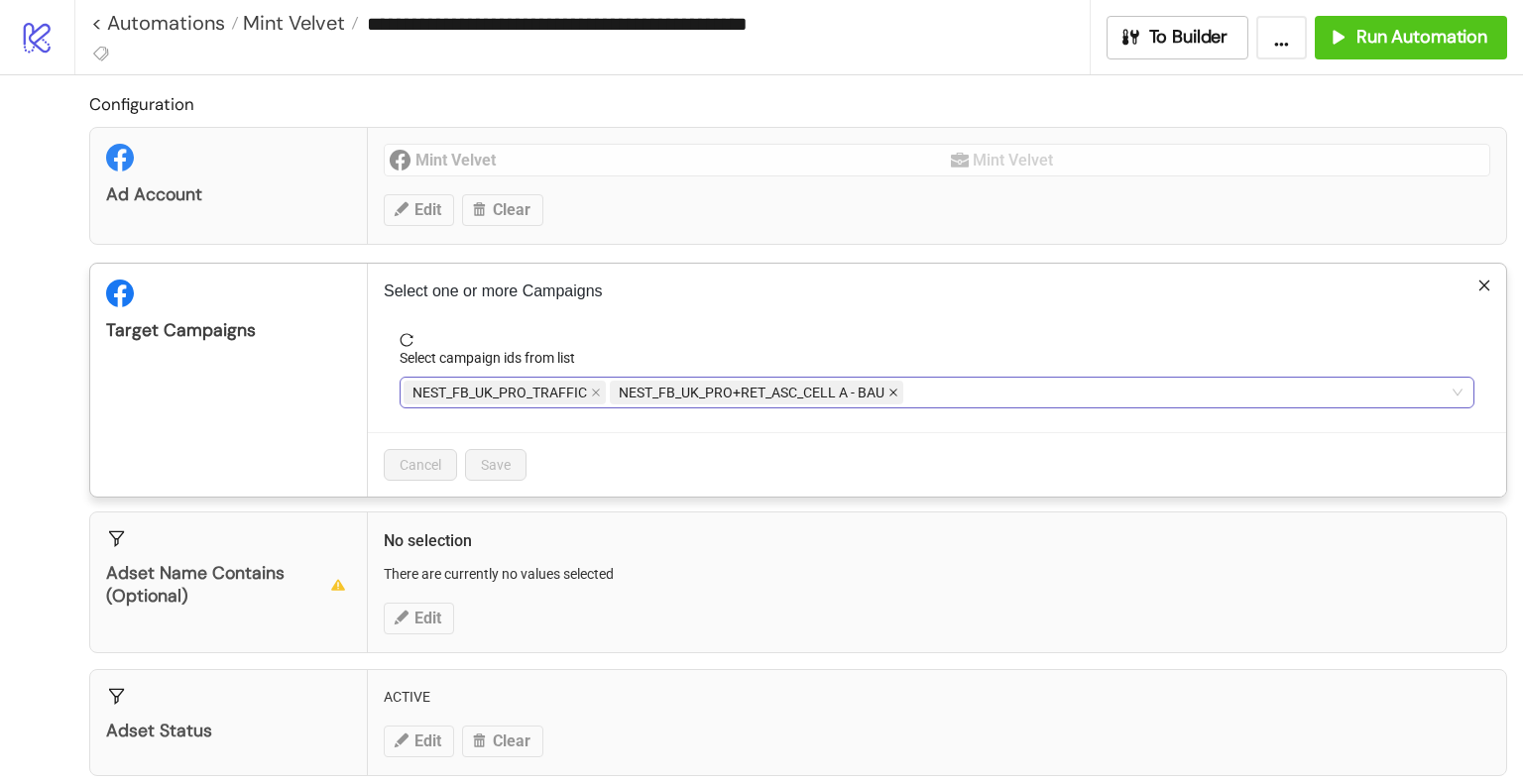click 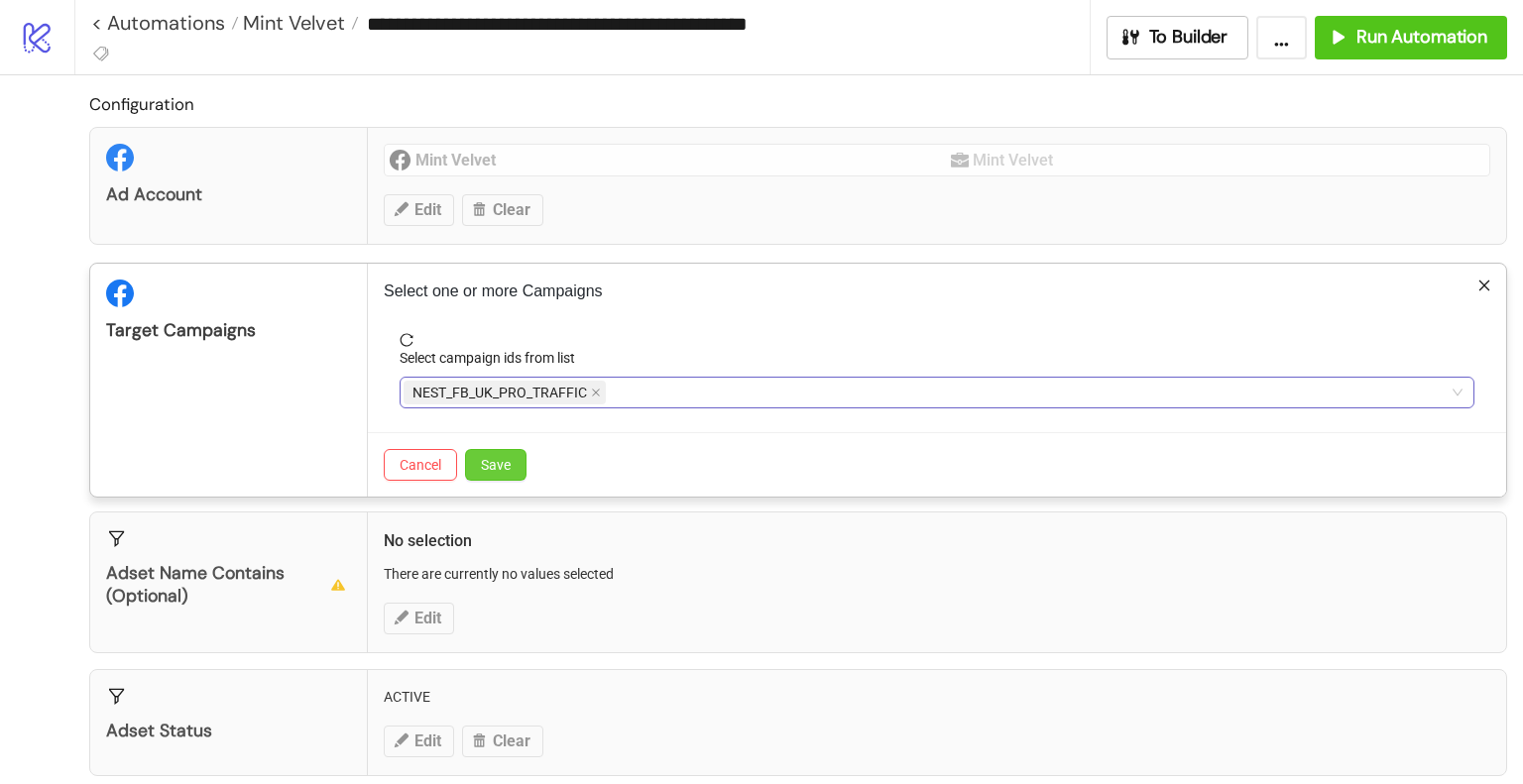 click on "Save" at bounding box center [496, 465] 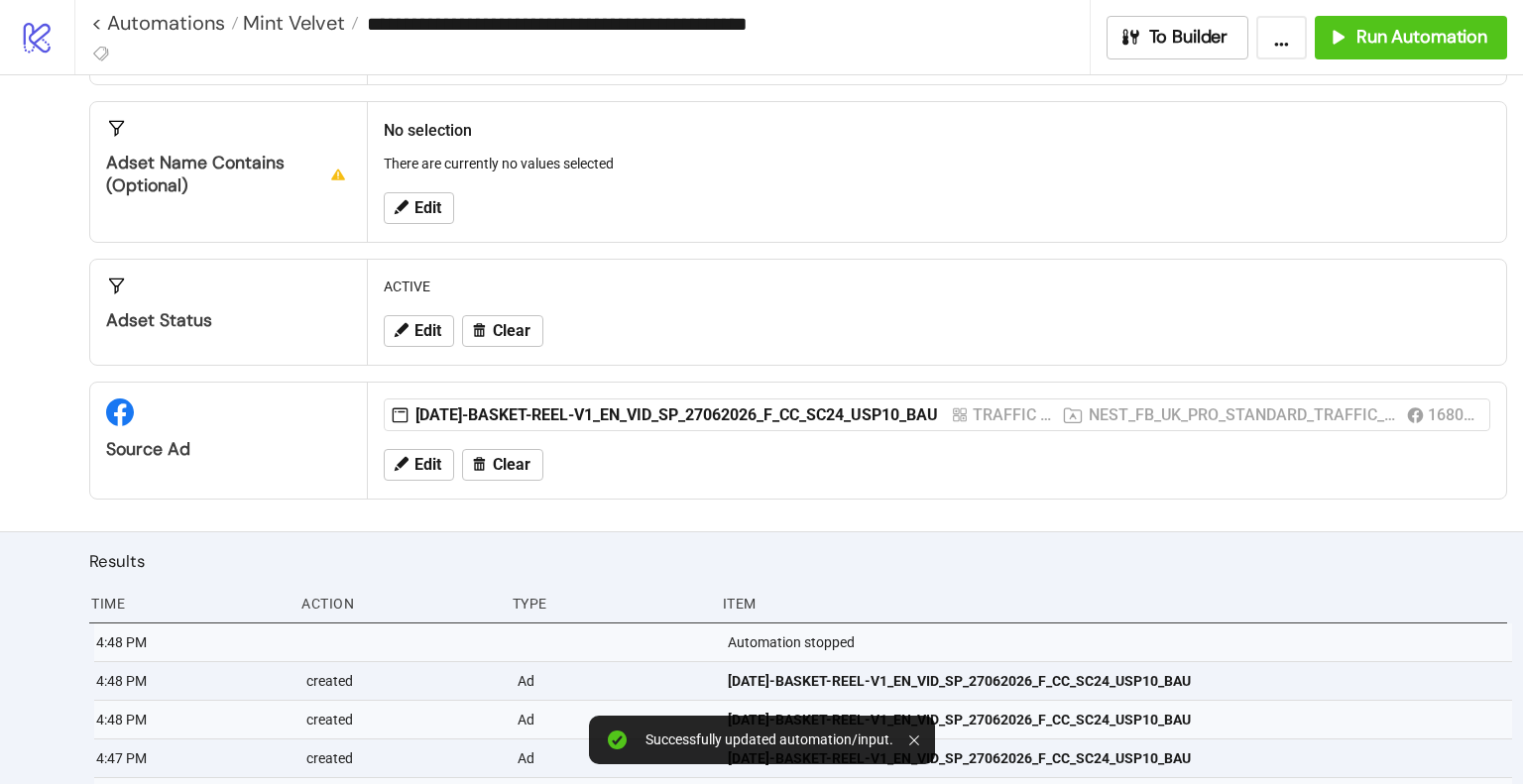 scroll, scrollTop: 297, scrollLeft: 0, axis: vertical 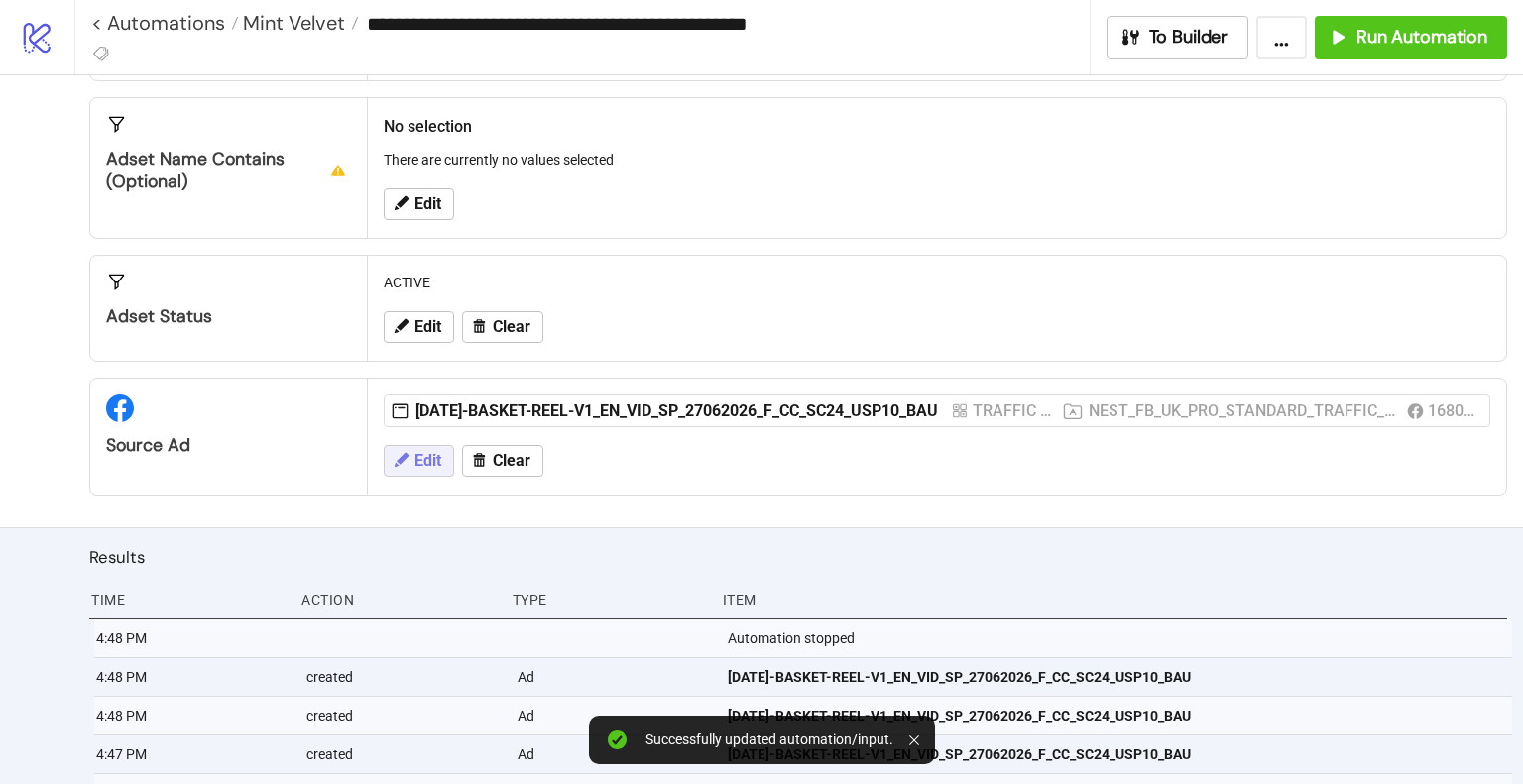 click on "Edit" at bounding box center [418, 461] 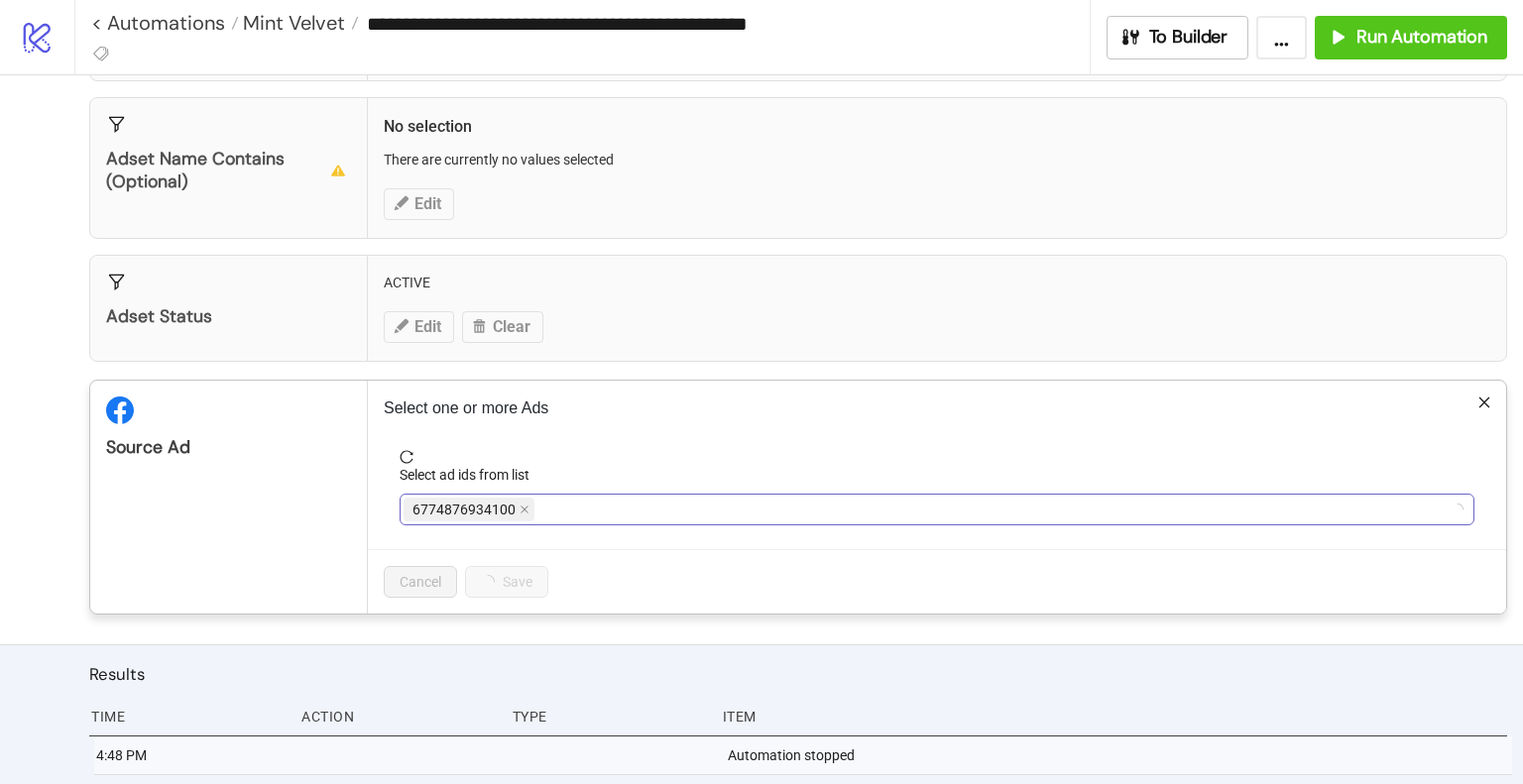 click on "6774876934100" at bounding box center [926, 509] 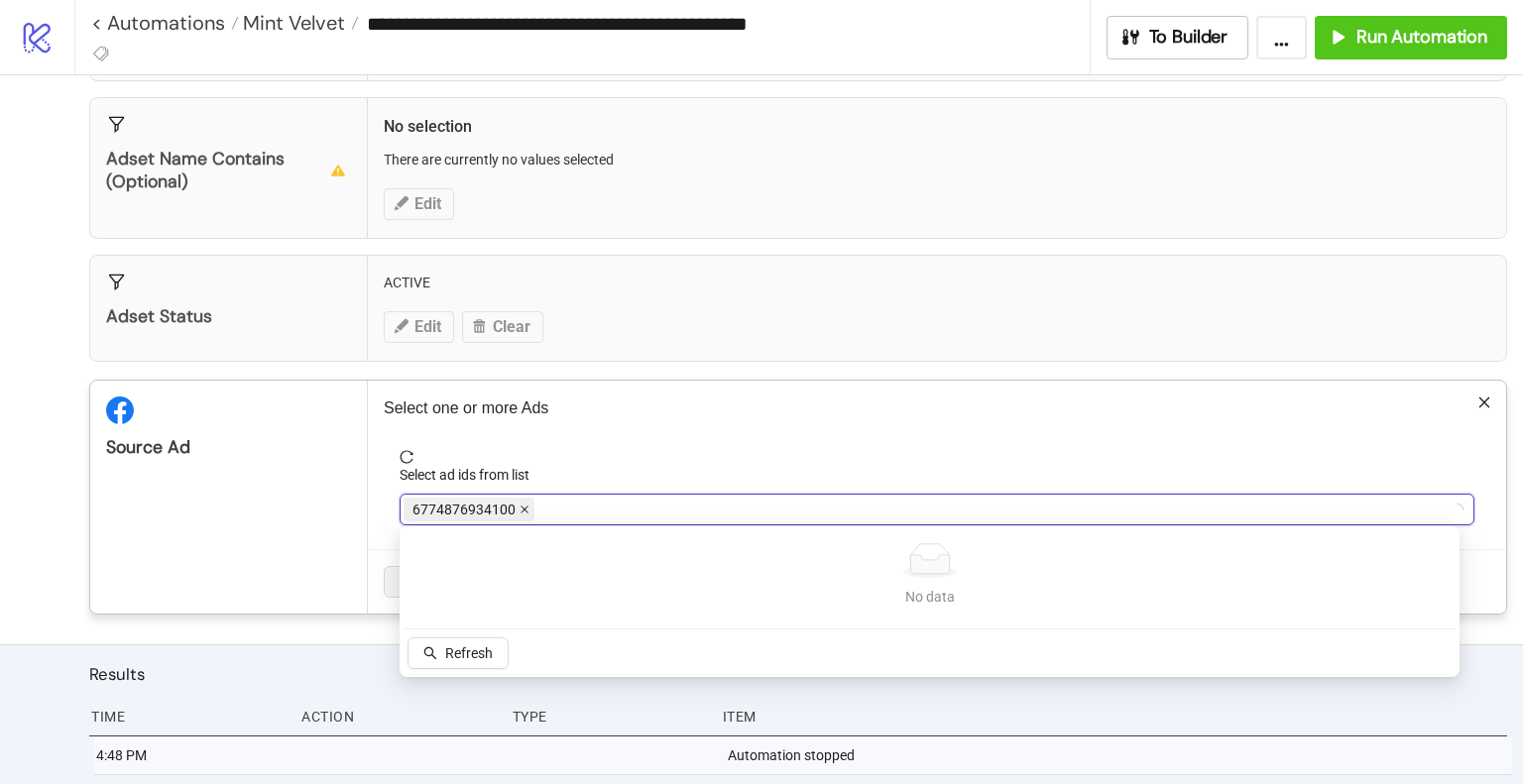 click 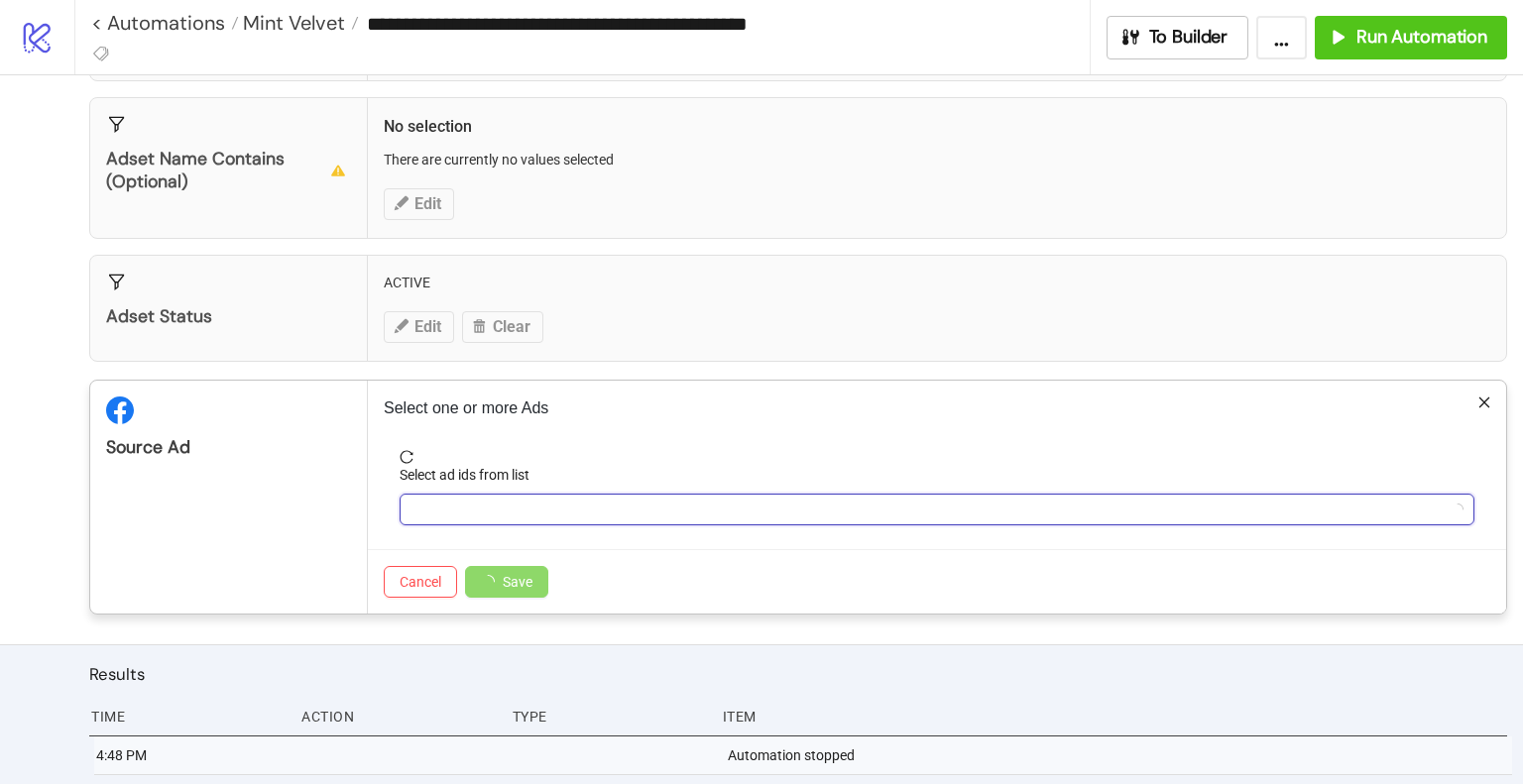 click at bounding box center [926, 509] 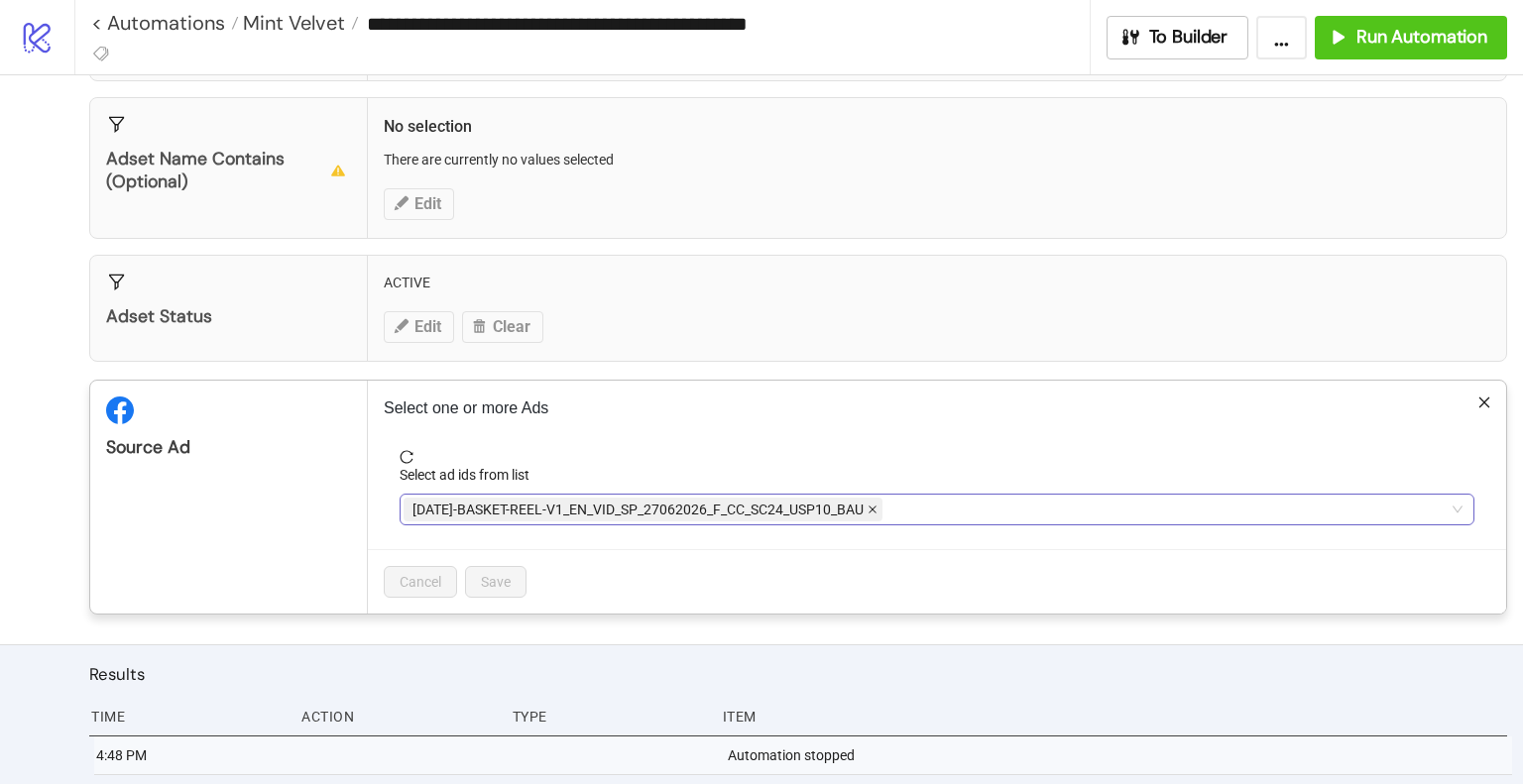 click 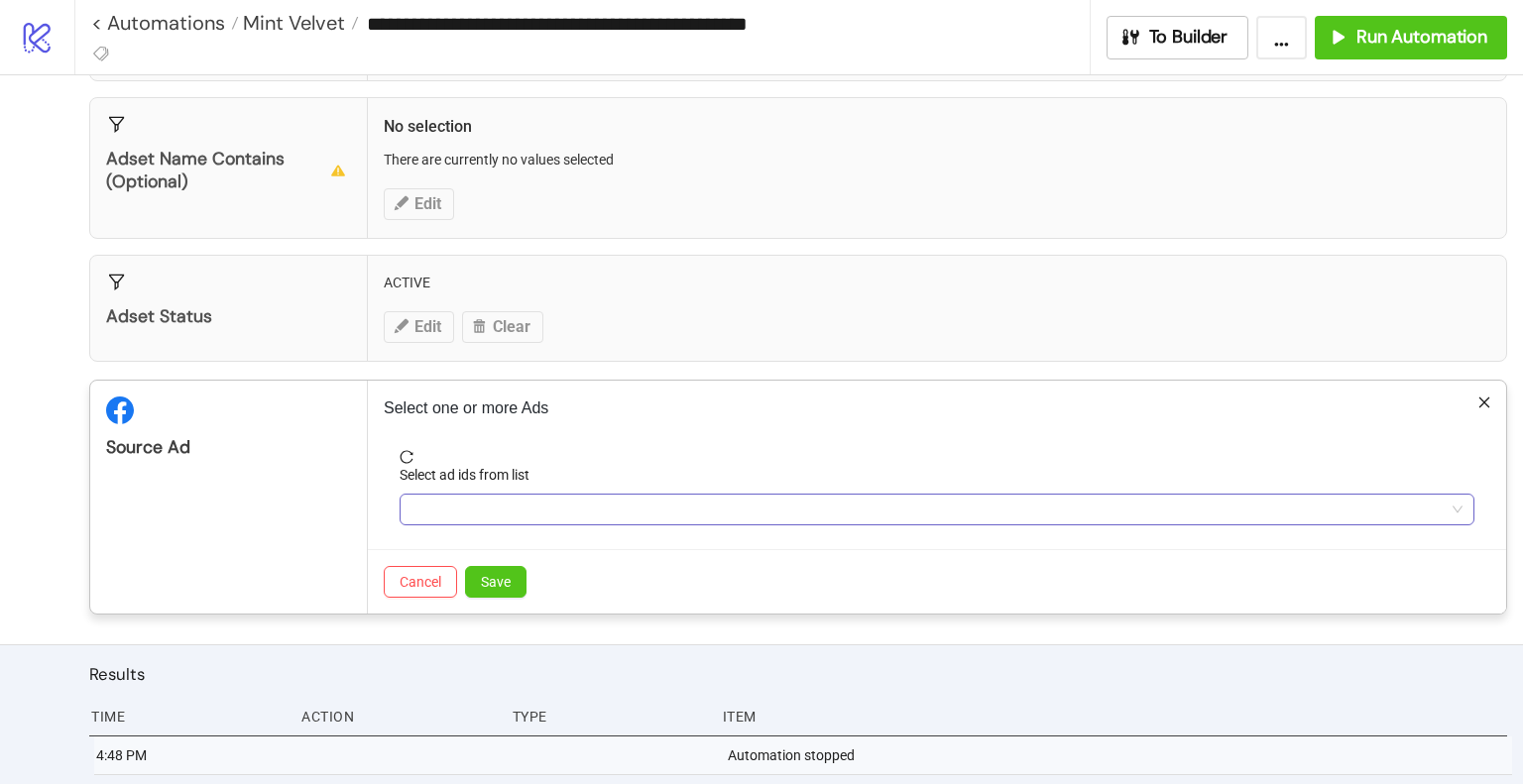 click at bounding box center (926, 509) 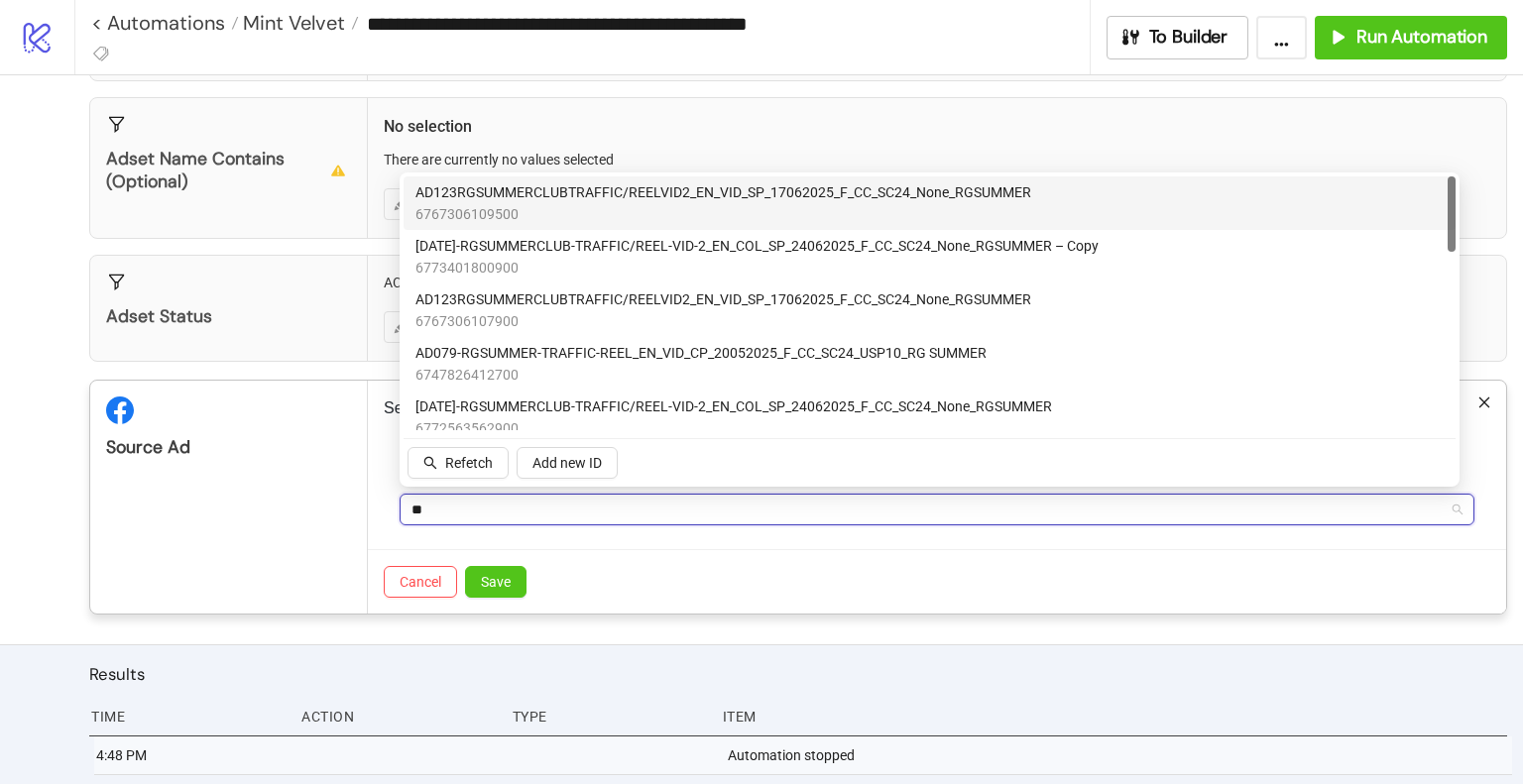 type on "*" 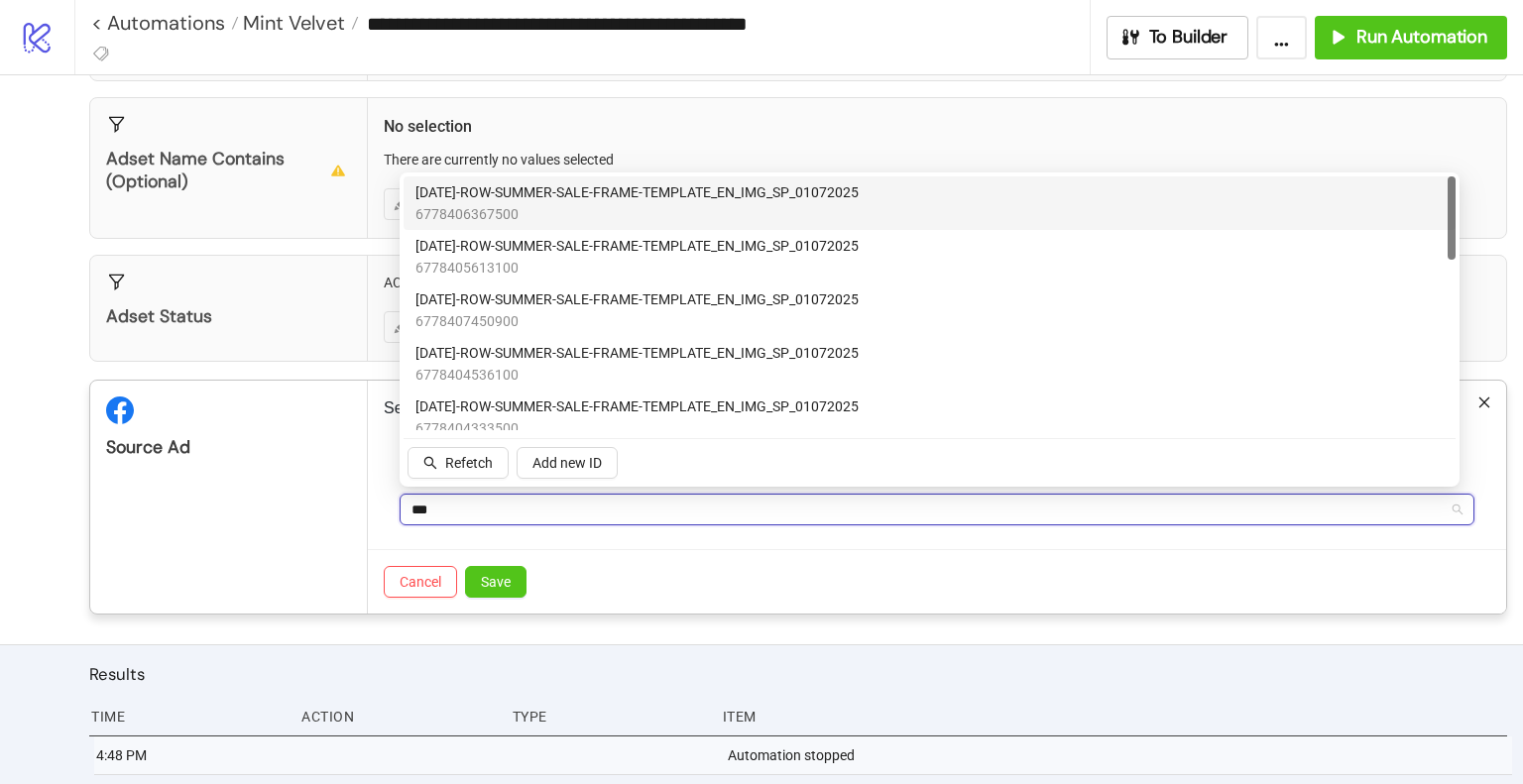 type on "****" 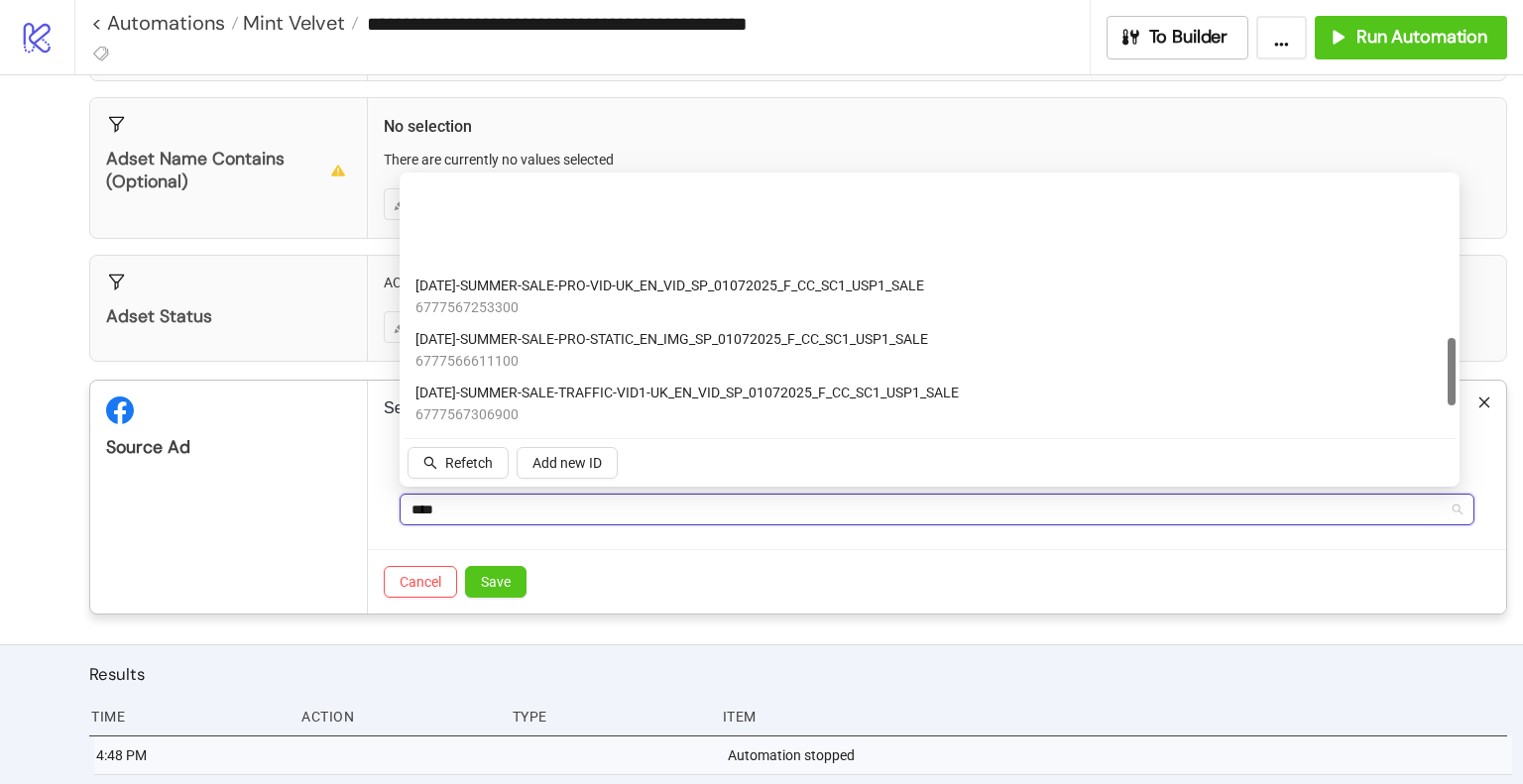 scroll, scrollTop: 595, scrollLeft: 0, axis: vertical 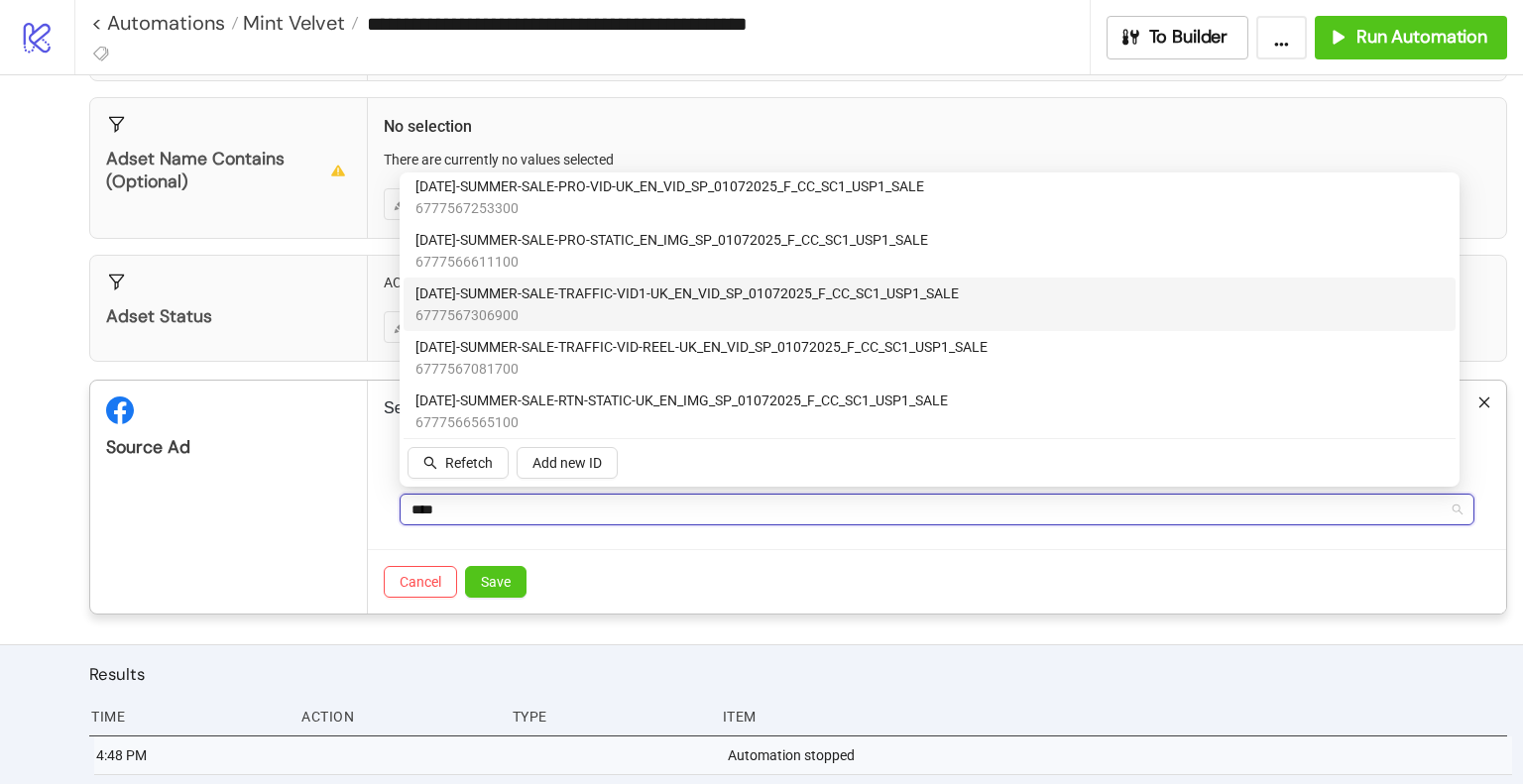 click on "[DATE]-SUMMER-SALE-TRAFFIC-VID1-UK_EN_VID_SP_01072025_F_CC_SC1_USP1_SALE" at bounding box center (687, 293) 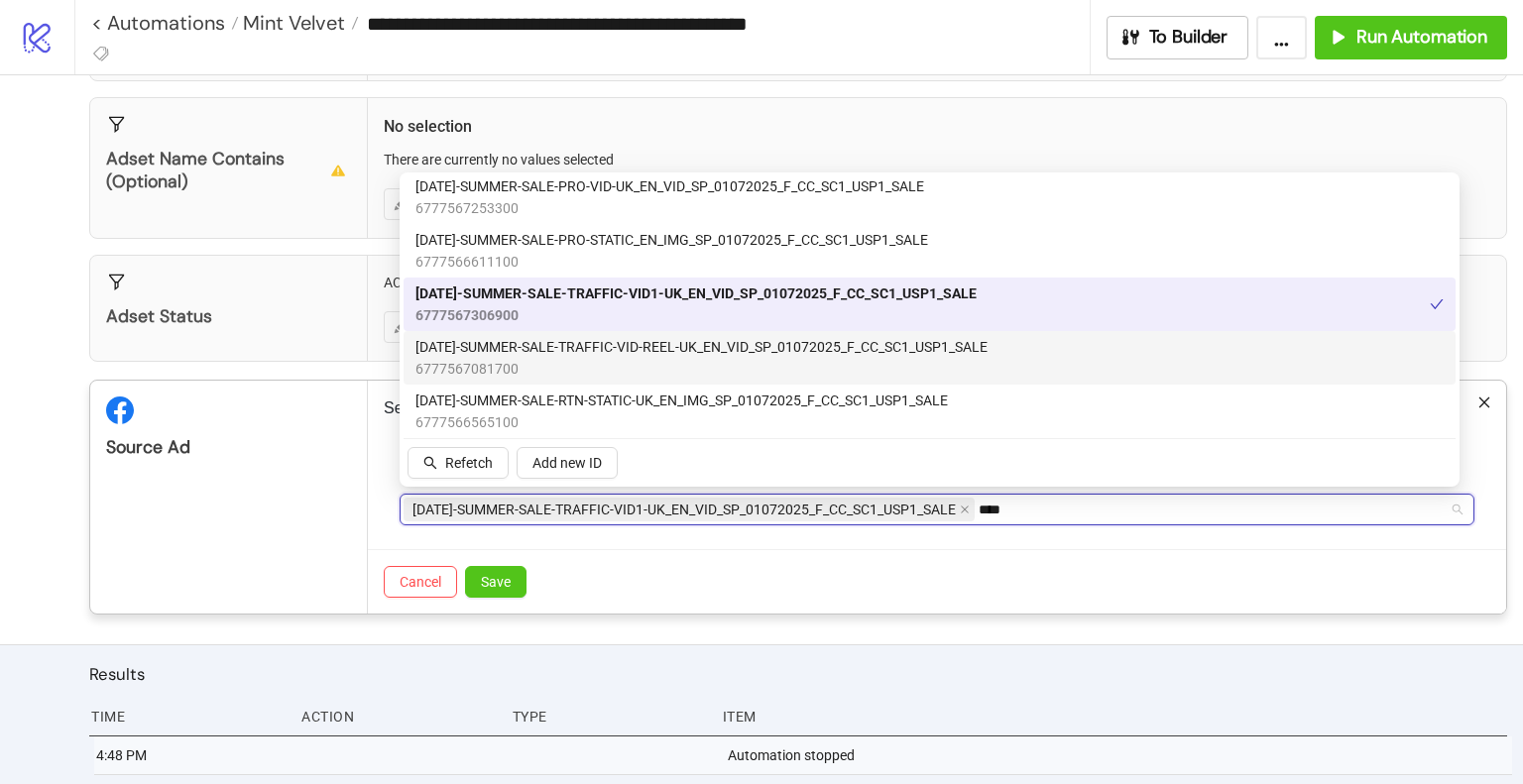 click on "[DATE]-SUMMER-SALE-TRAFFIC-VID-REEL-UK_EN_VID_SP_01072025_F_CC_SC1_USP1_SALE" at bounding box center [701, 347] 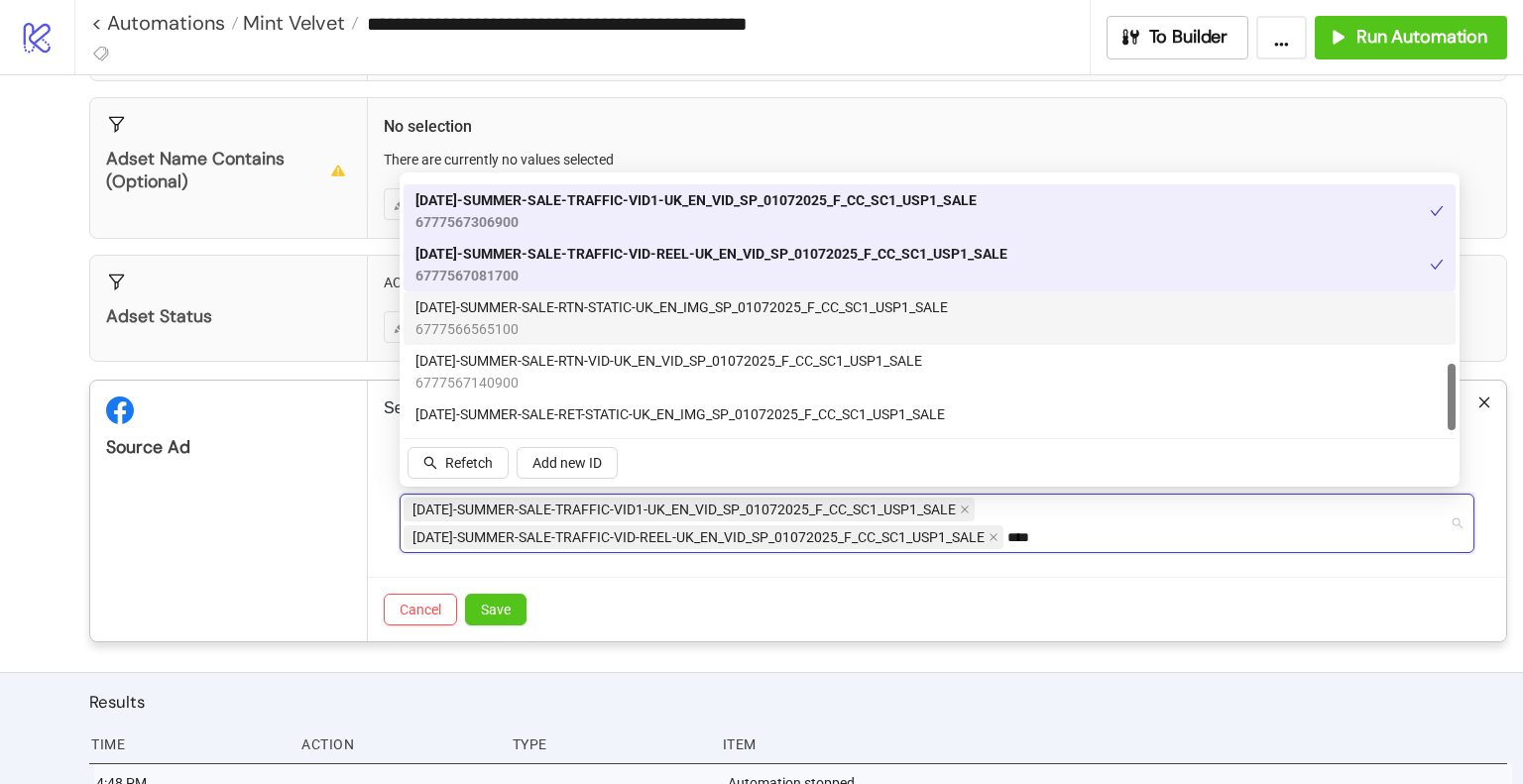 scroll, scrollTop: 710, scrollLeft: 0, axis: vertical 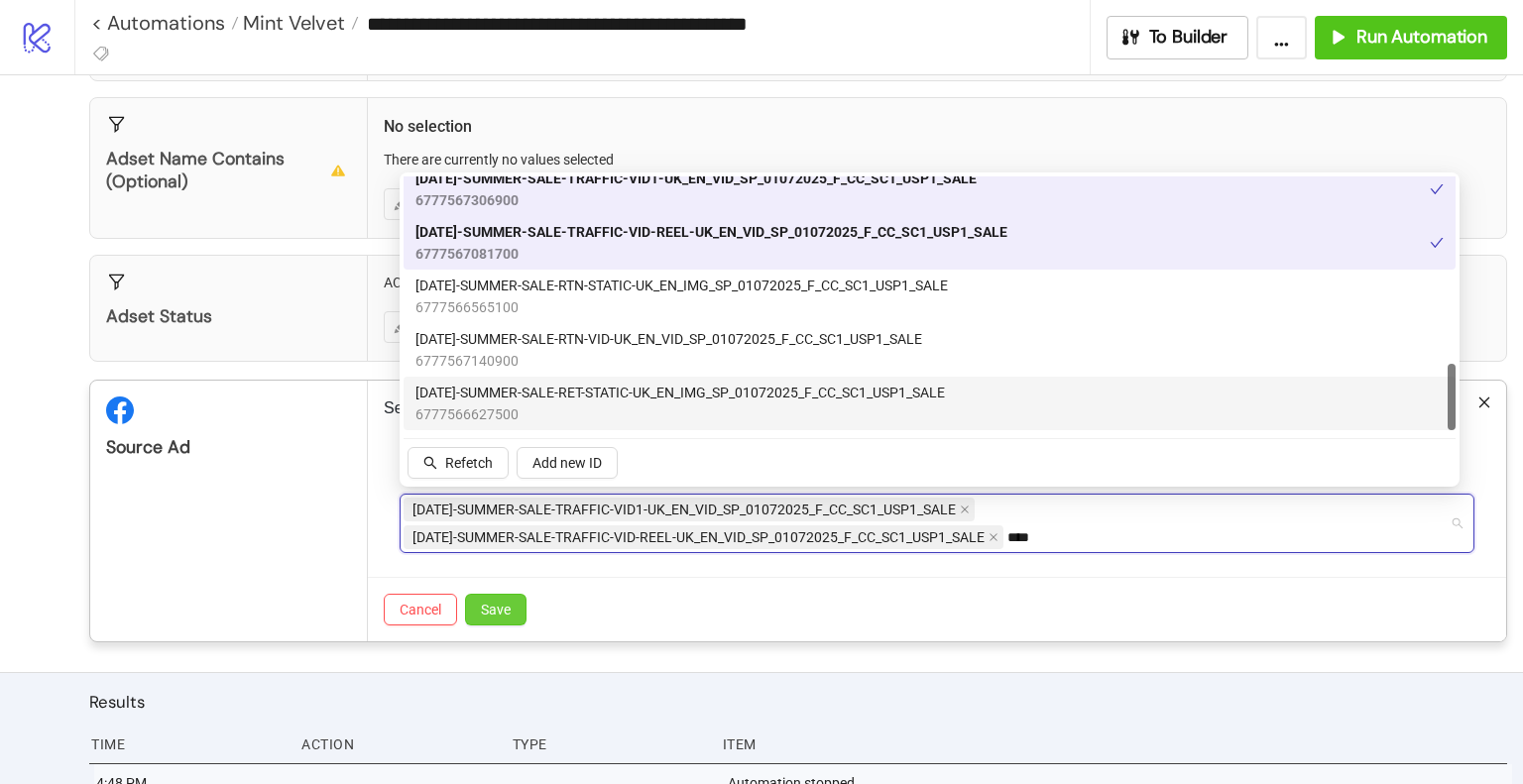 type 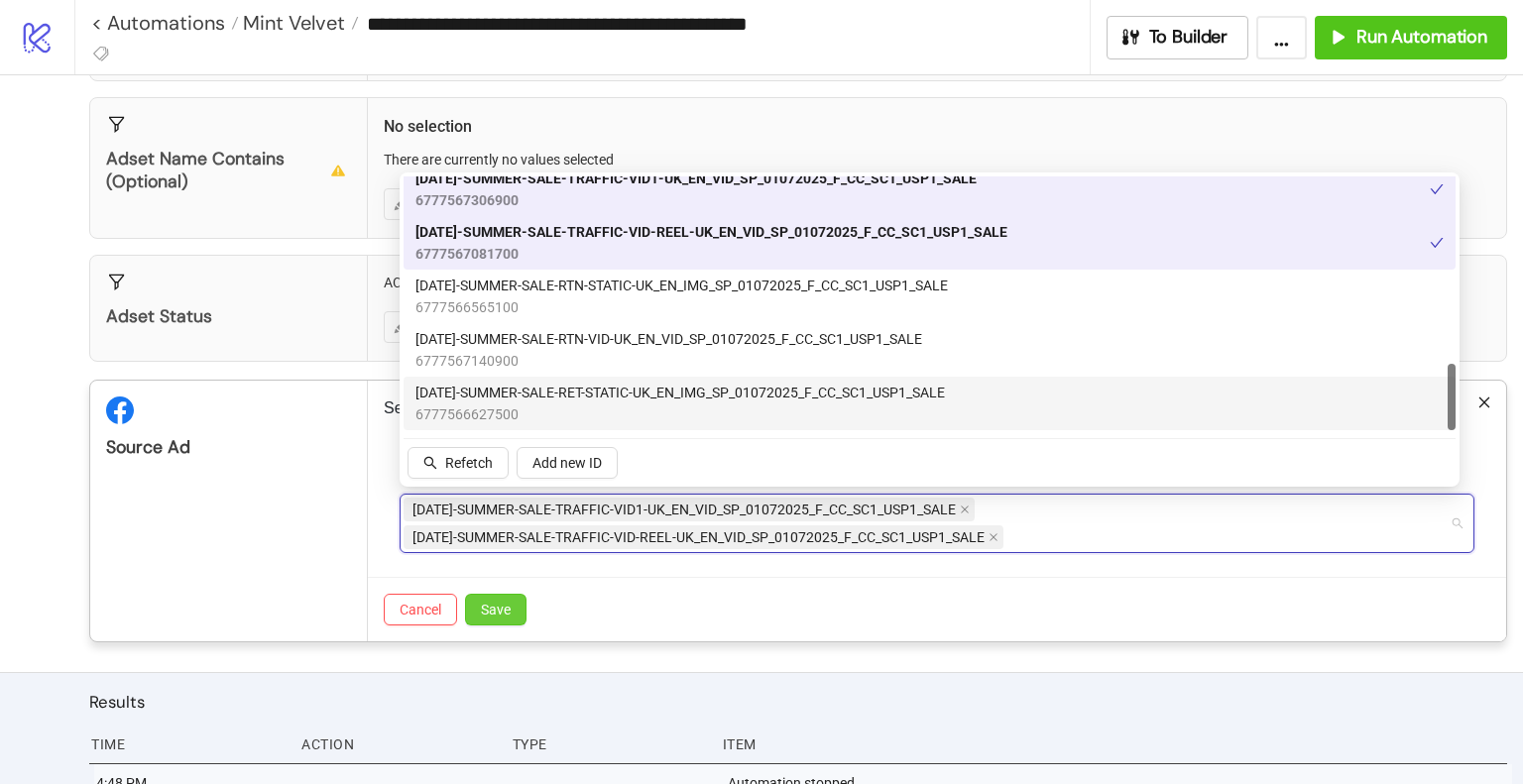 click on "Save" at bounding box center [496, 610] 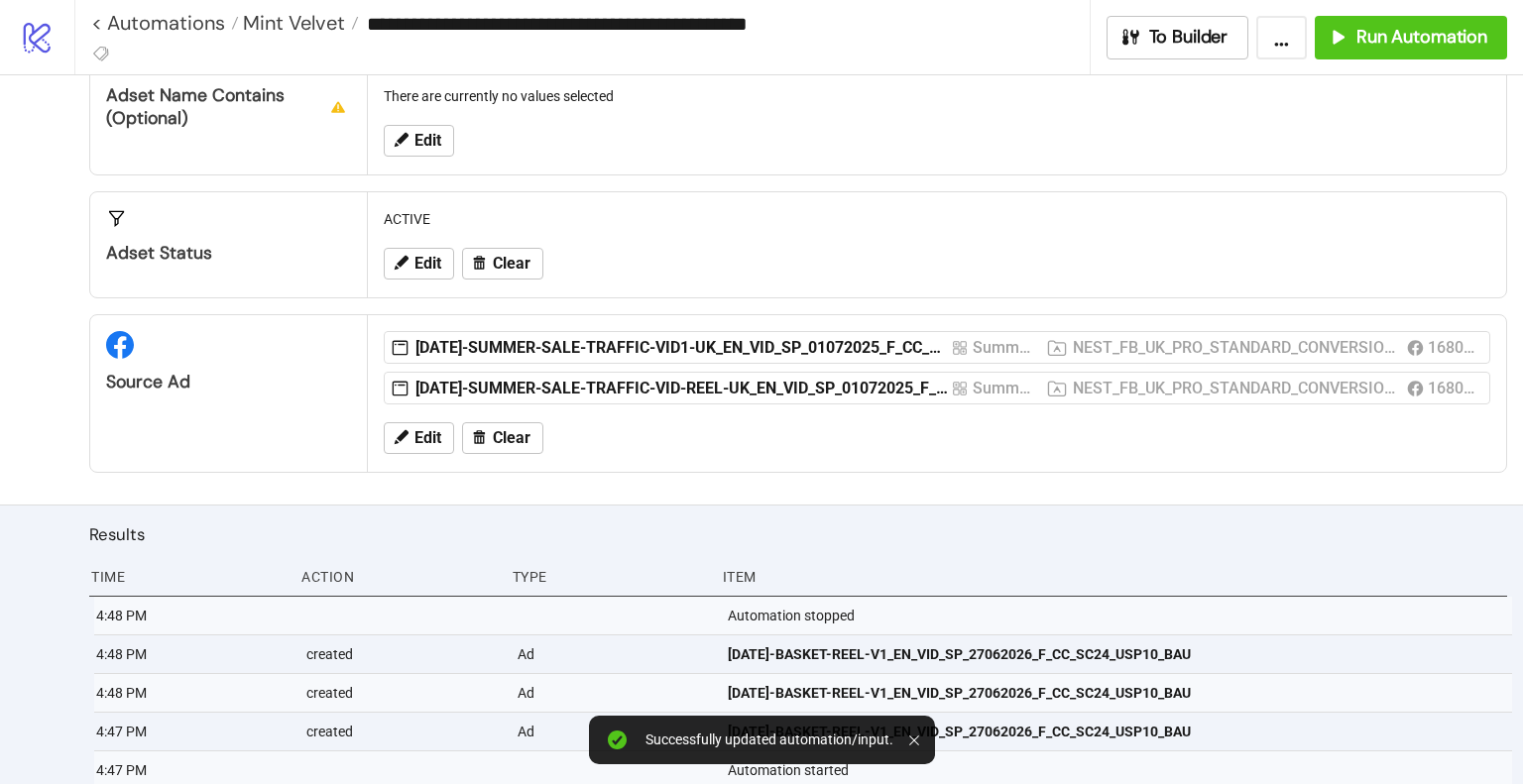 scroll, scrollTop: 414, scrollLeft: 0, axis: vertical 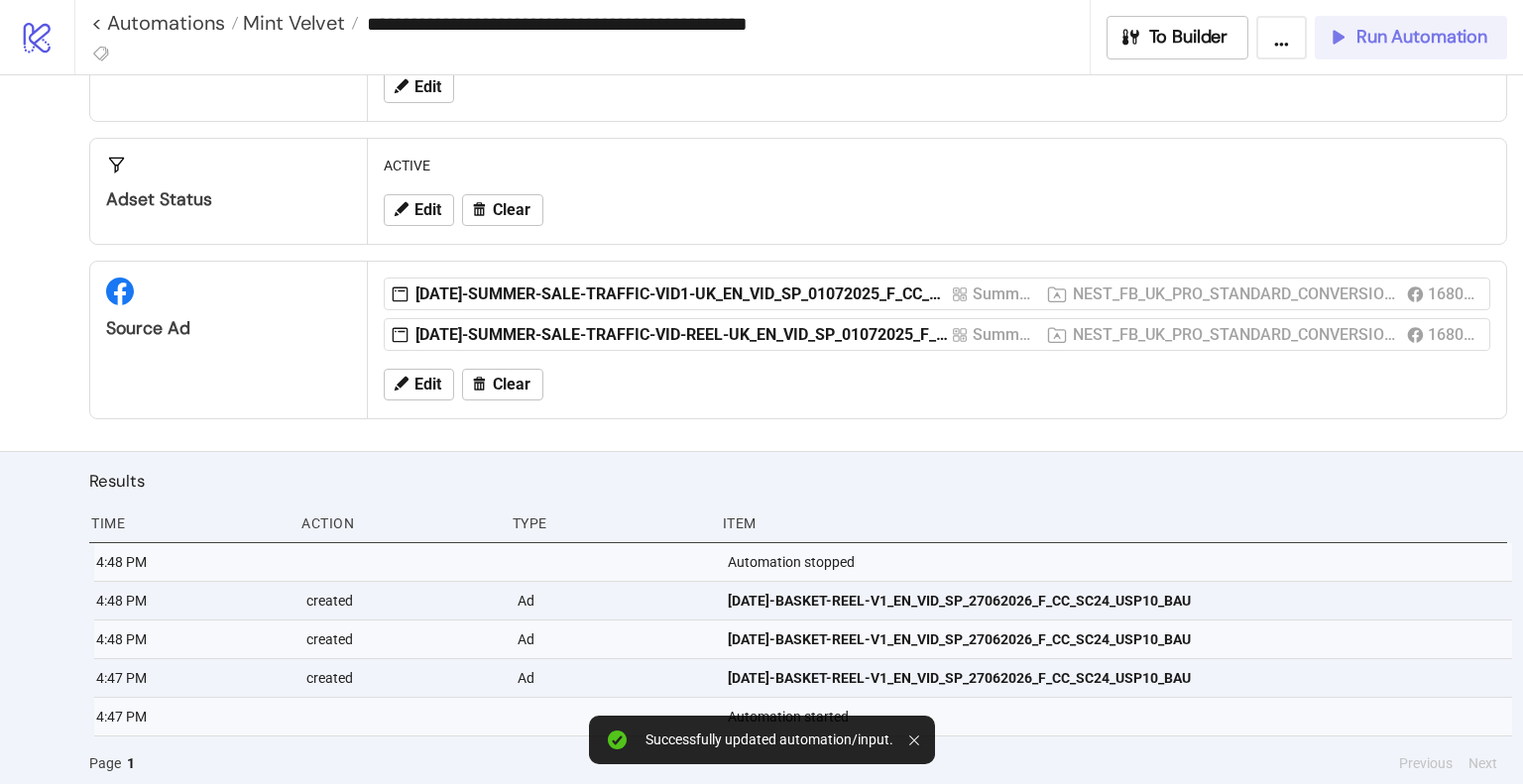 click on "Run Automation" at bounding box center (1422, 37) 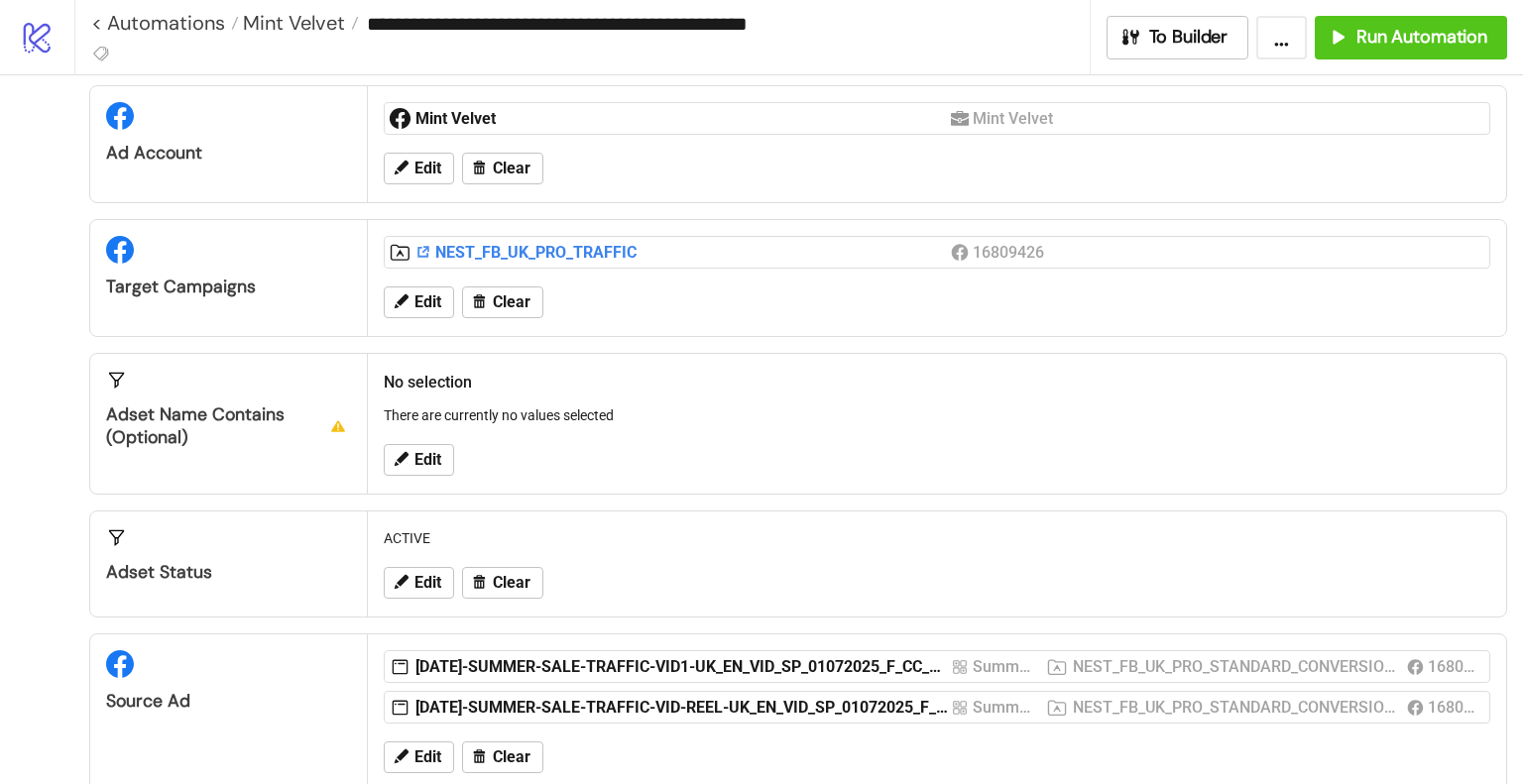 scroll, scrollTop: 0, scrollLeft: 0, axis: both 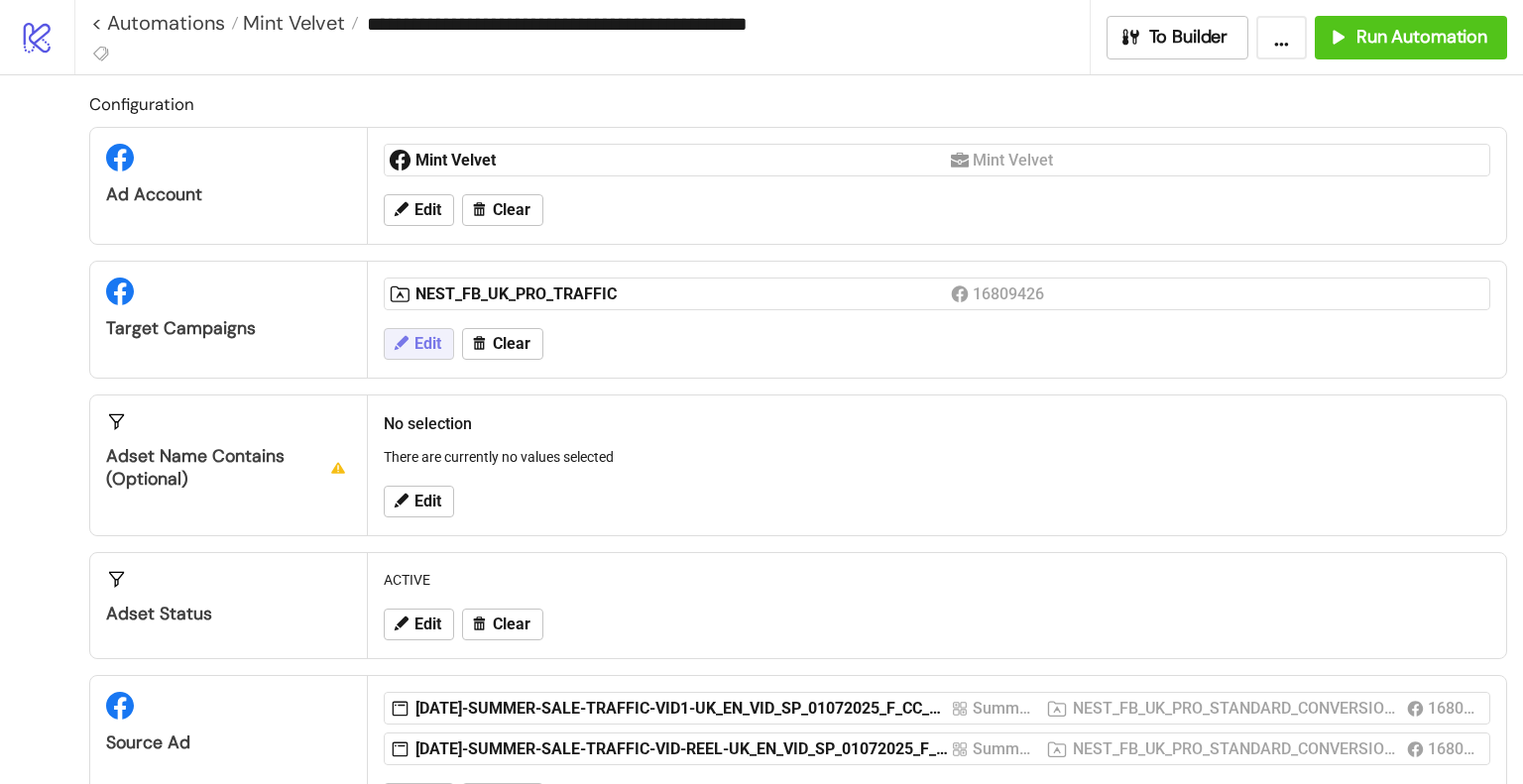 click on "Edit" at bounding box center (427, 344) 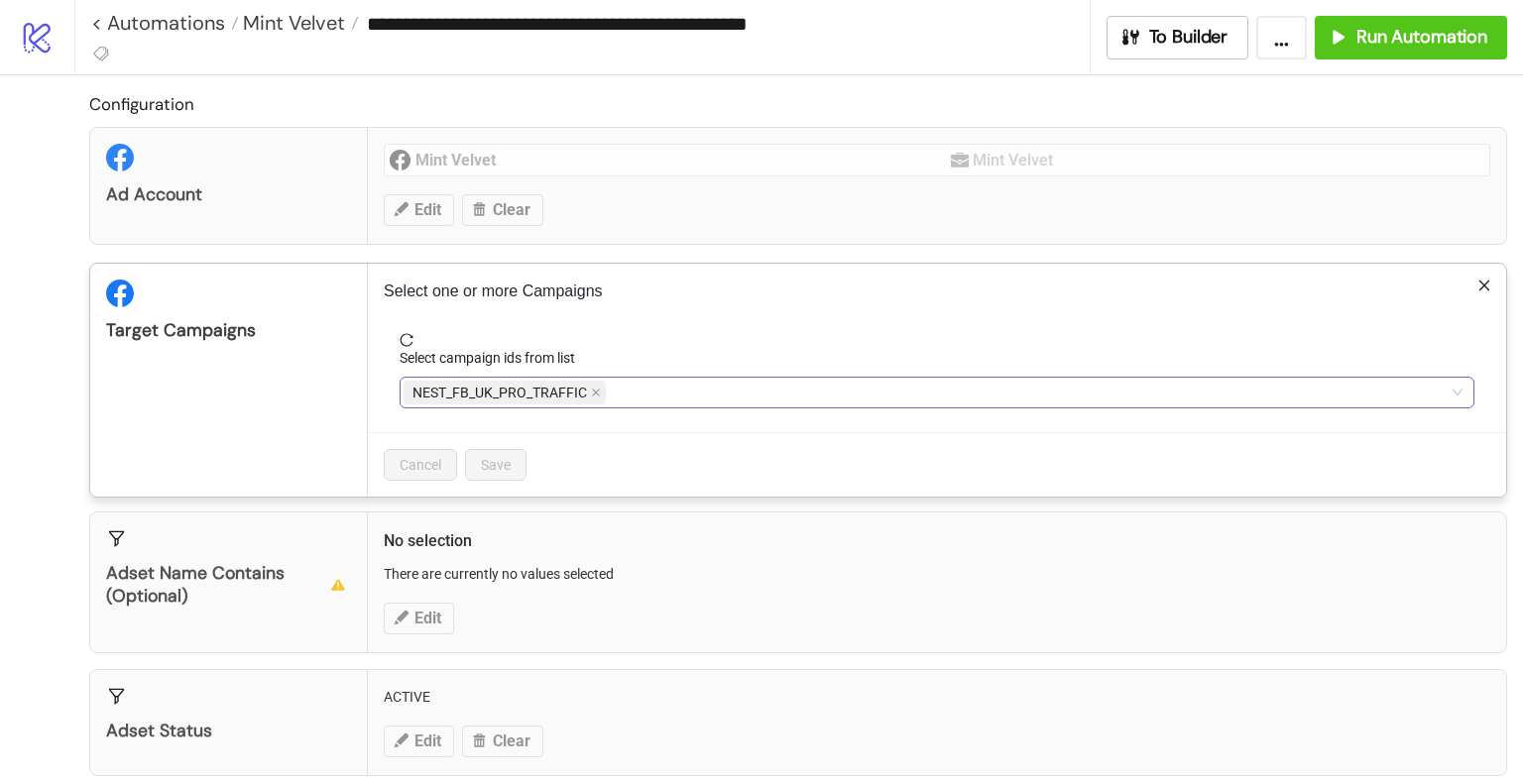 click on "NEST_FB_UK_PRO_TRAFFIC" at bounding box center (926, 392) 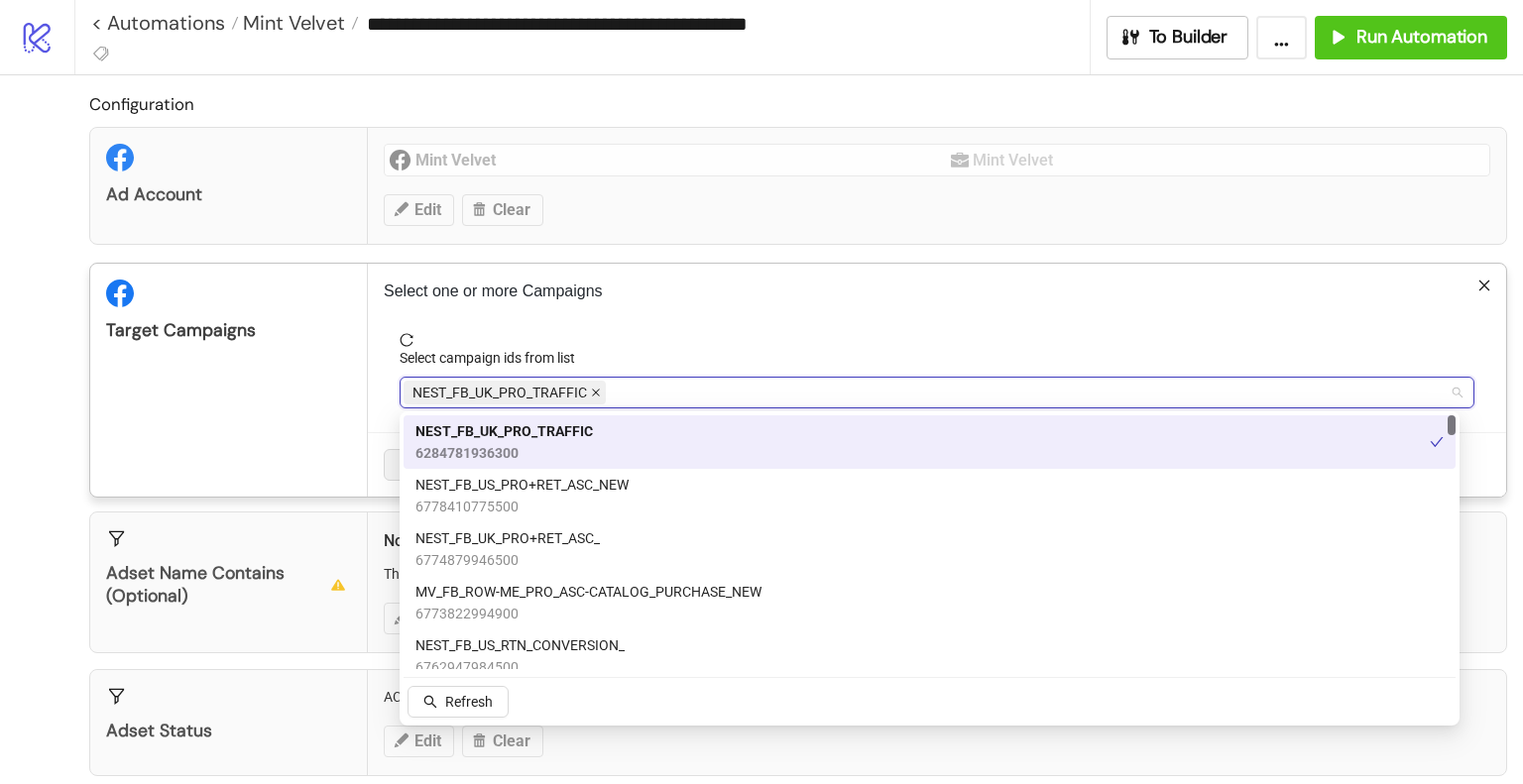 click 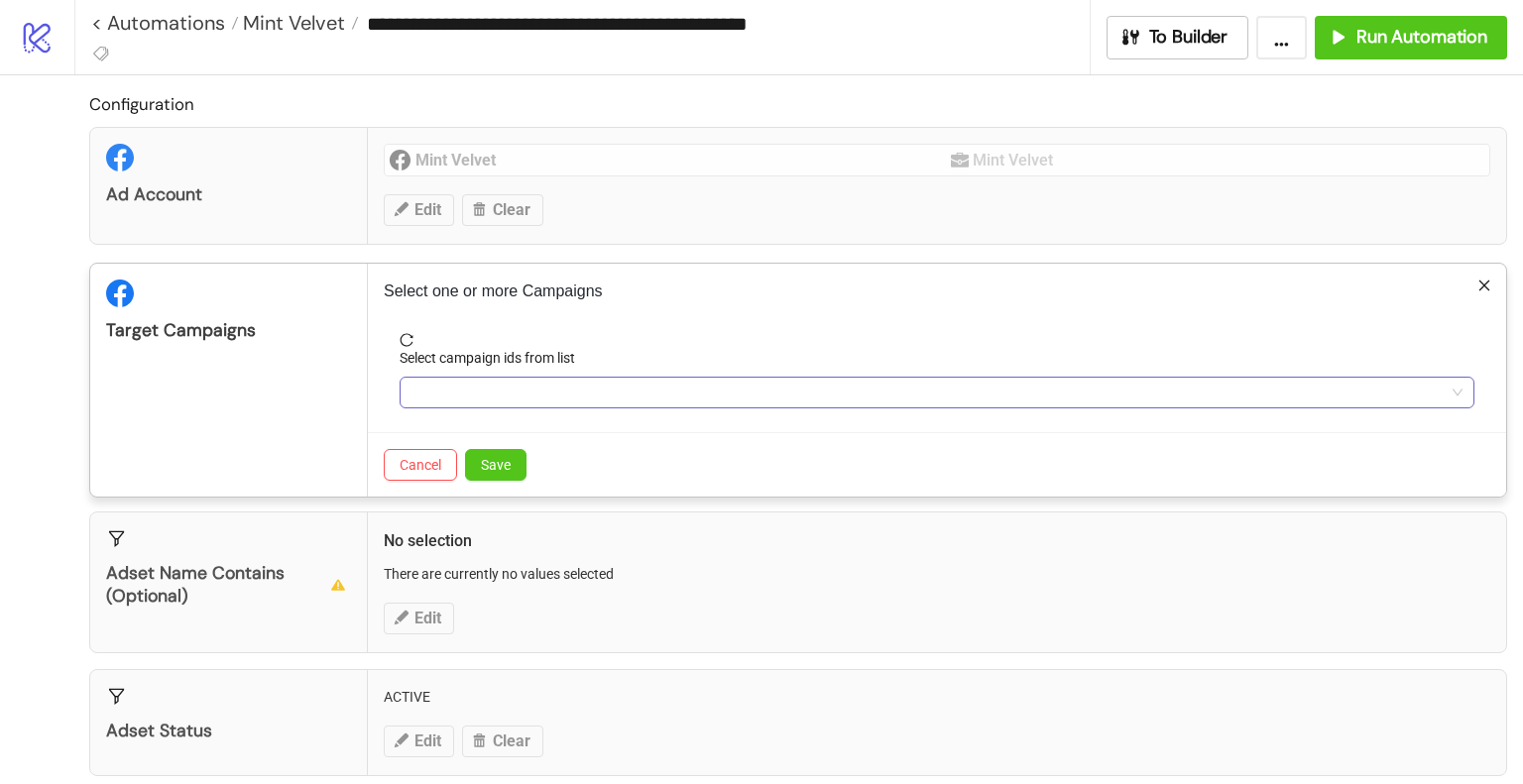 click at bounding box center (926, 392) 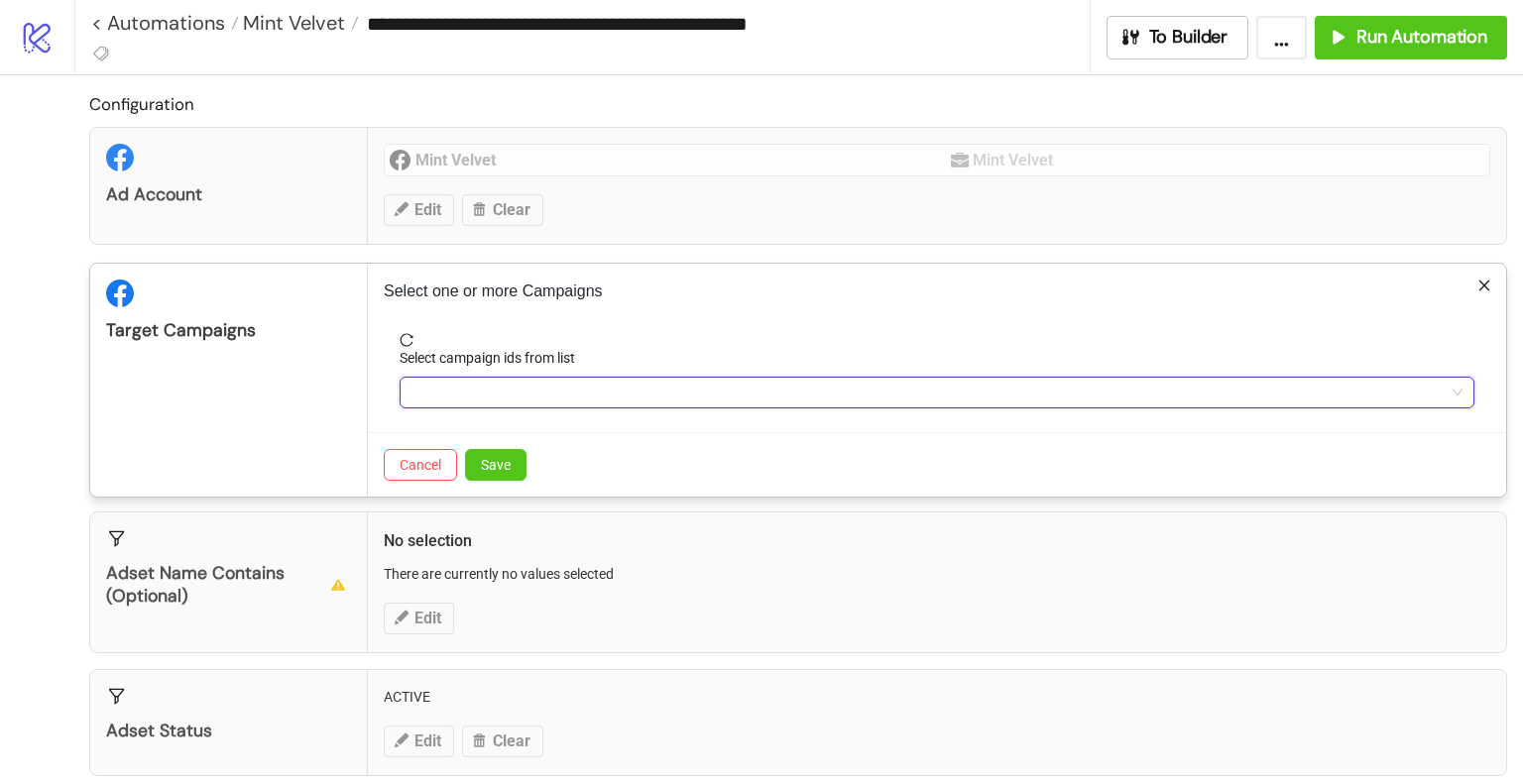 click 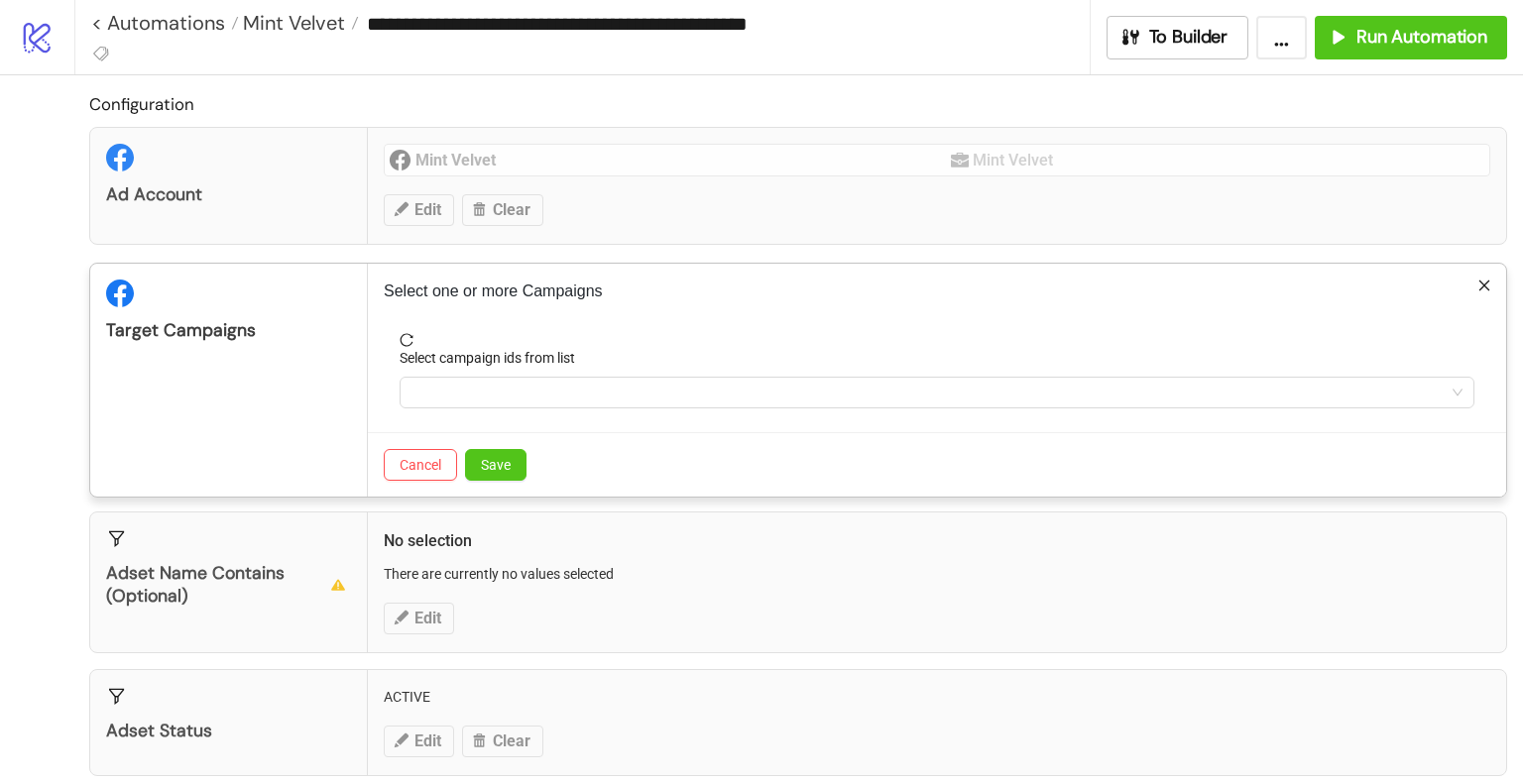 click 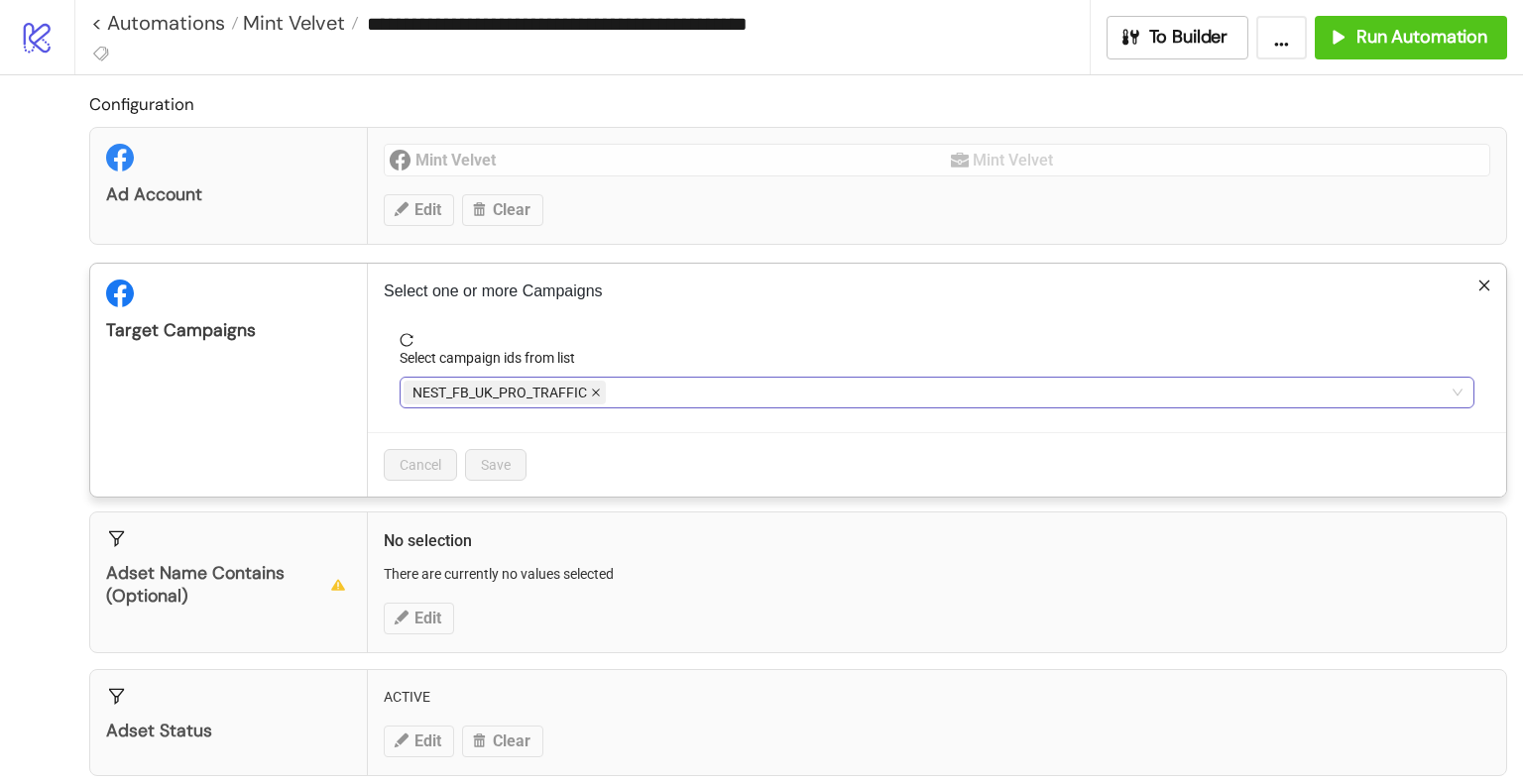click 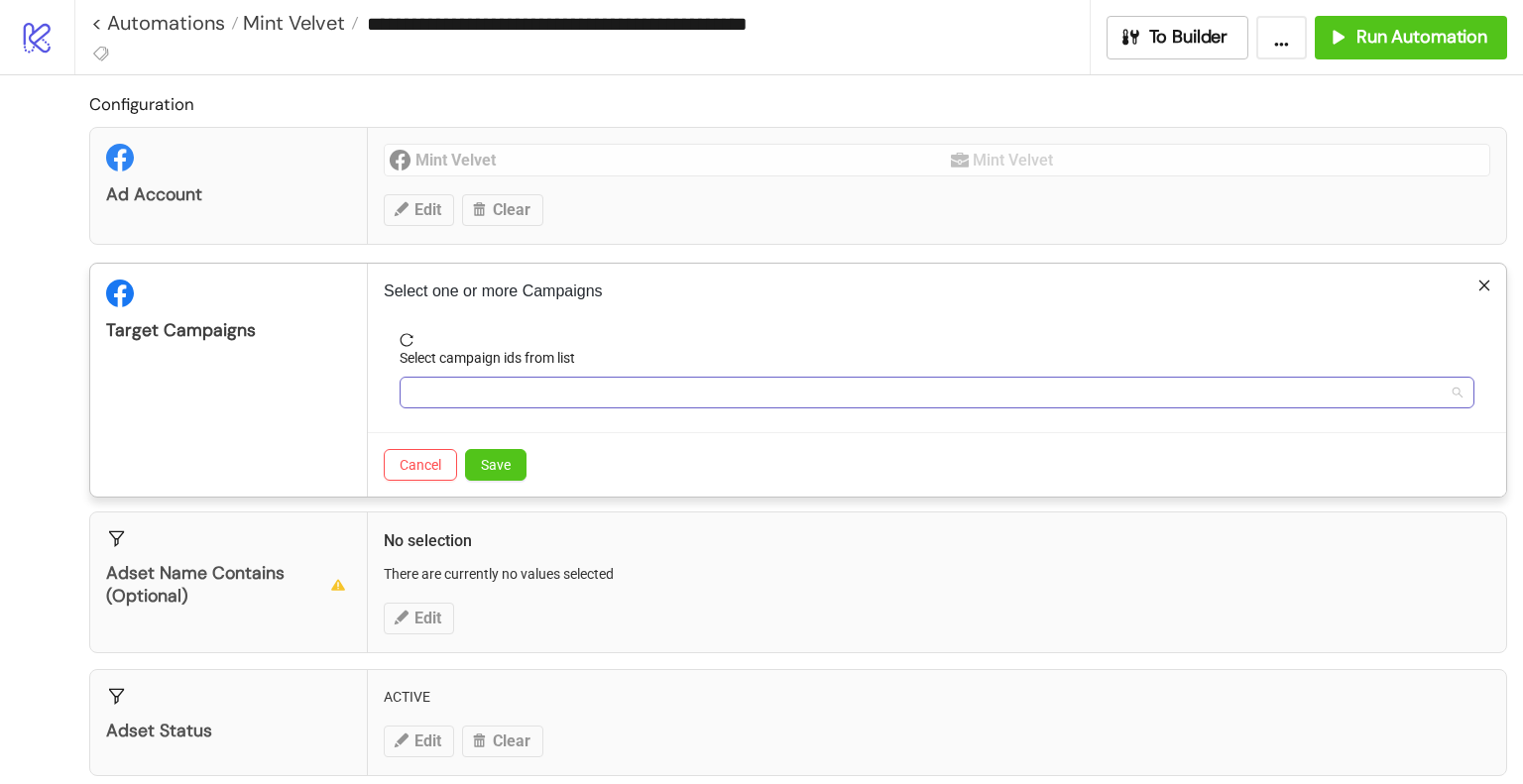click at bounding box center (926, 392) 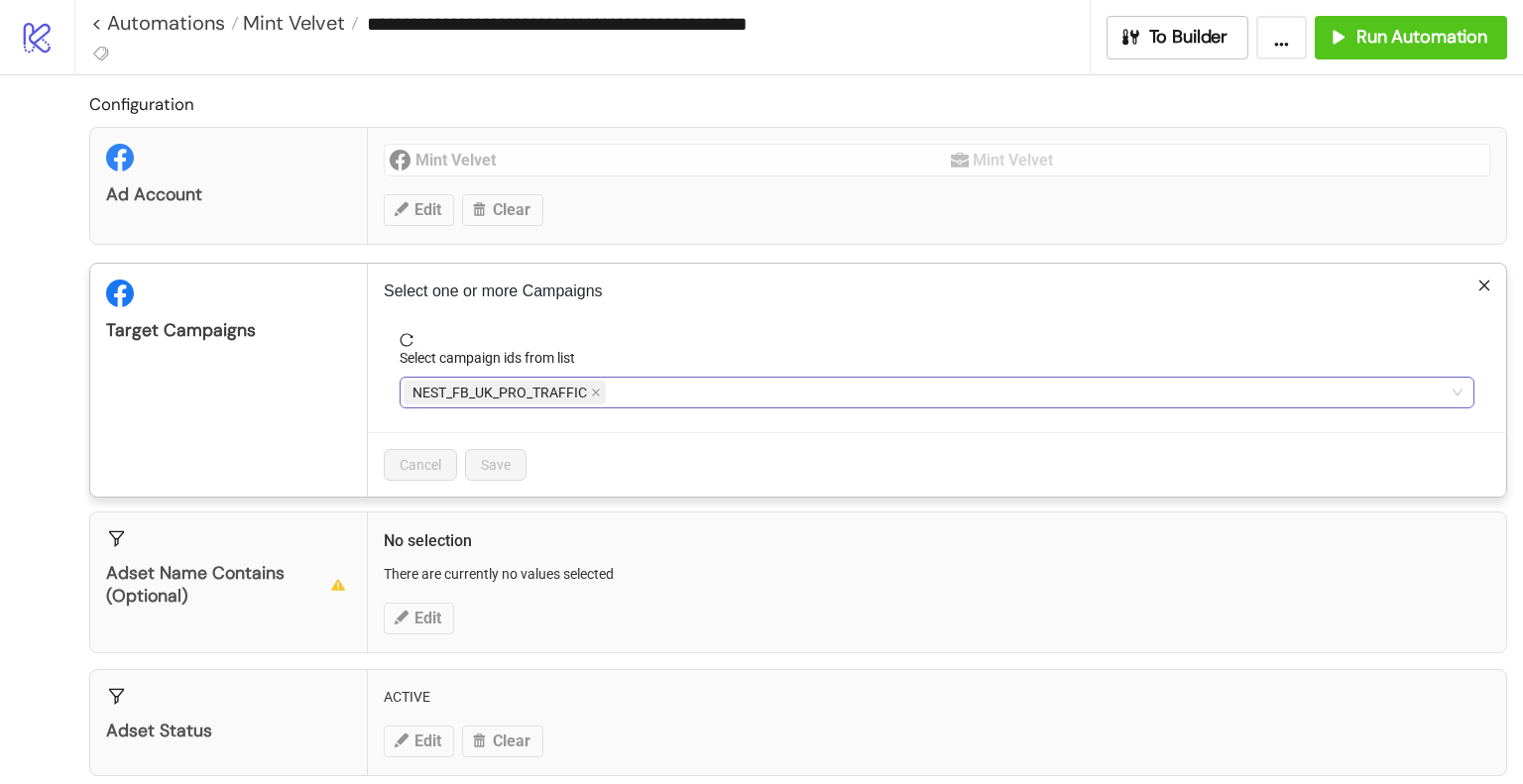 click on "NEST_FB_UK_PRO_TRAFFIC" at bounding box center [926, 392] 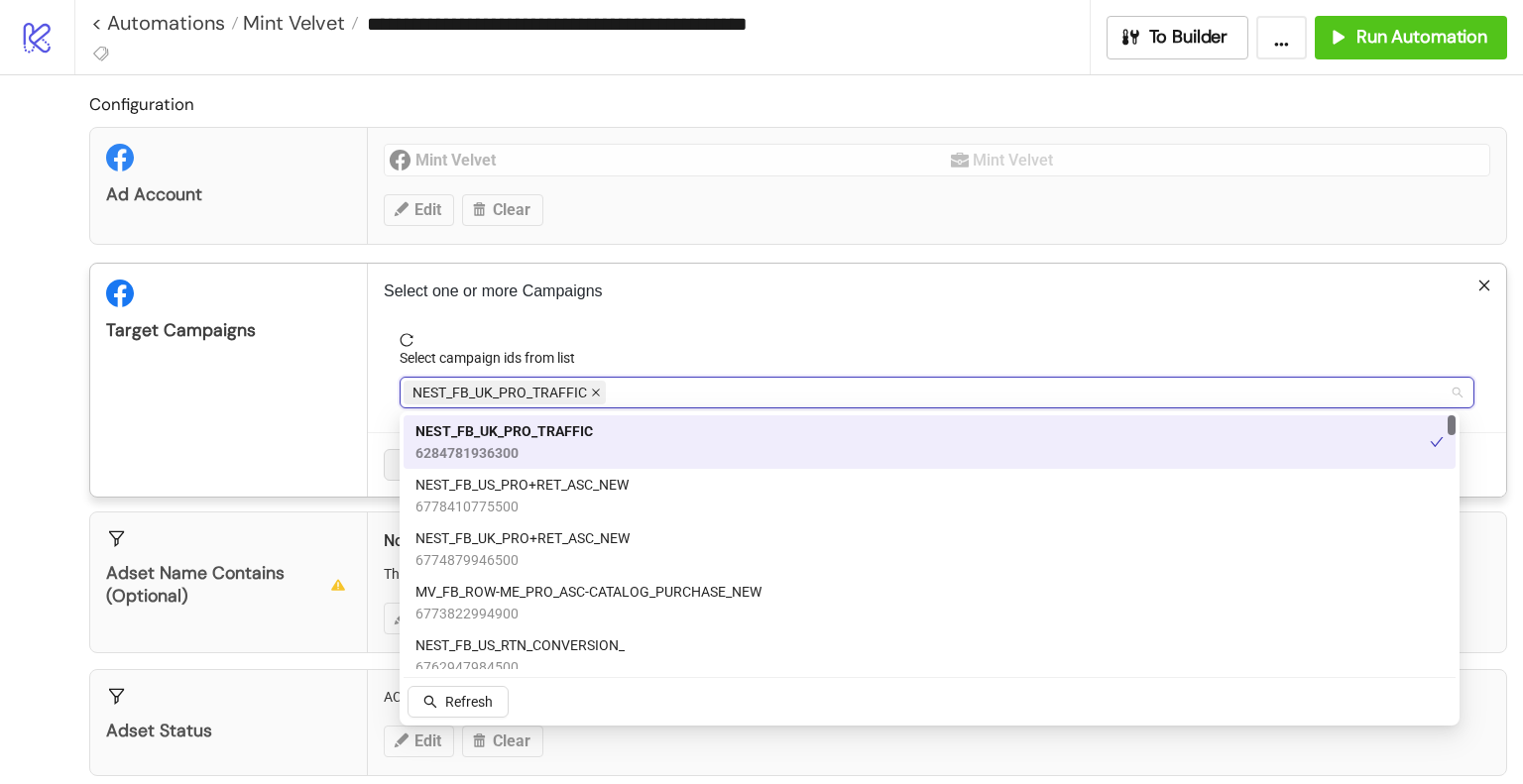 click 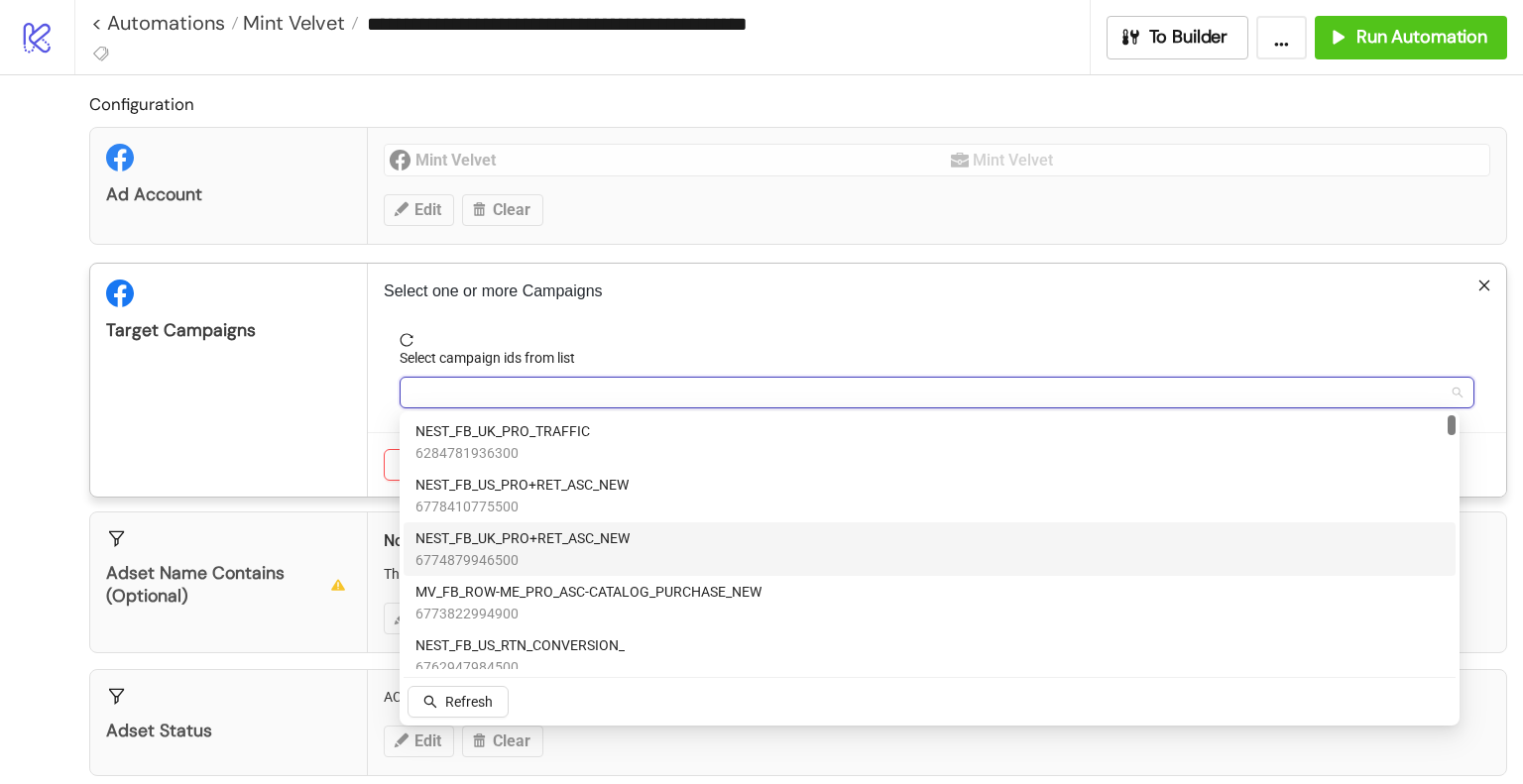 click on "NEST_FB_UK_PRO+RET_ASC_NEW" at bounding box center (523, 538) 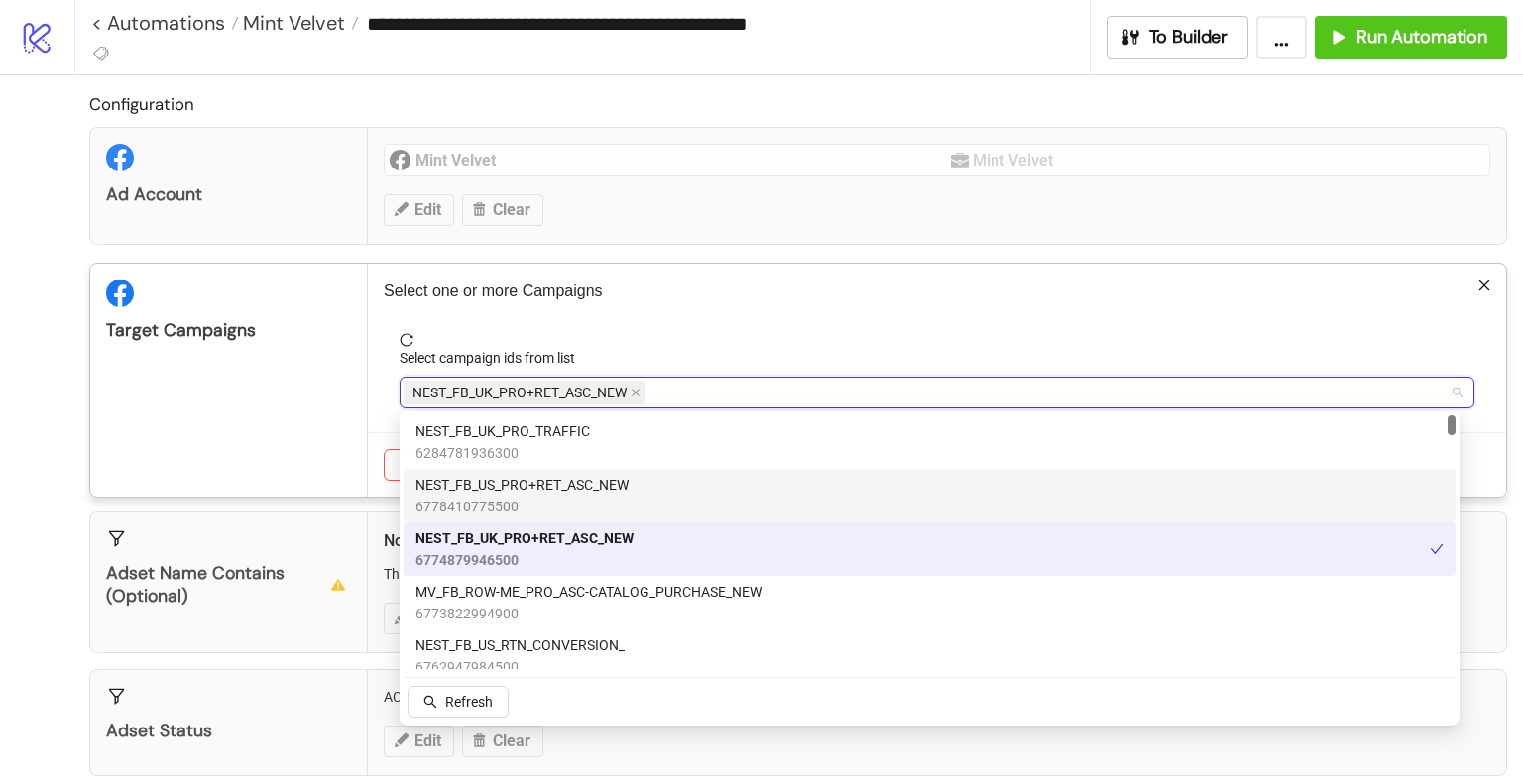 click on "NEST_FB_US_PRO+RET_ASC_NEW 6778410775500" at bounding box center (929, 496) 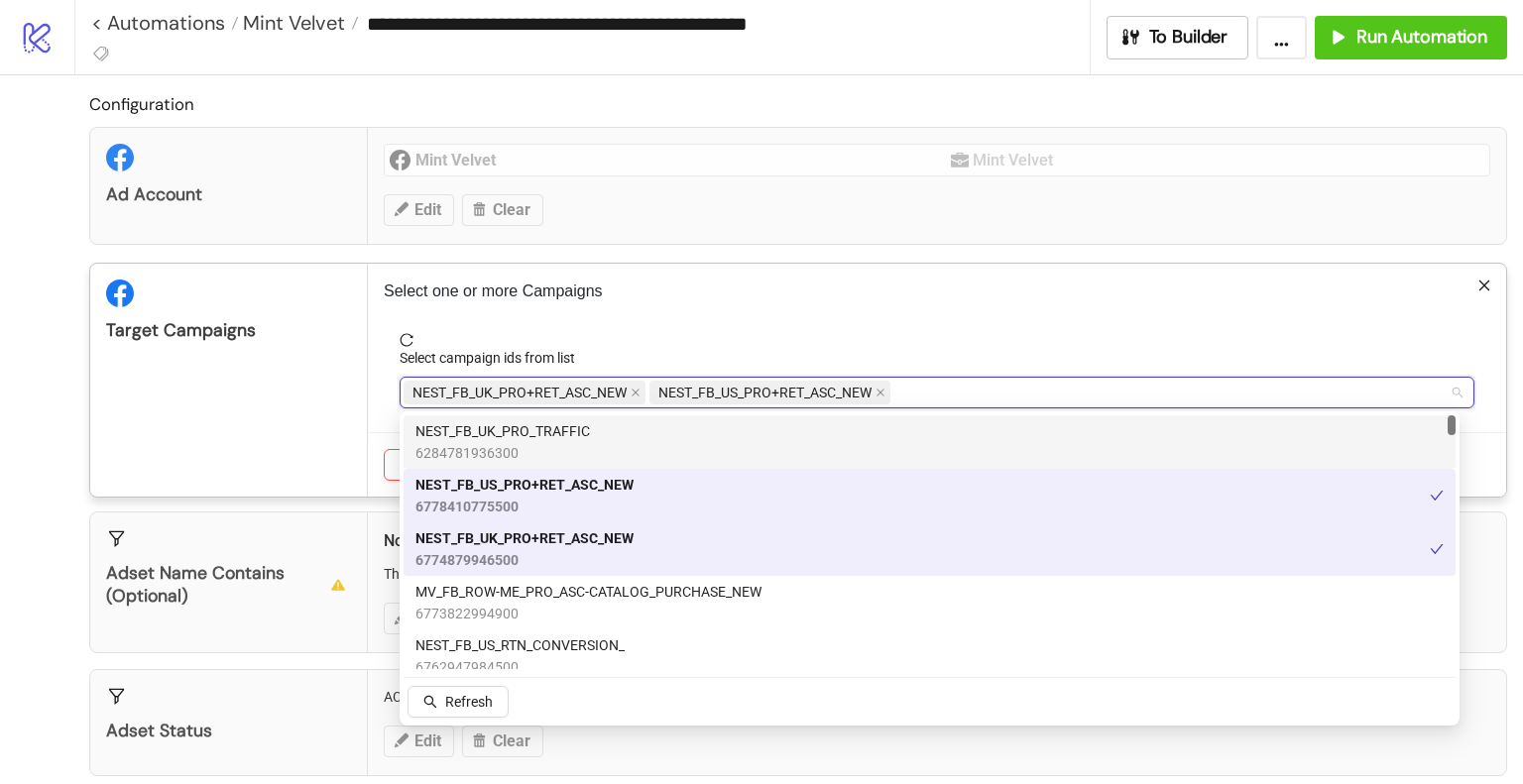 click on "Target Campaigns" at bounding box center (229, 380) 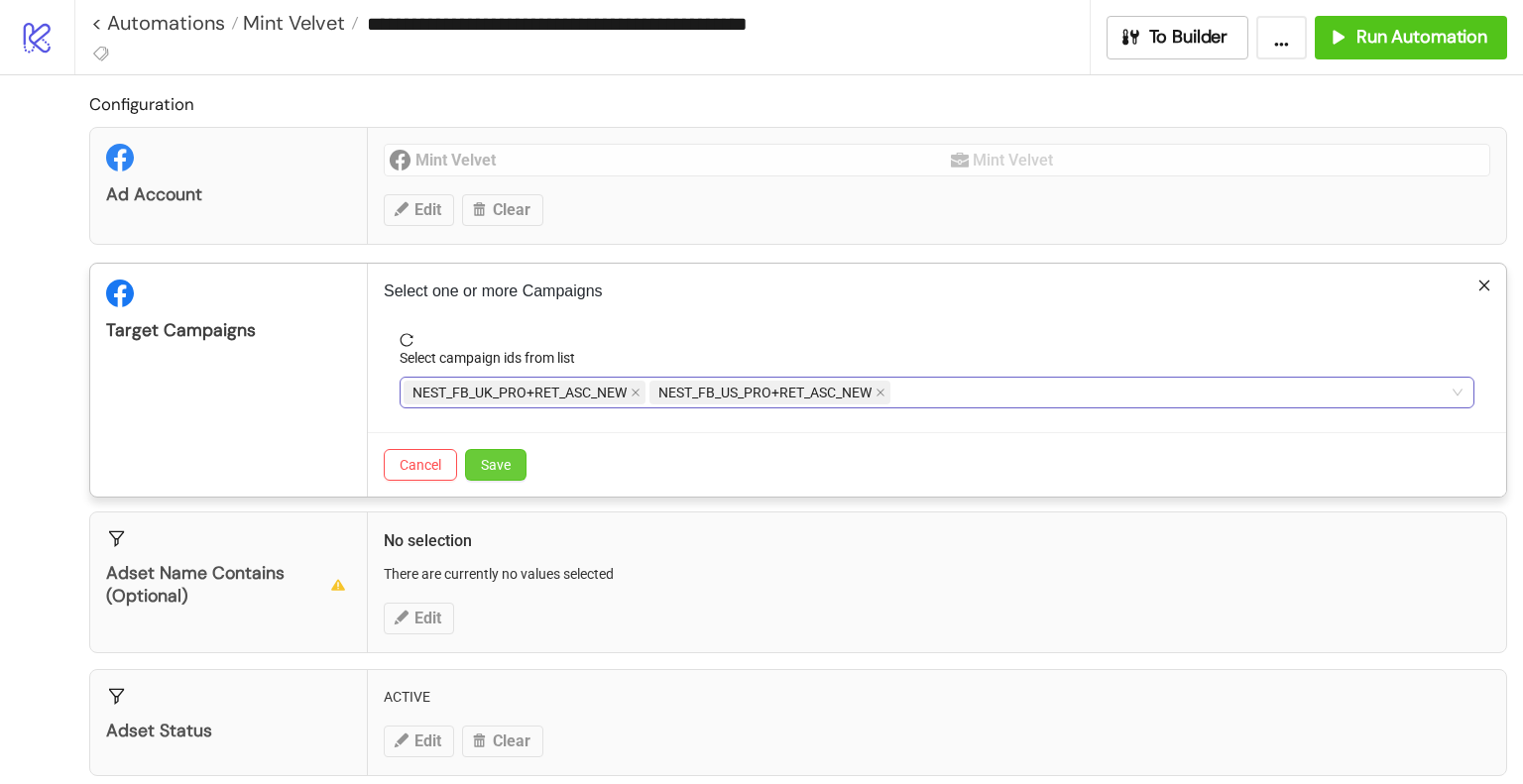 click on "Save" at bounding box center (496, 465) 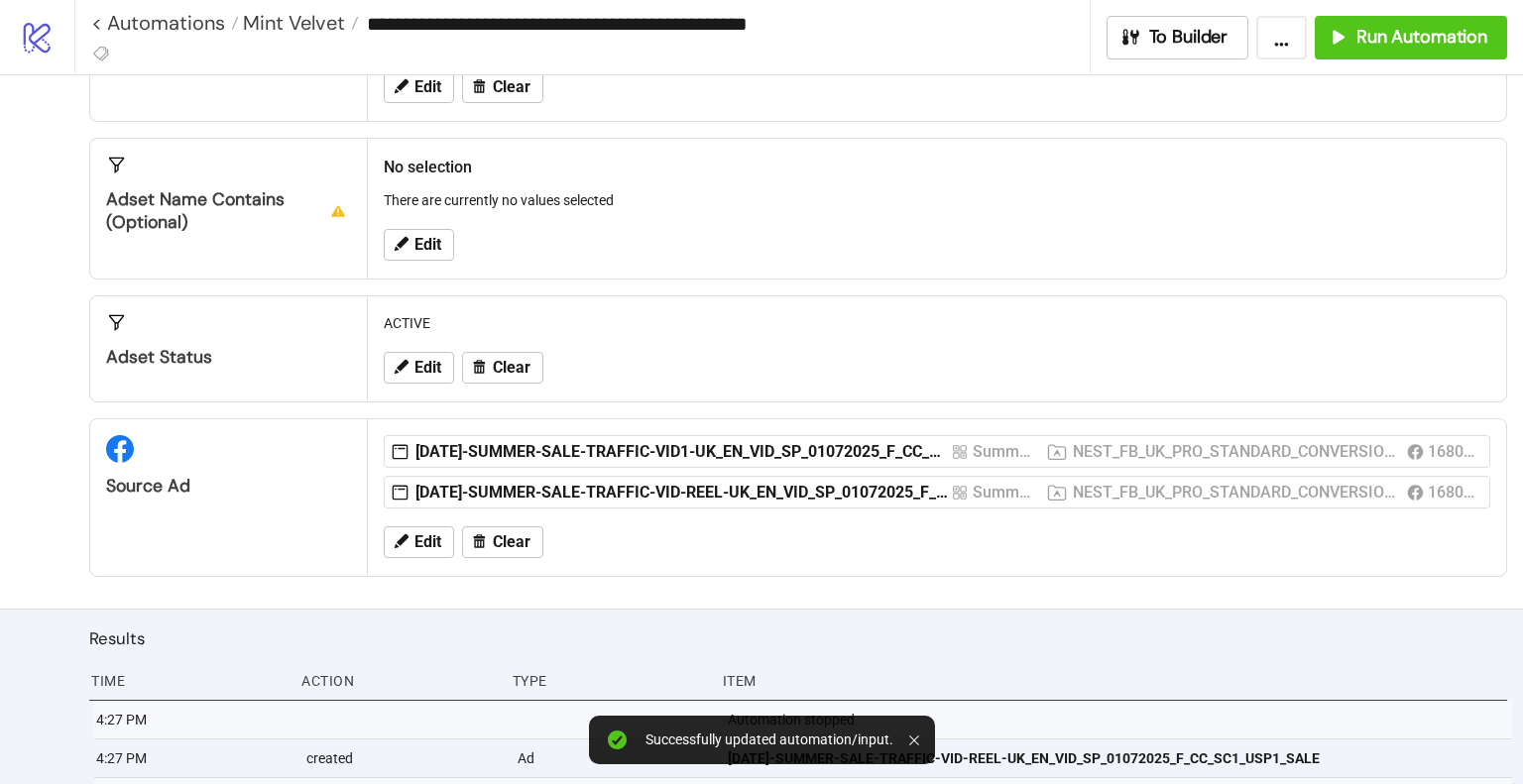 scroll, scrollTop: 198, scrollLeft: 0, axis: vertical 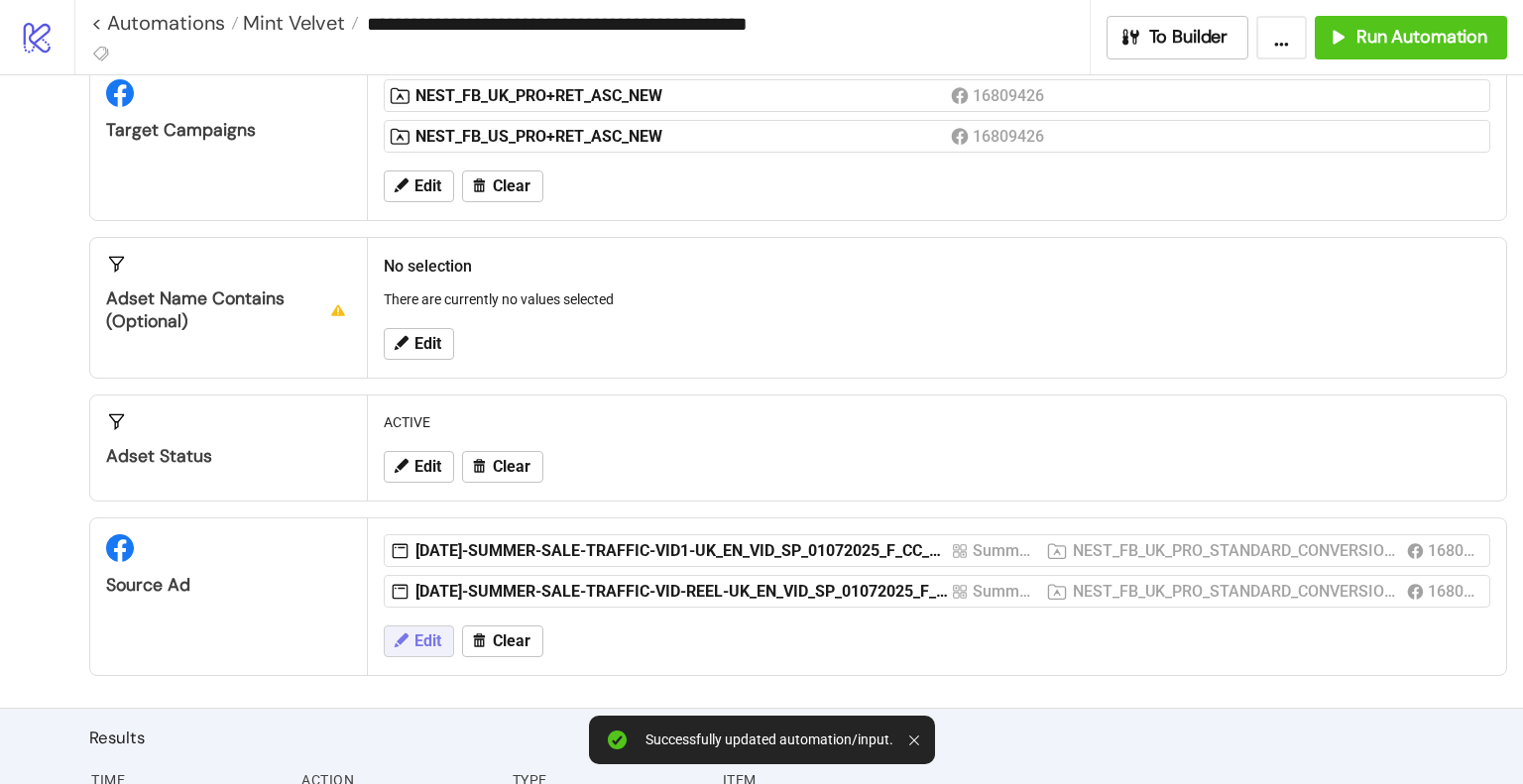 click on "Edit" at bounding box center (427, 641) 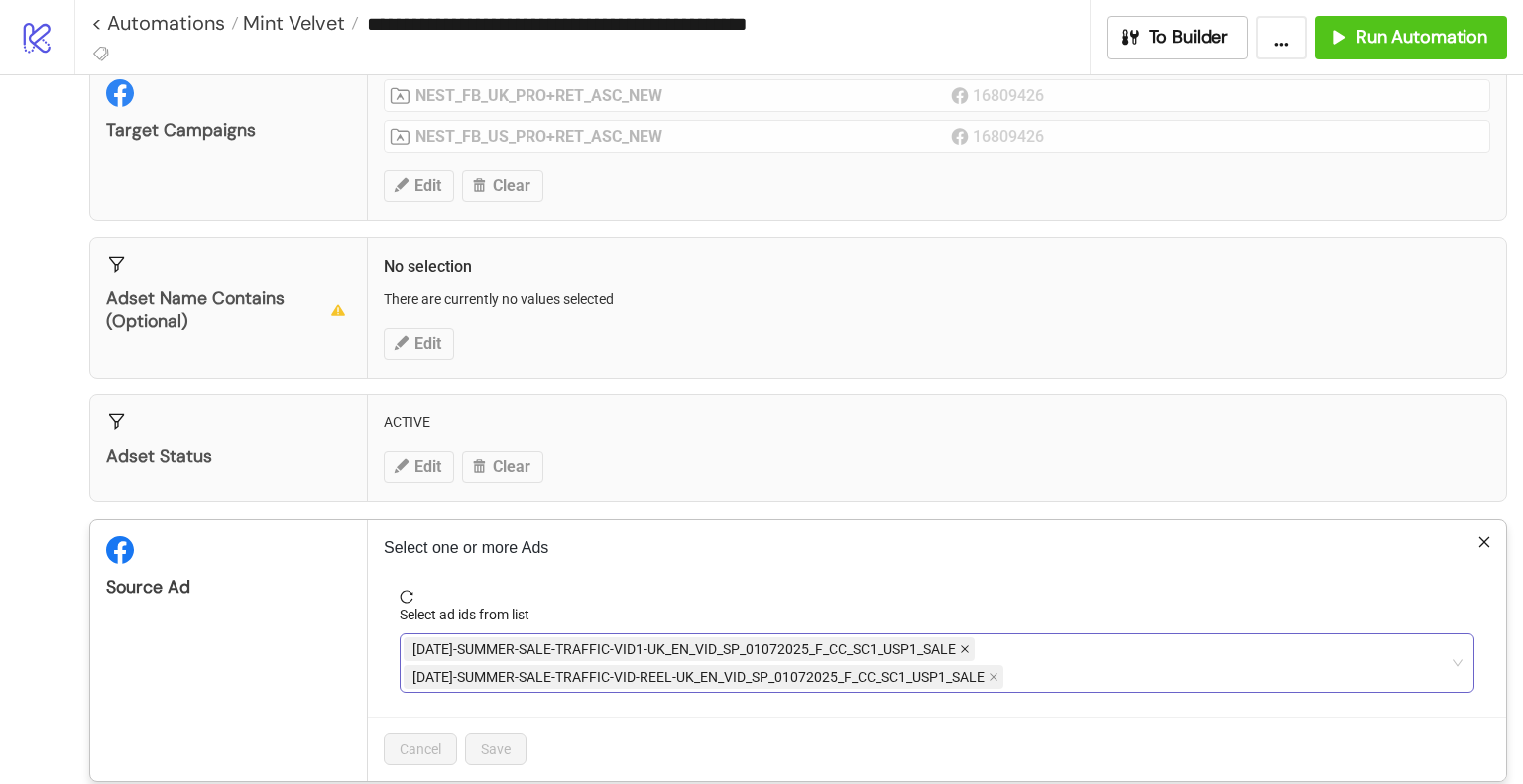 click 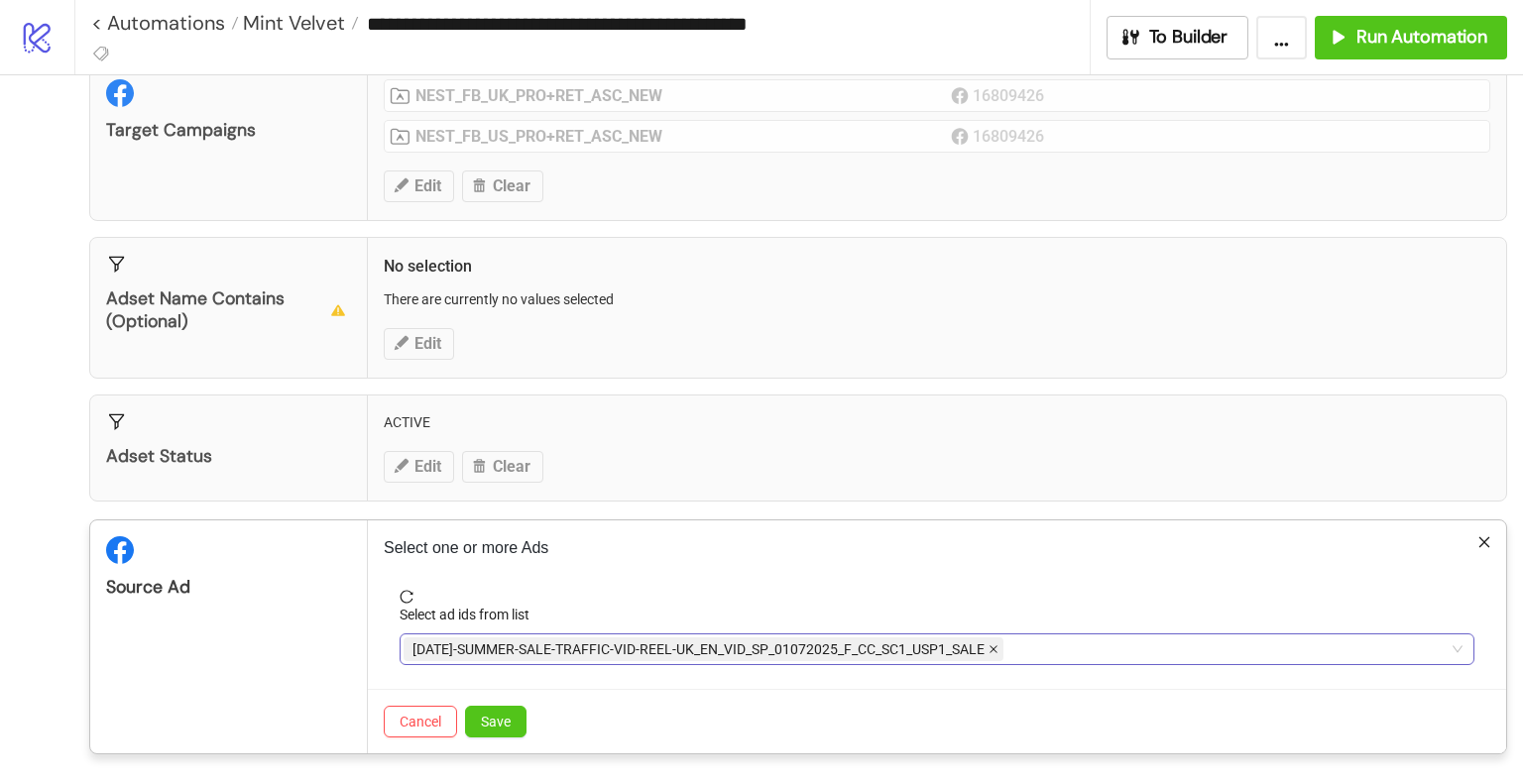 click 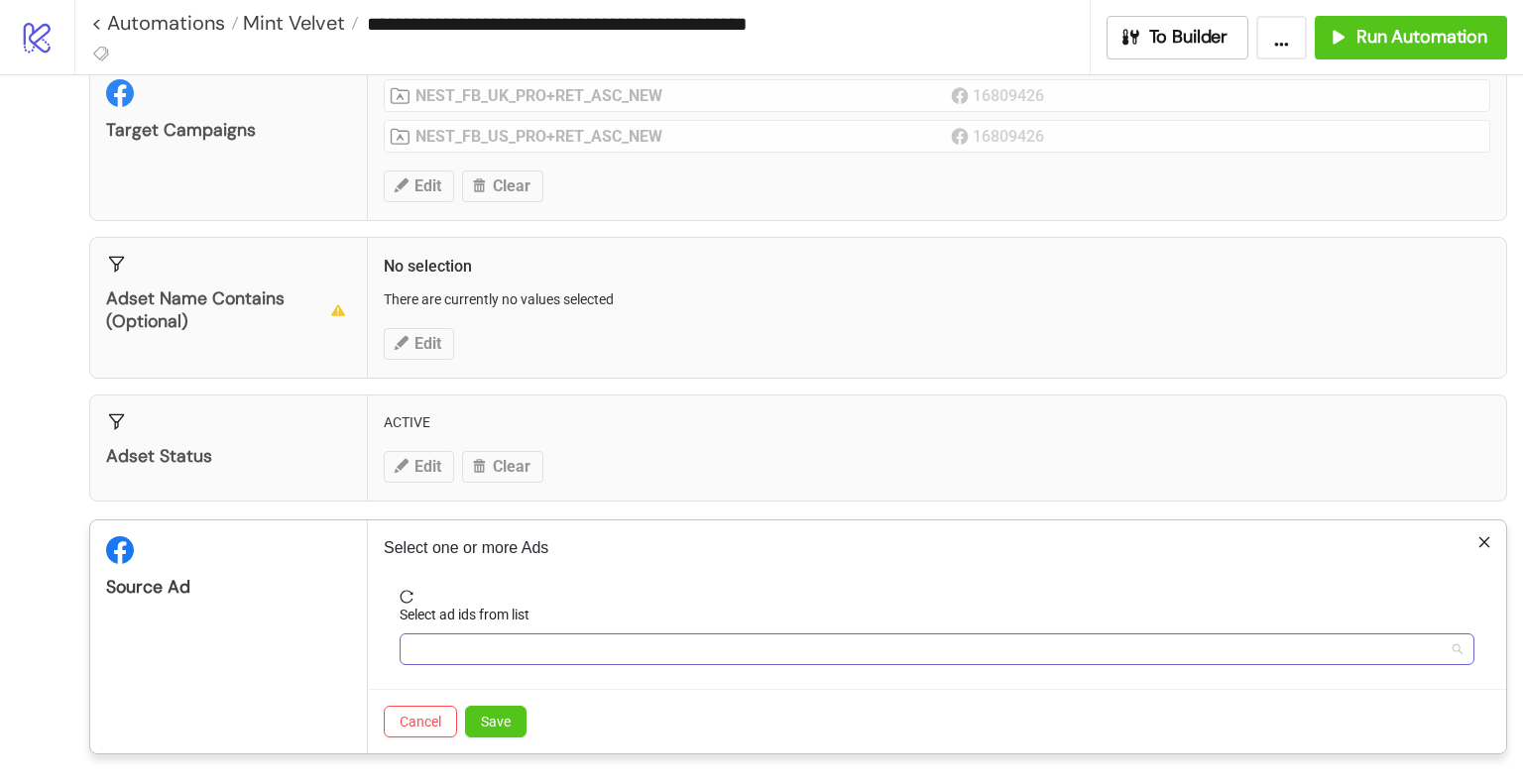 click at bounding box center [926, 649] 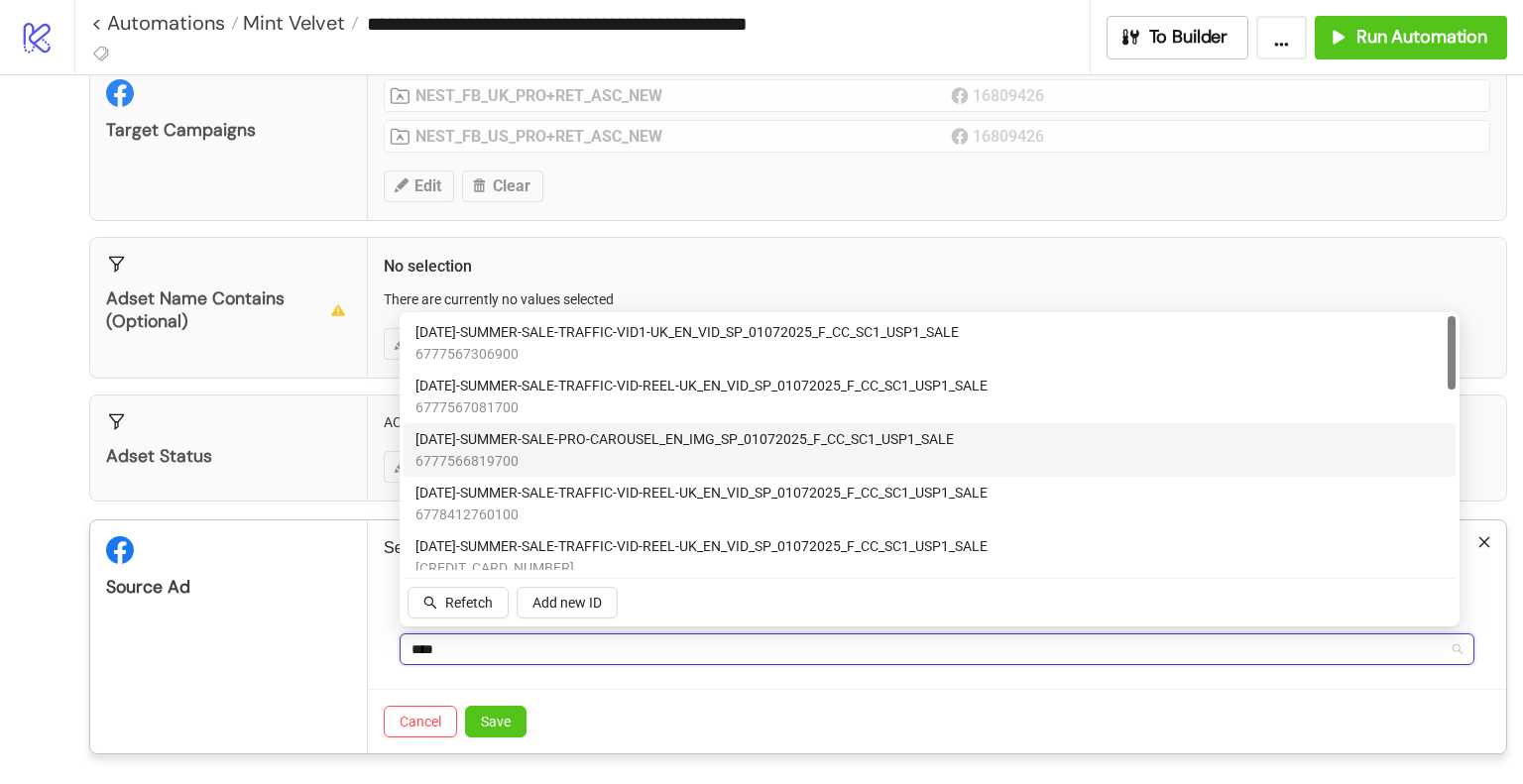 drag, startPoint x: 723, startPoint y: 443, endPoint x: 746, endPoint y: 443, distance: 23 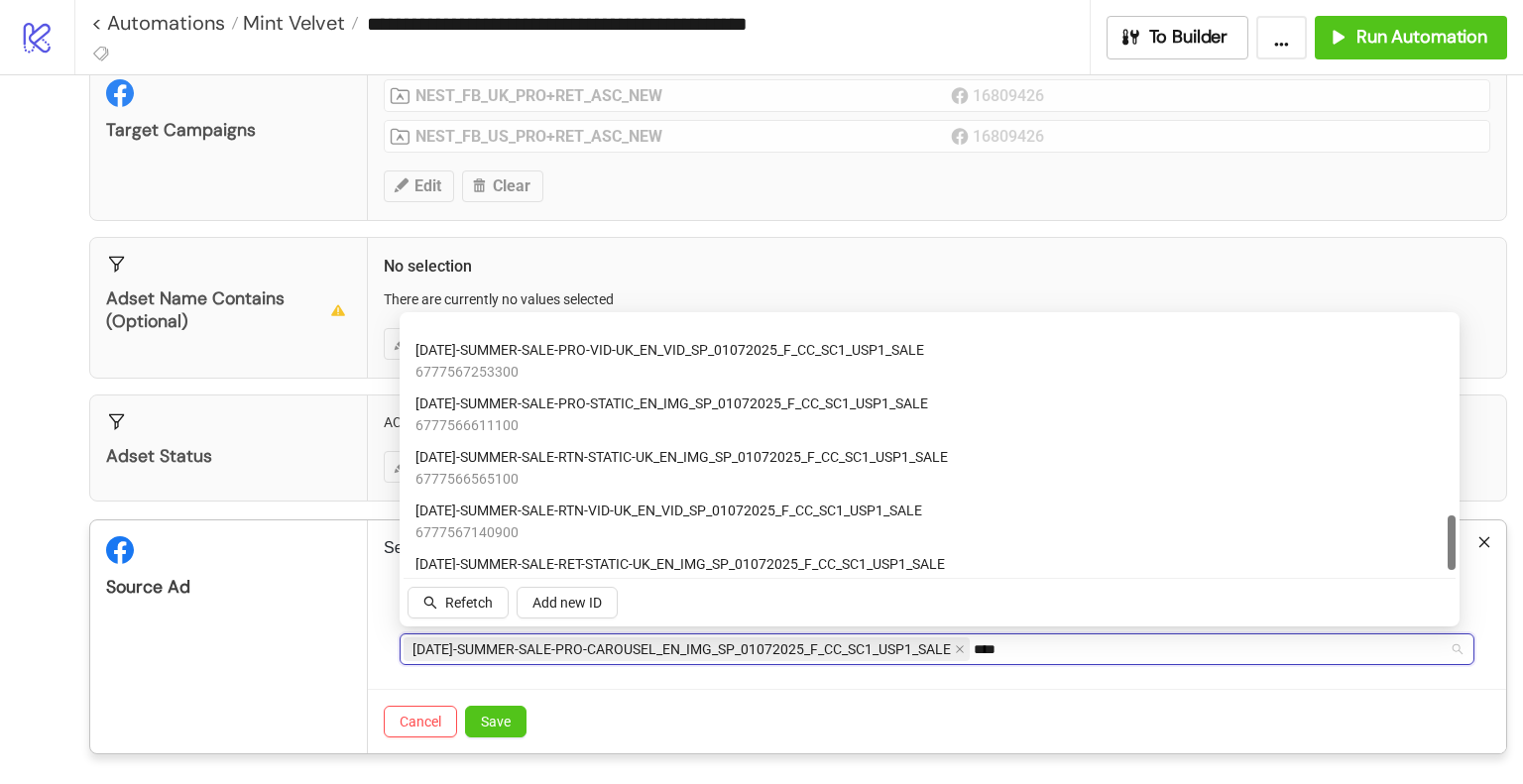 scroll, scrollTop: 924, scrollLeft: 0, axis: vertical 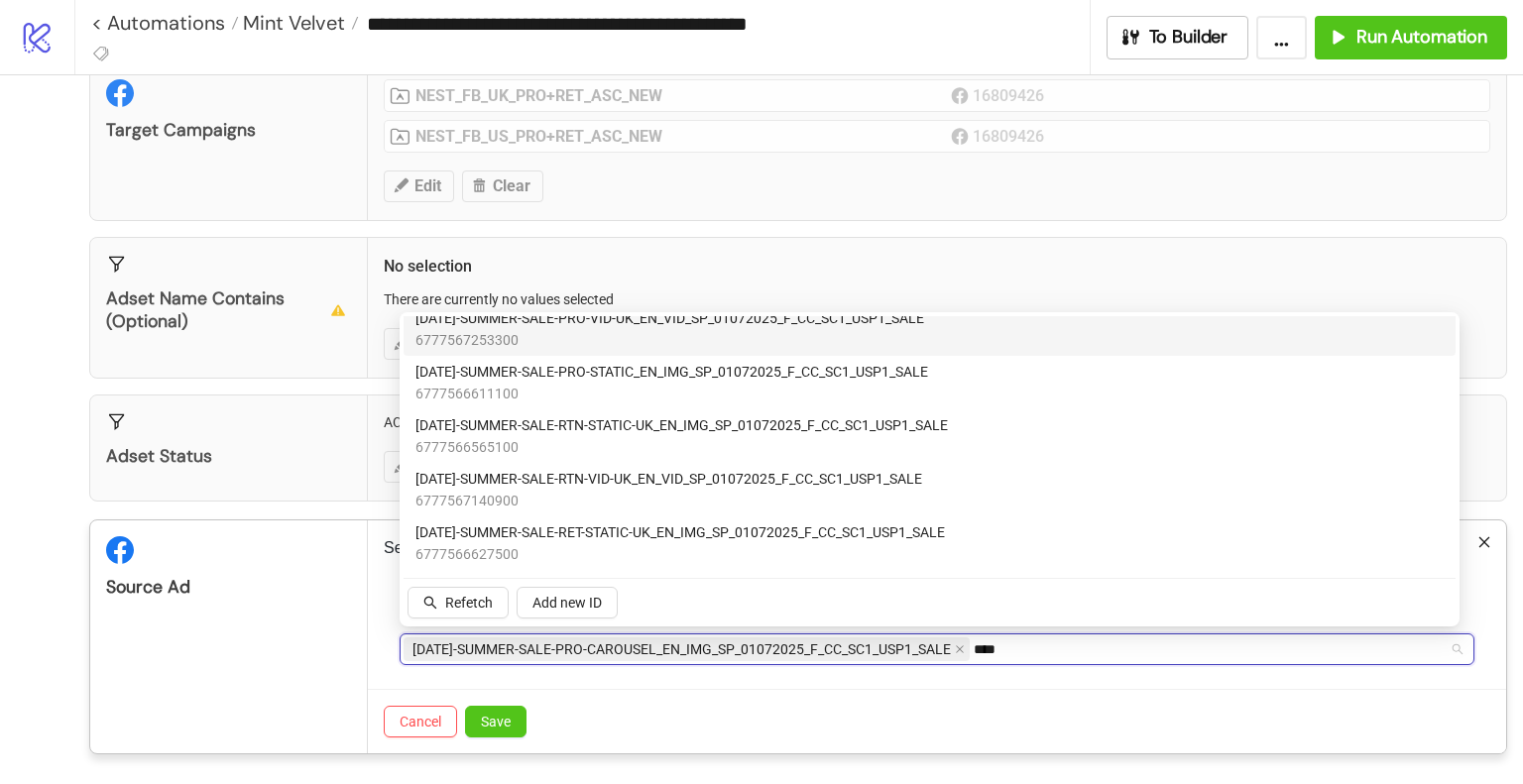 type on "****" 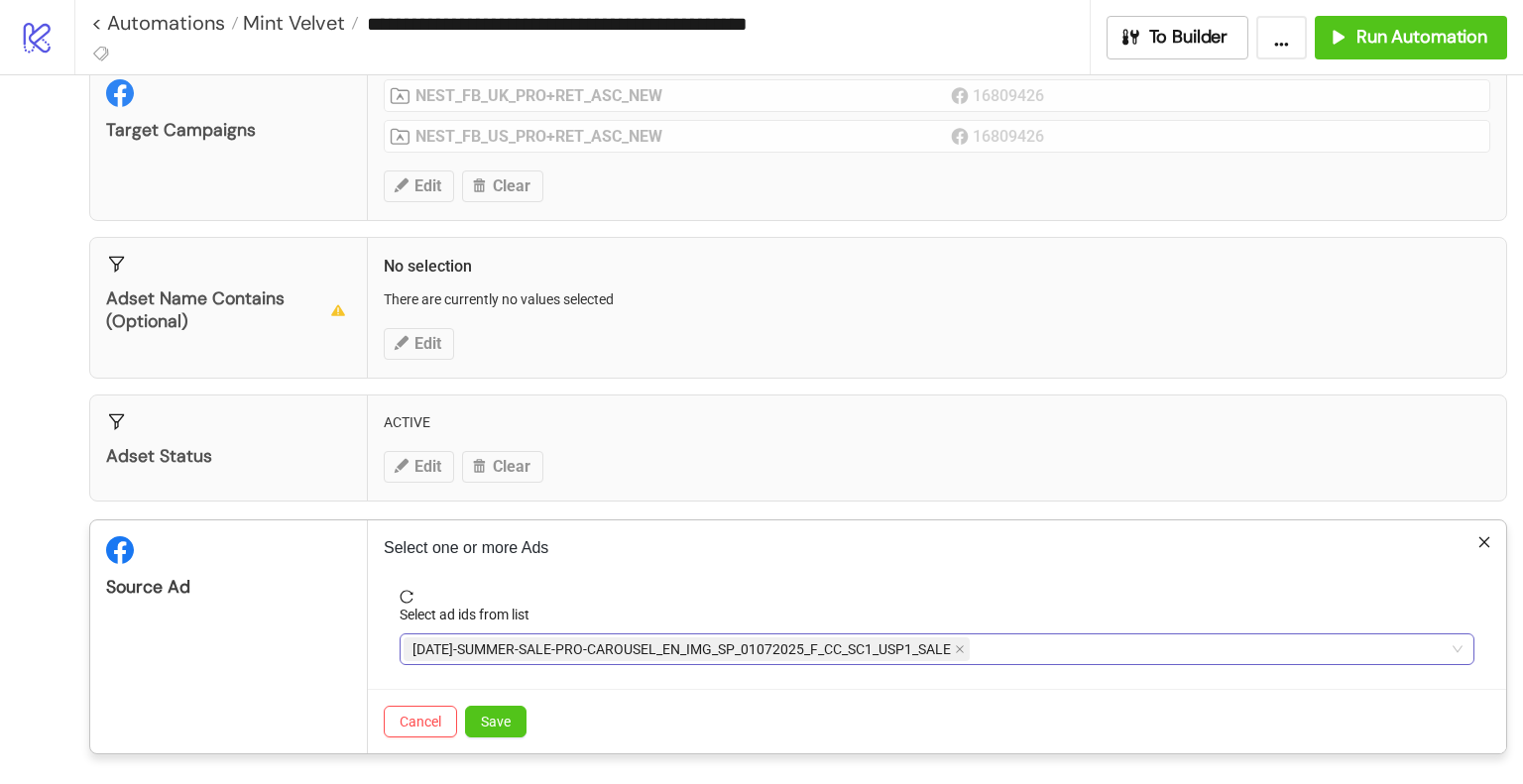 click on "[DATE]-SUMMER-SALE-PRO-CAROUSEL_EN_IMG_SP_01072025_F_CC_SC1_USP1_SALE ****" at bounding box center [926, 649] 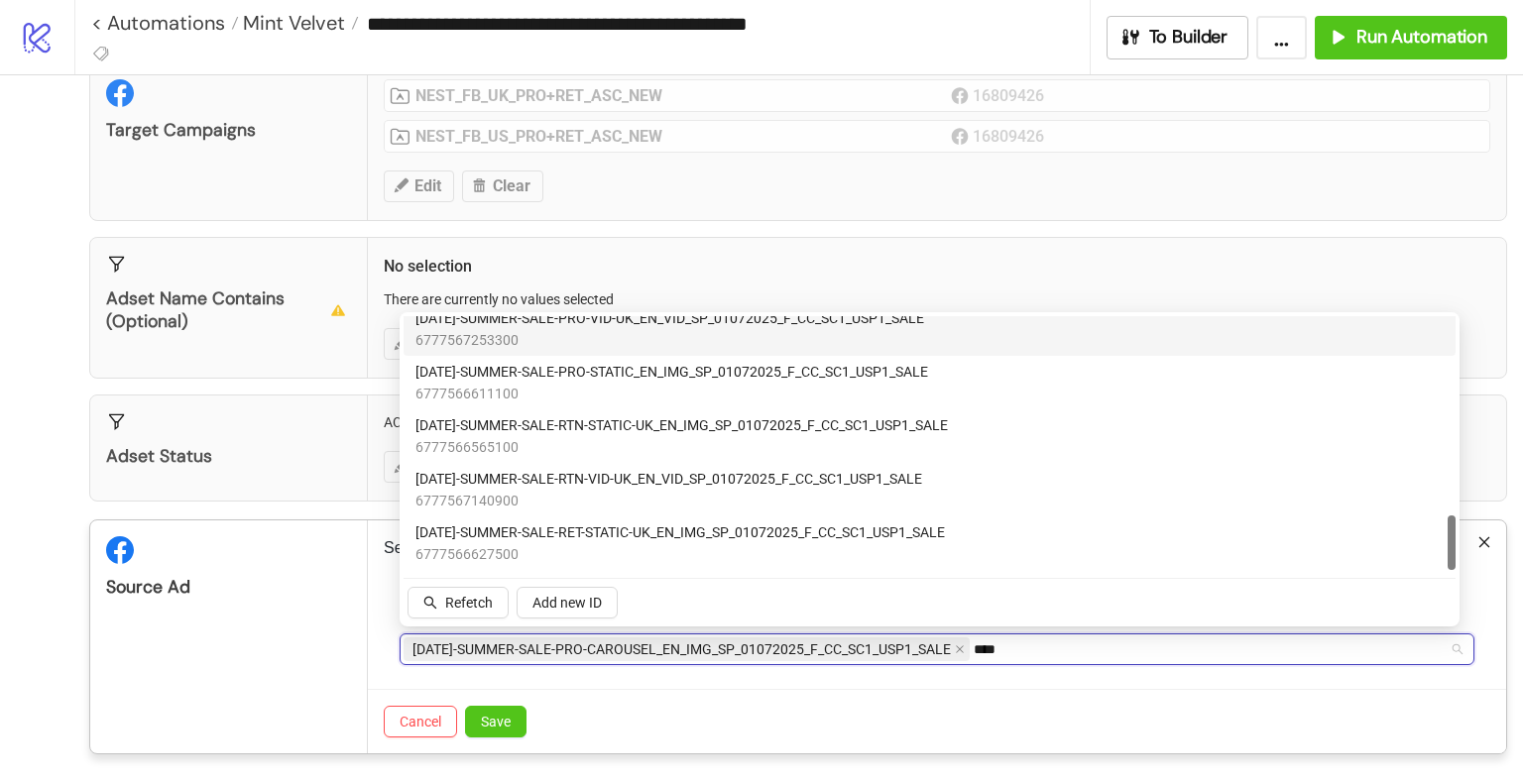 paste on "*********" 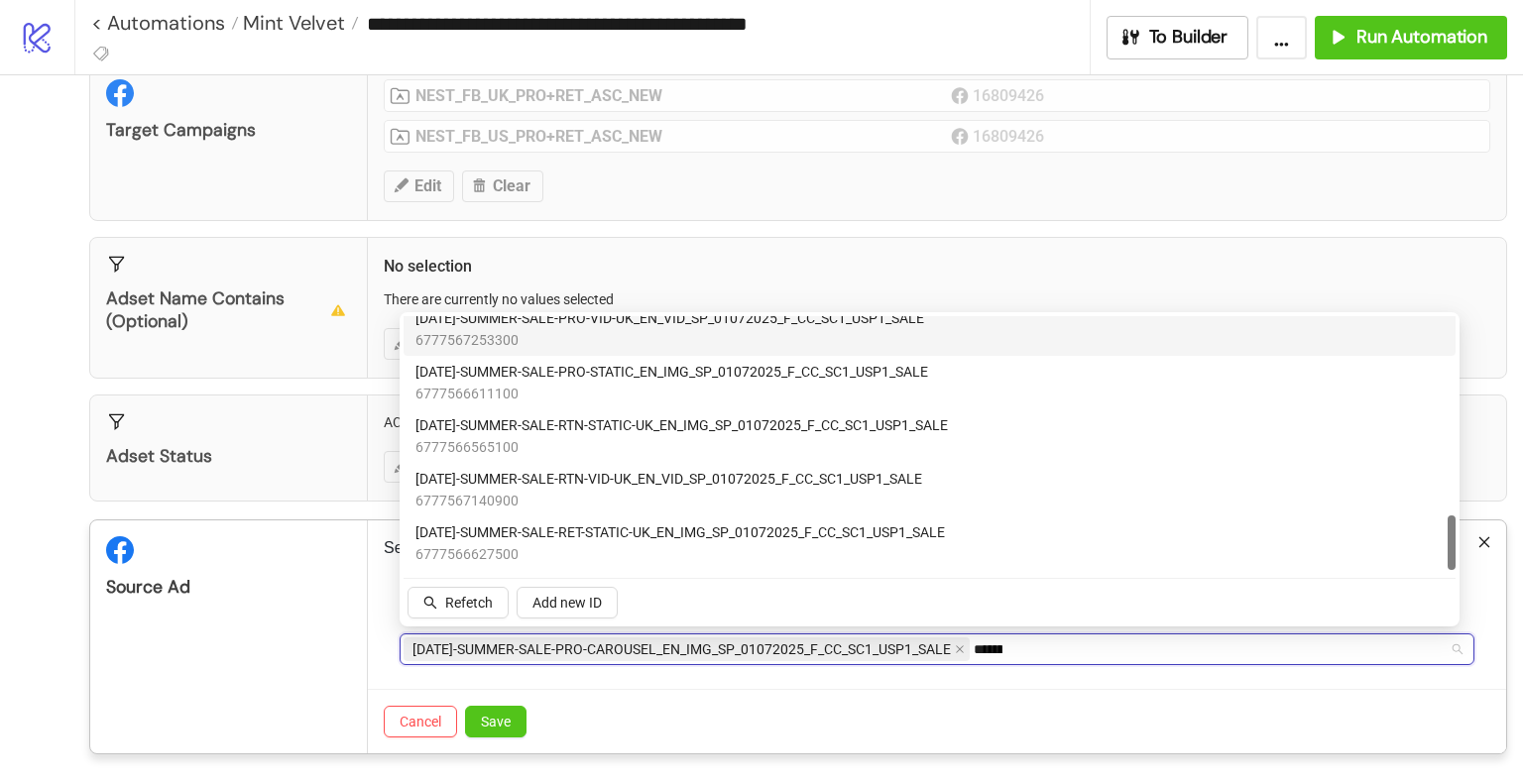scroll, scrollTop: 0, scrollLeft: 0, axis: both 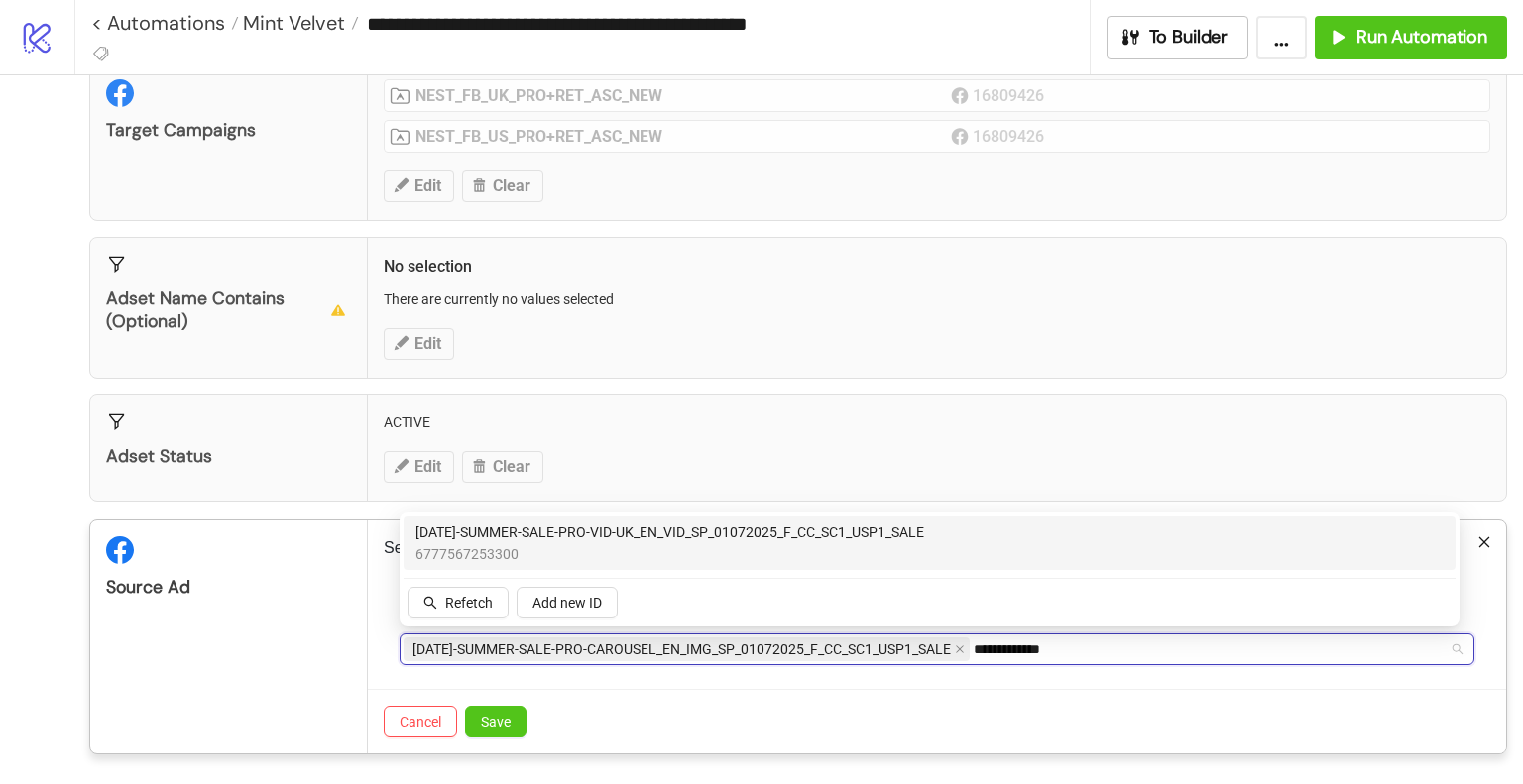 click on "[DATE]-SUMMER-SALE-PRO-VID-UK_EN_VID_SP_01072025_F_CC_SC1_USP1_SALE 6777567253300" at bounding box center (929, 543) 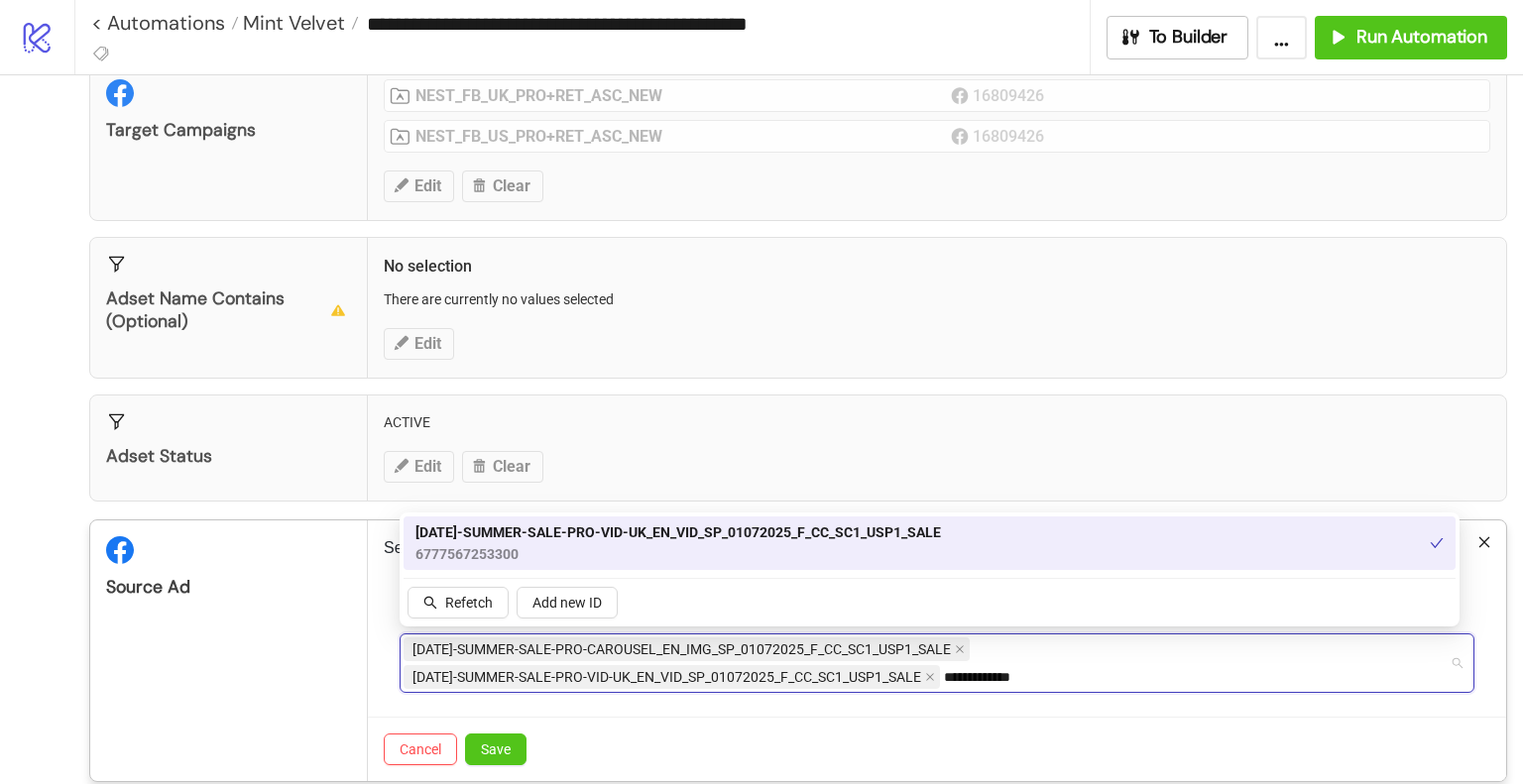 type on "**********" 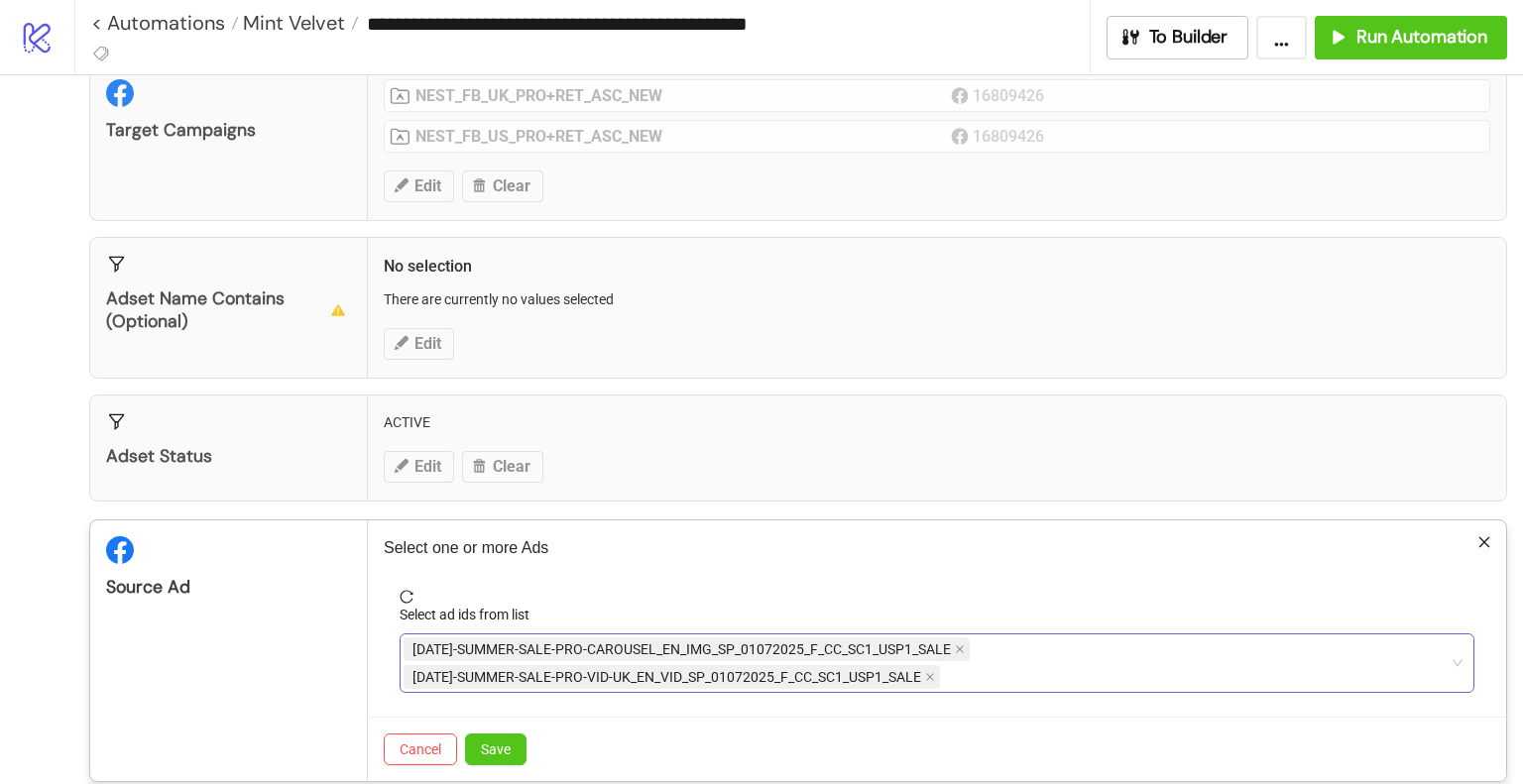 click on "**********" at bounding box center (926, 663) 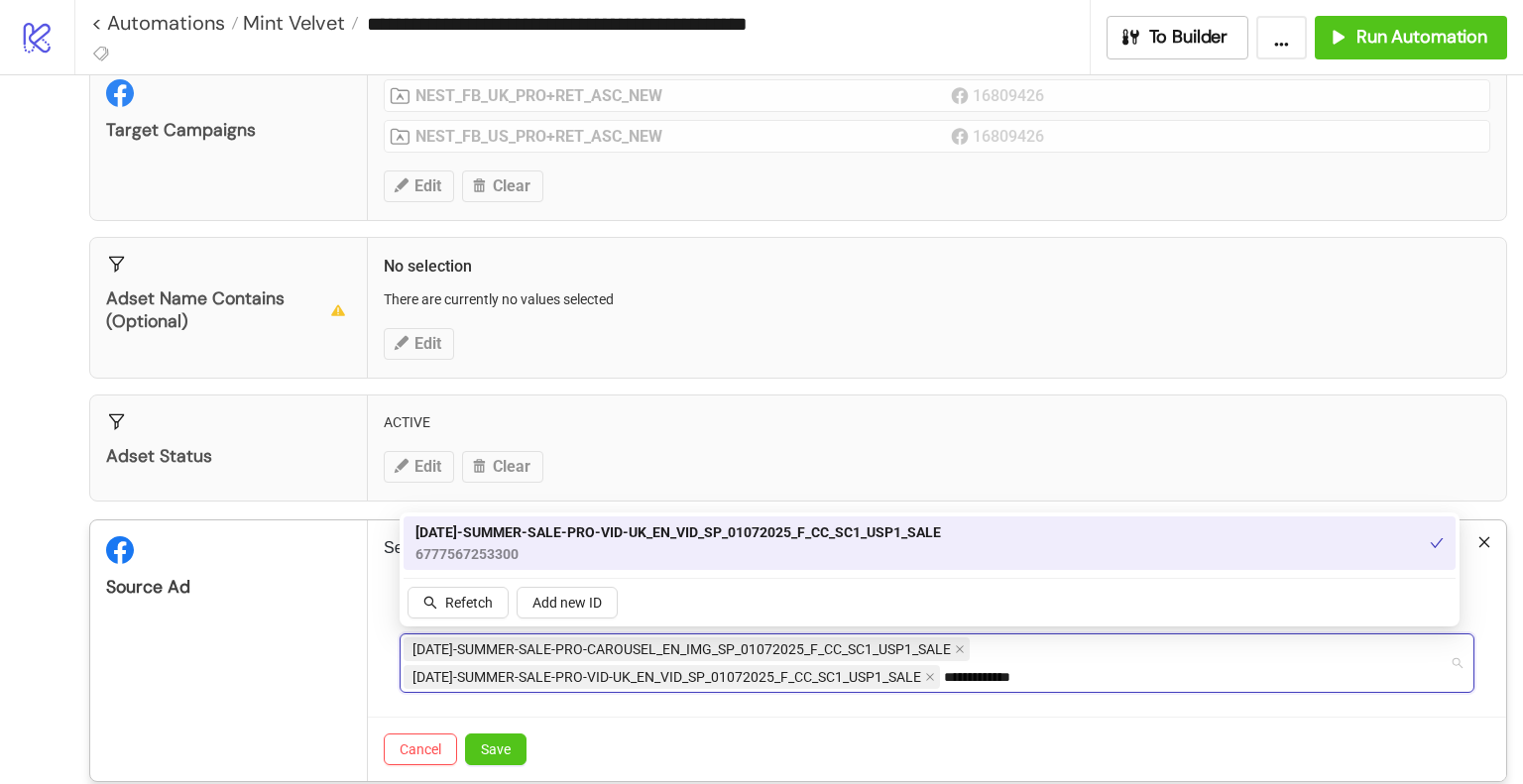 paste 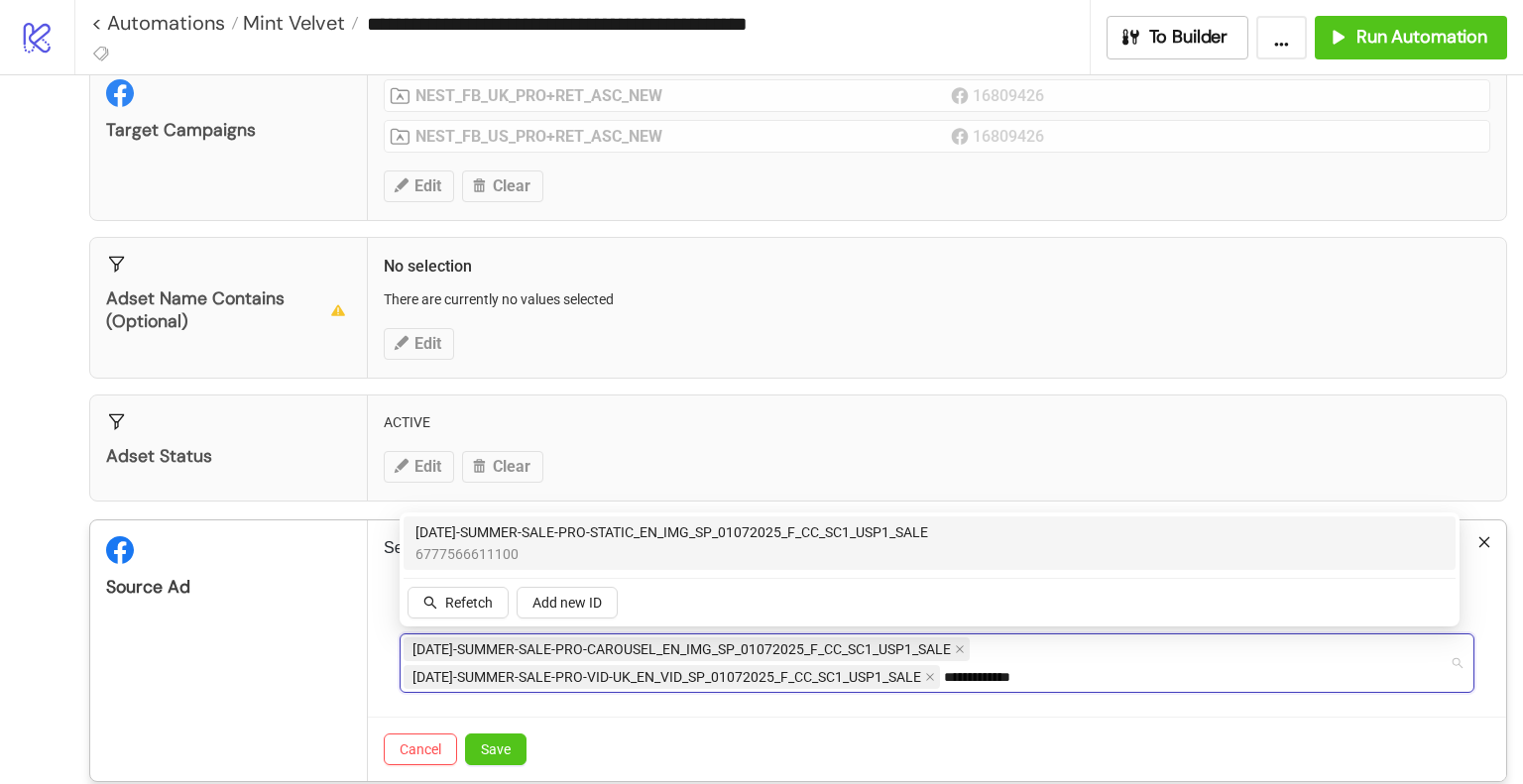 click on "6777566611100" at bounding box center (671, 554) 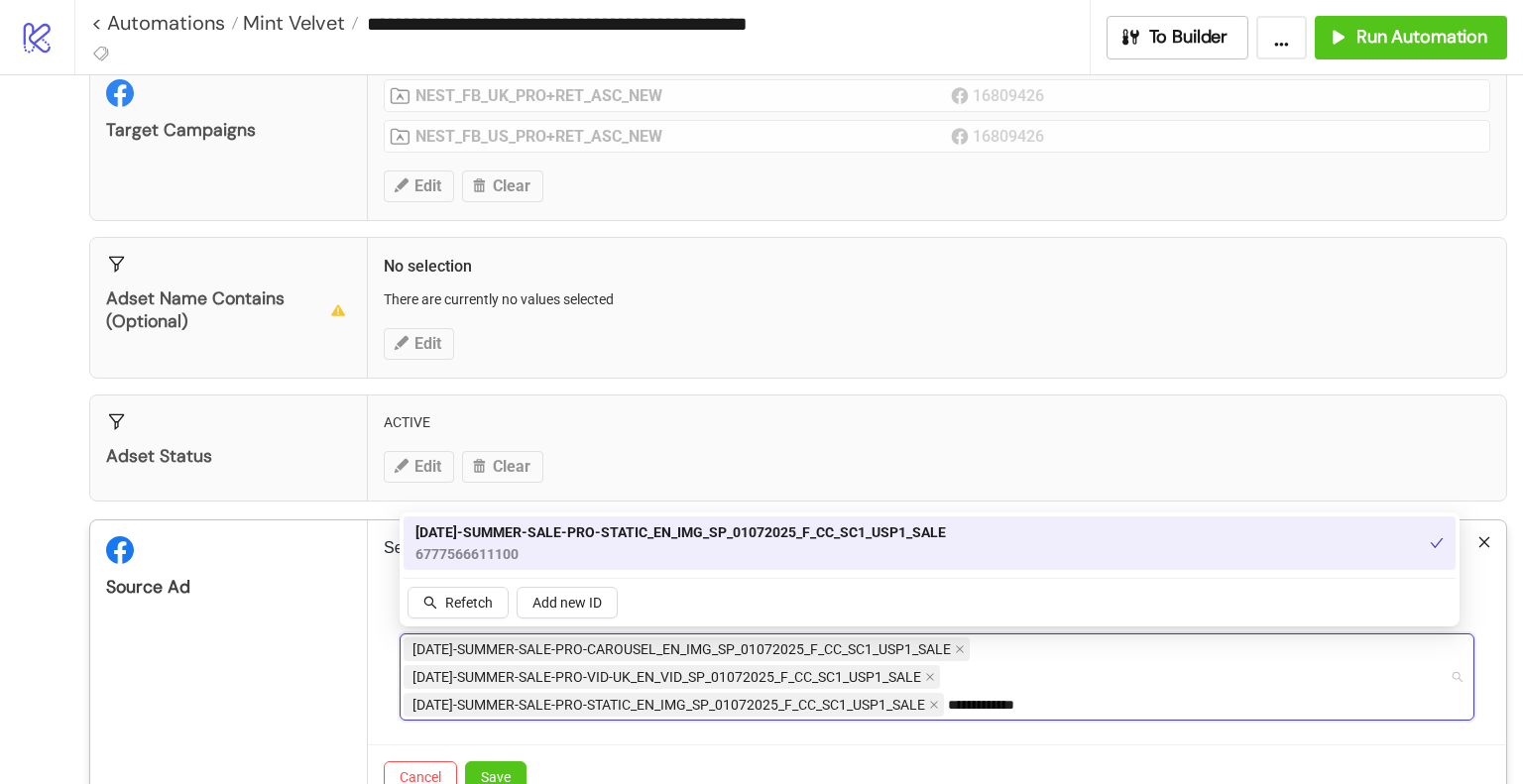 type on "**********" 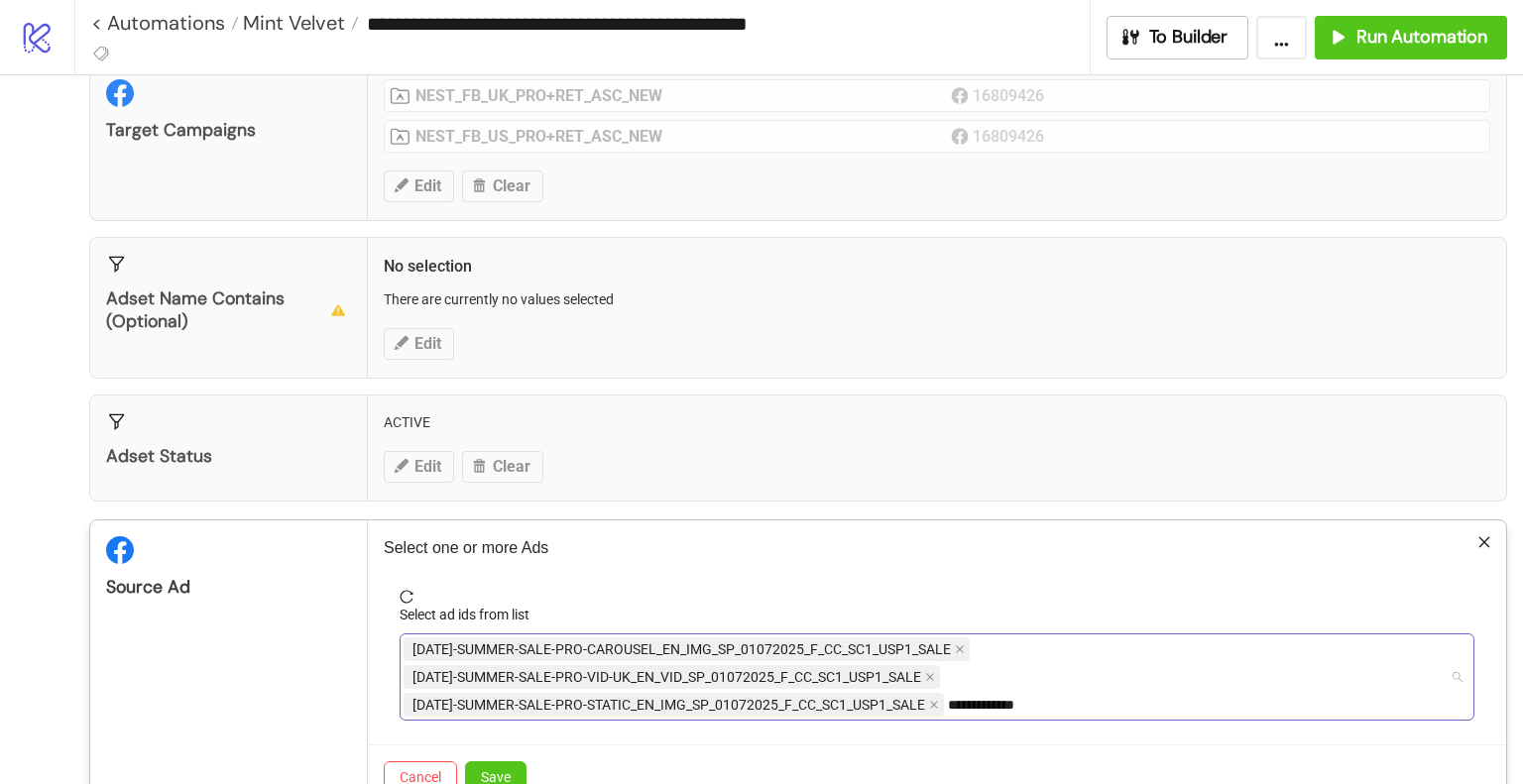 click on "**********" at bounding box center [926, 677] 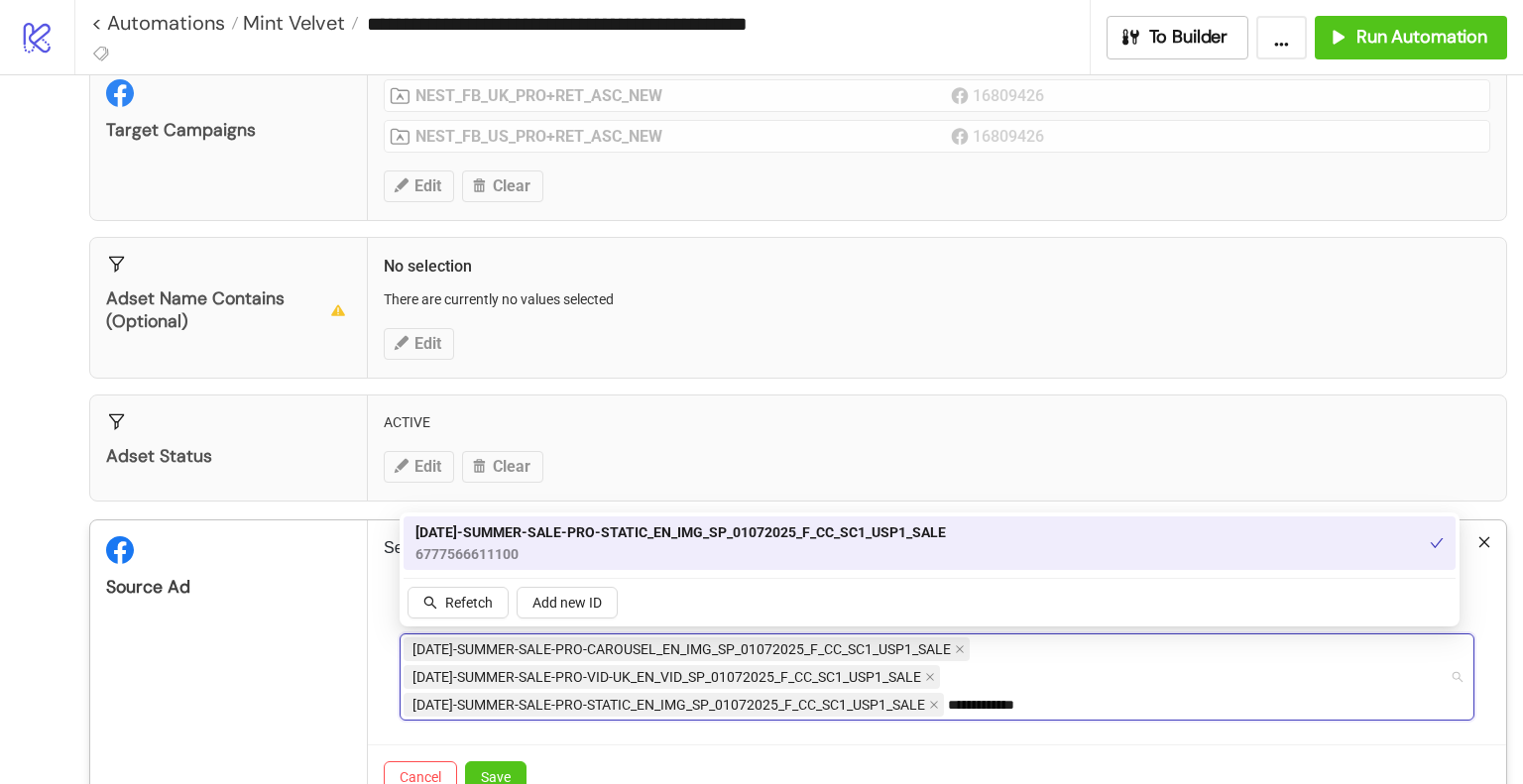 paste 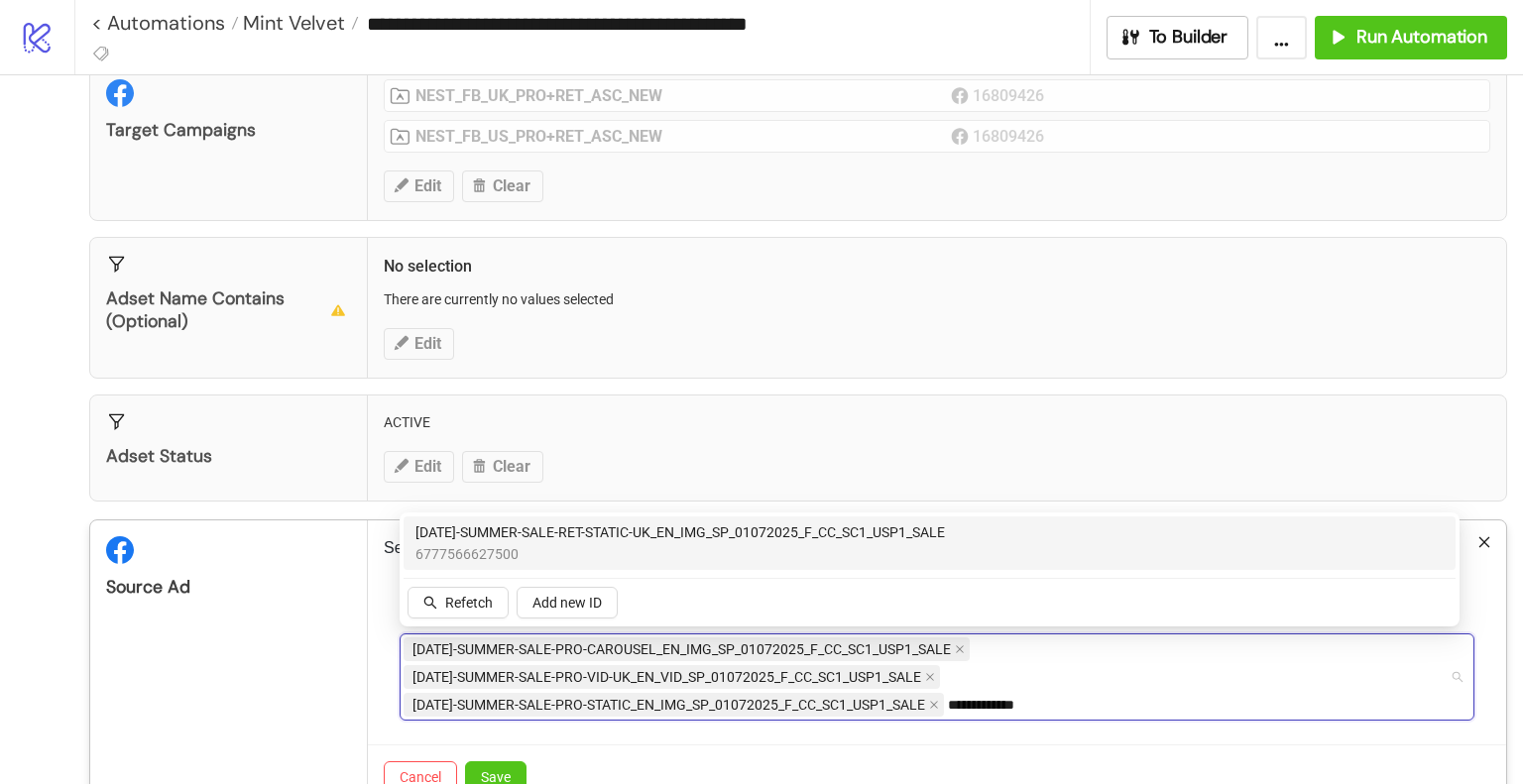 click on "[DATE]-SUMMER-SALE-RET-STATIC-UK_EN_IMG_SP_01072025_F_CC_SC1_USP1_SALE" at bounding box center (680, 532) 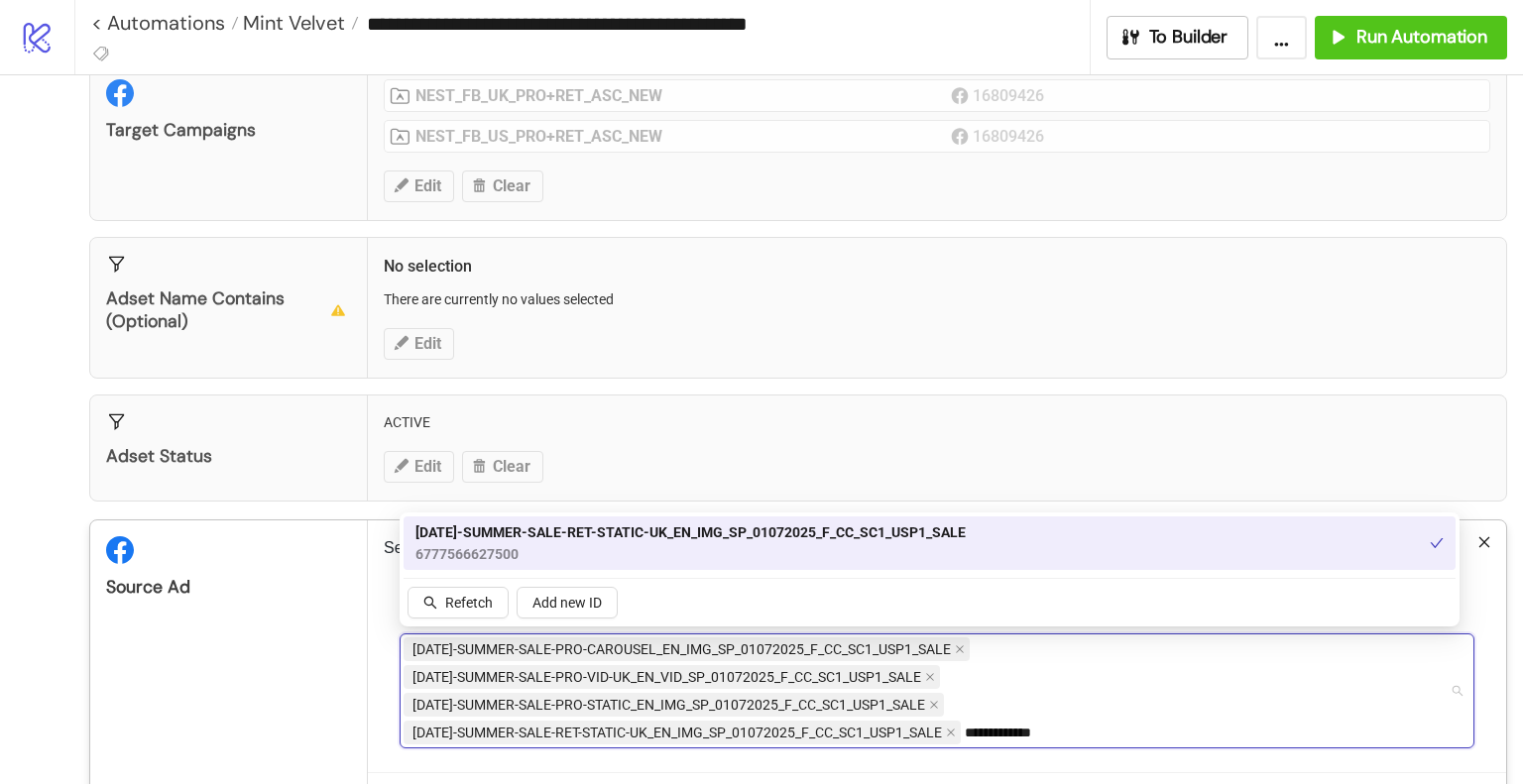 type 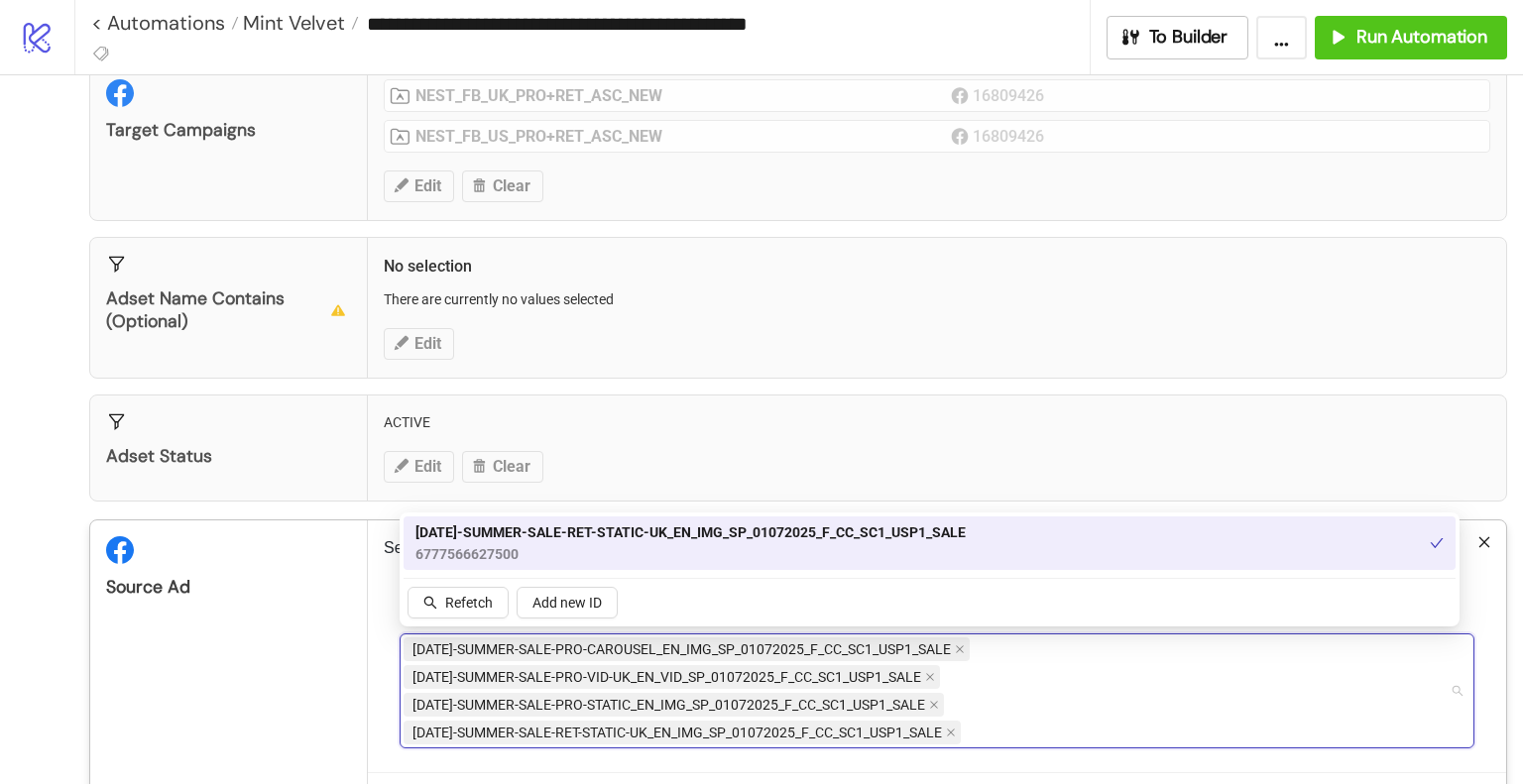 click on "Source Ad" at bounding box center (229, 678) 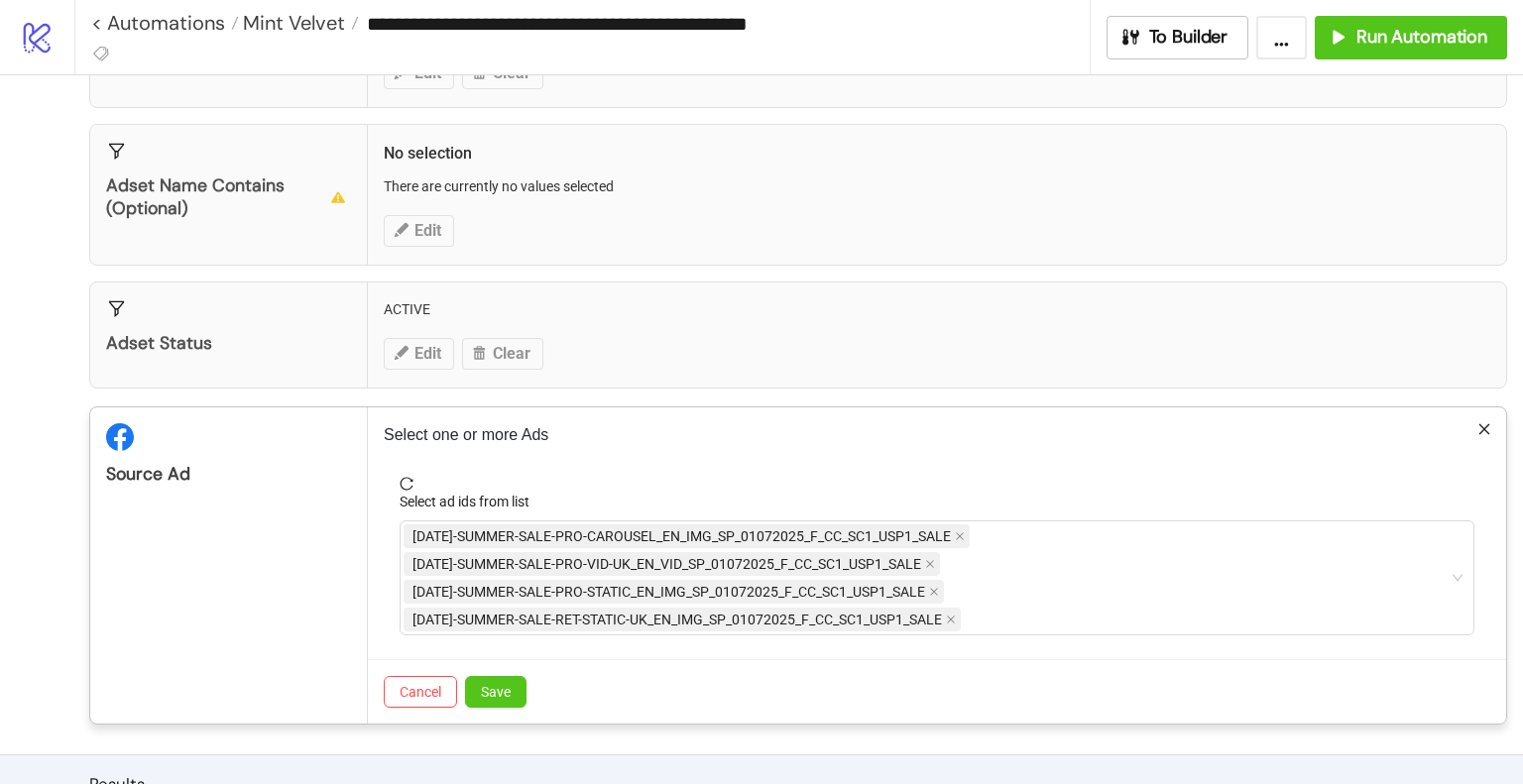 scroll, scrollTop: 396, scrollLeft: 0, axis: vertical 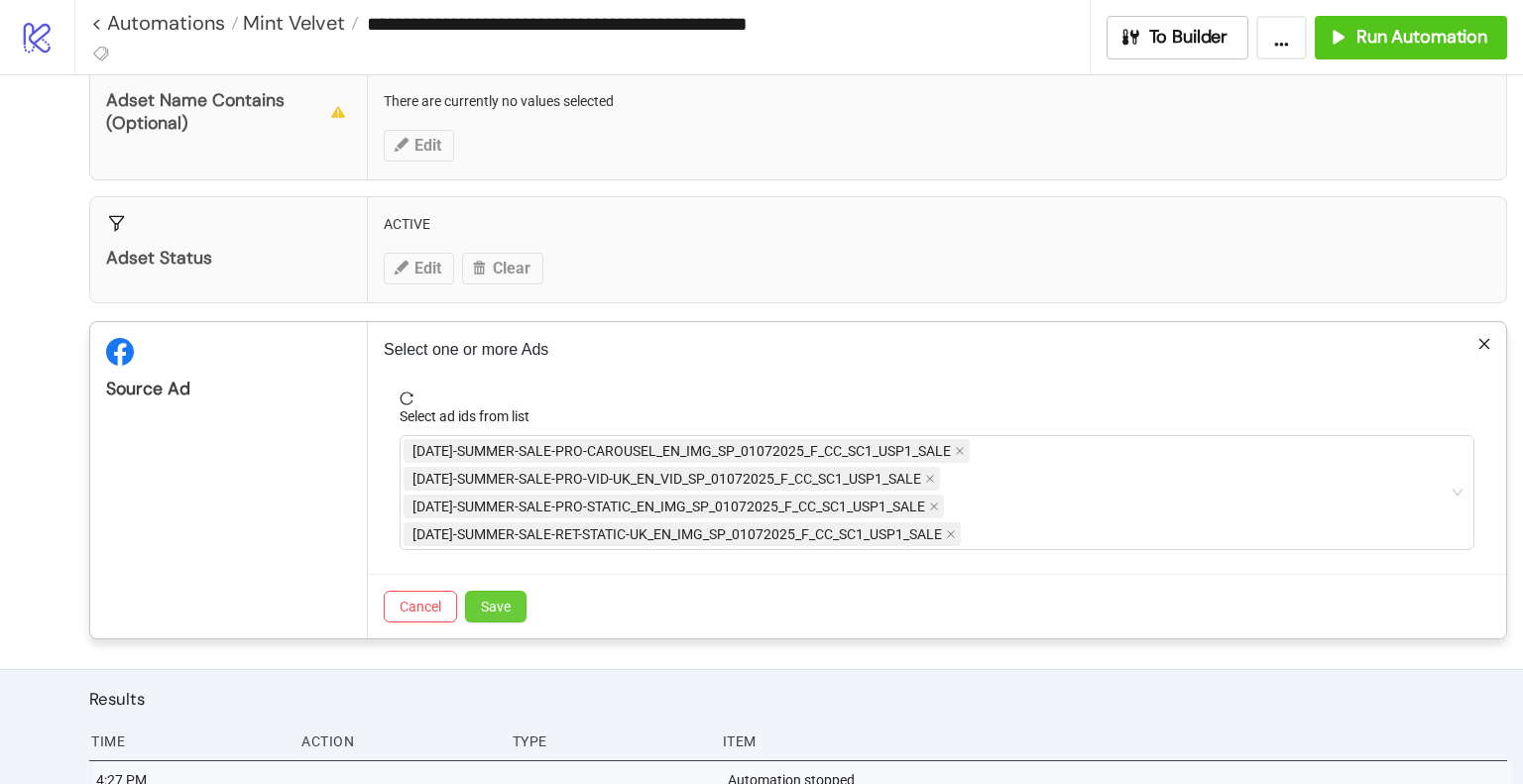 click on "Save" at bounding box center [496, 607] 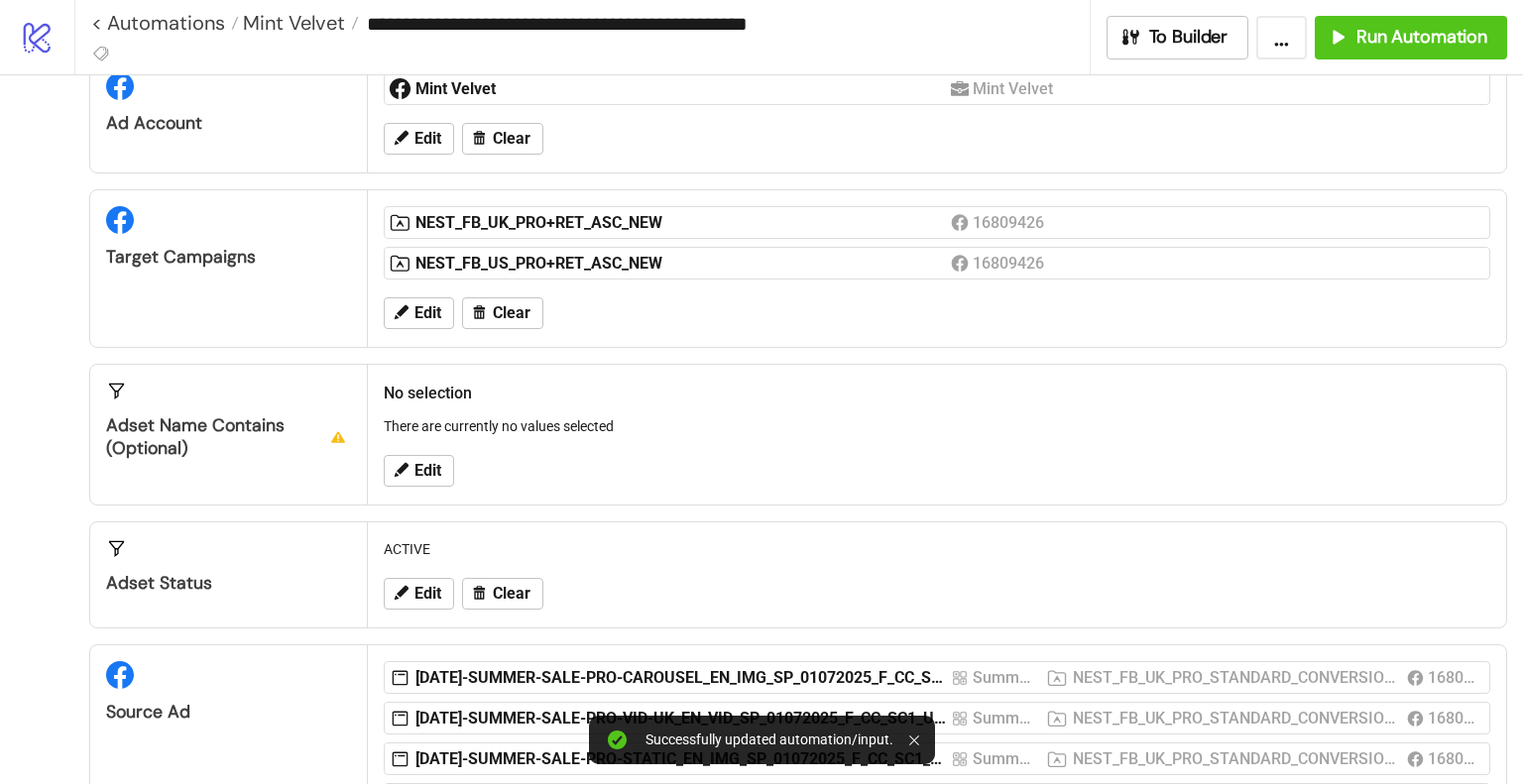 scroll, scrollTop: 198, scrollLeft: 0, axis: vertical 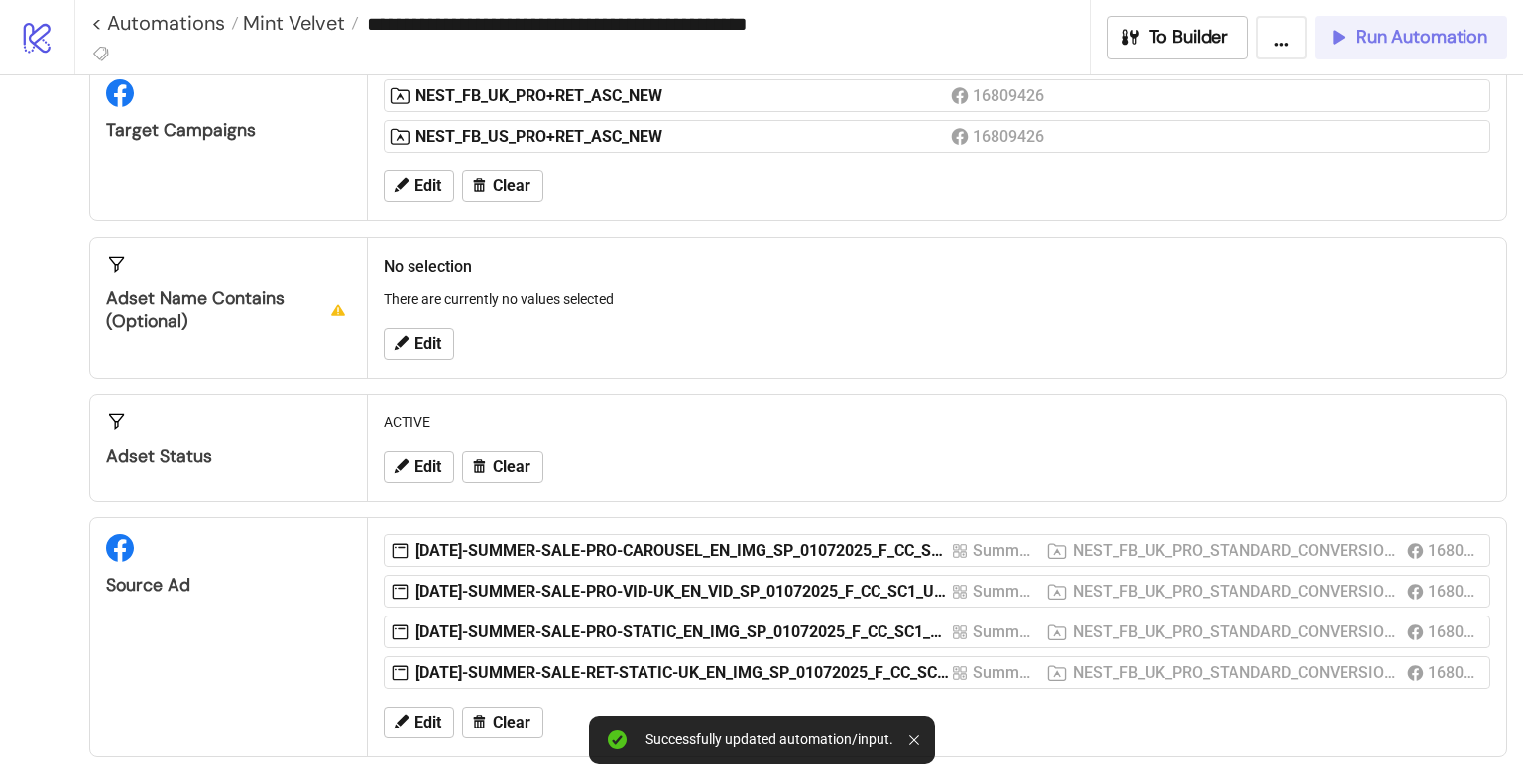 click on "Run Automation" at bounding box center [1422, 37] 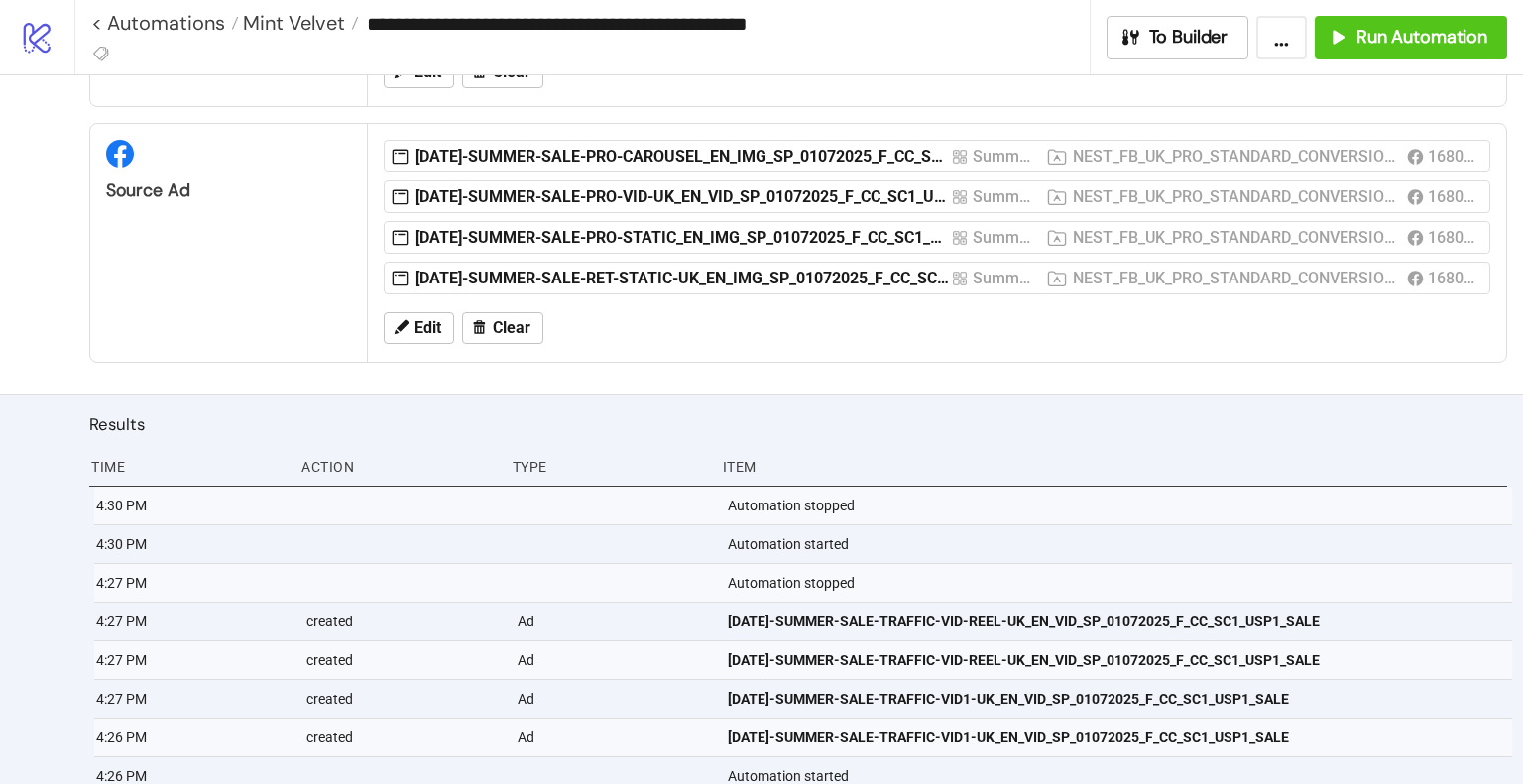 scroll, scrollTop: 595, scrollLeft: 0, axis: vertical 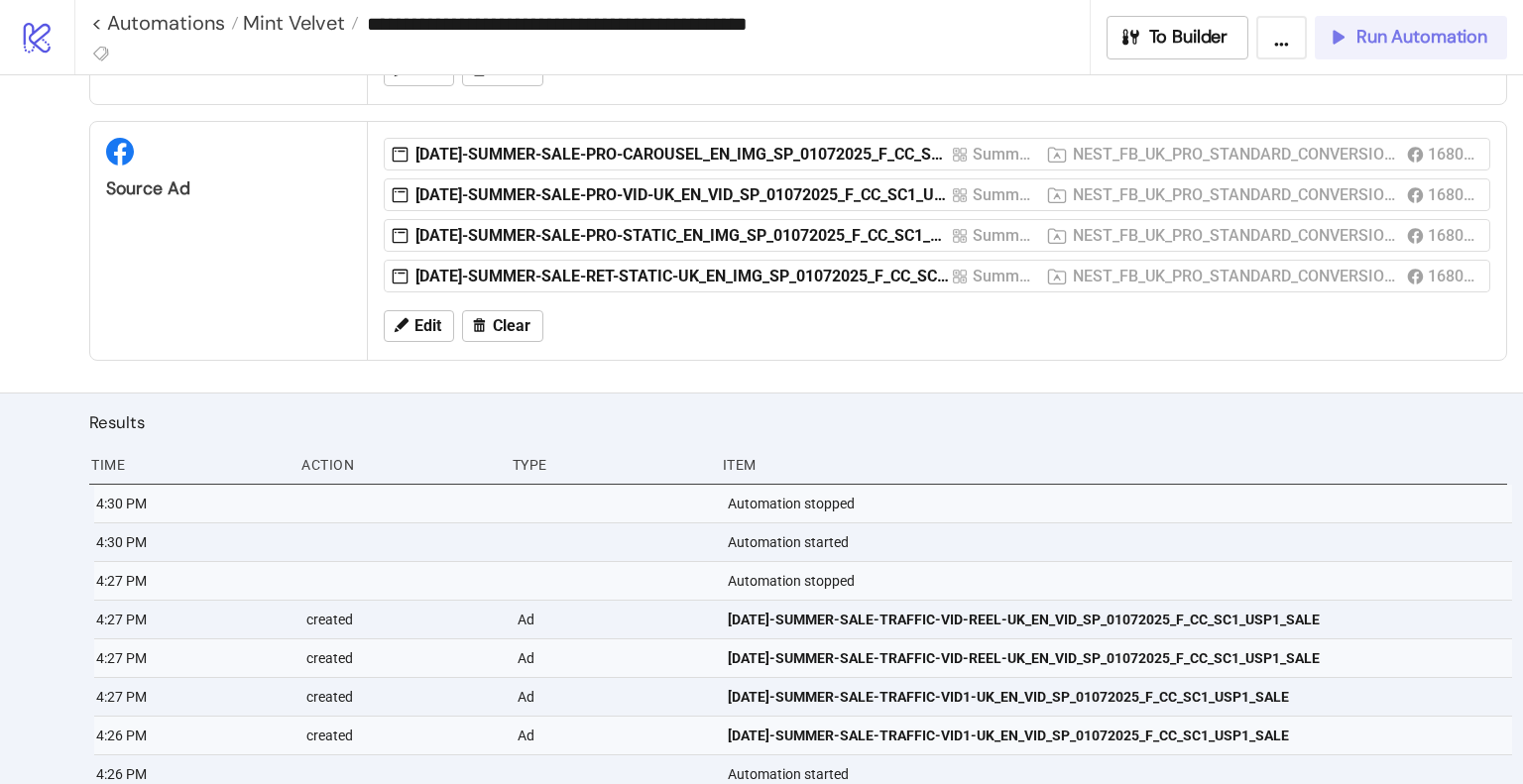 click on "Run Automation" at bounding box center (1422, 37) 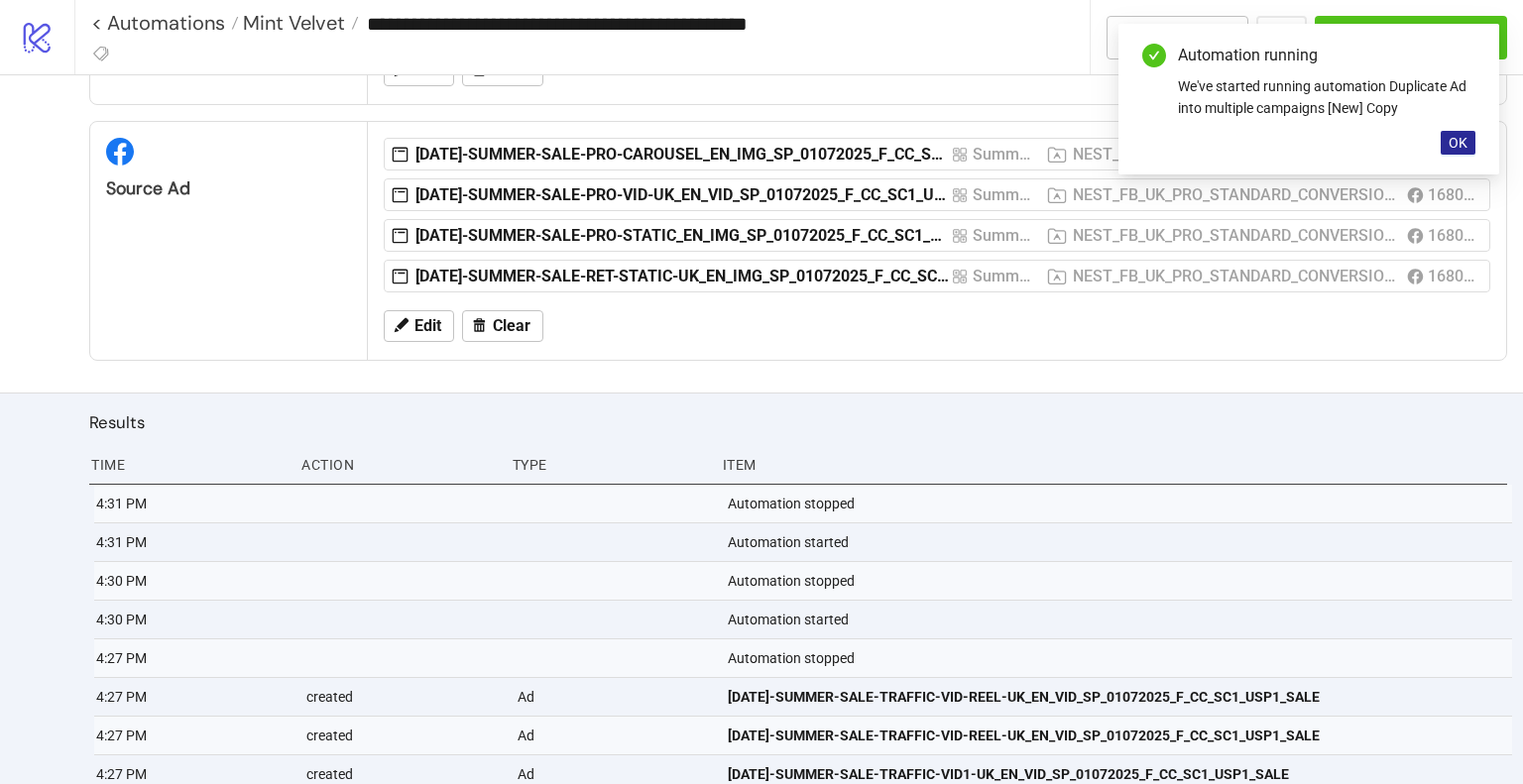 click on "OK" at bounding box center [1458, 143] 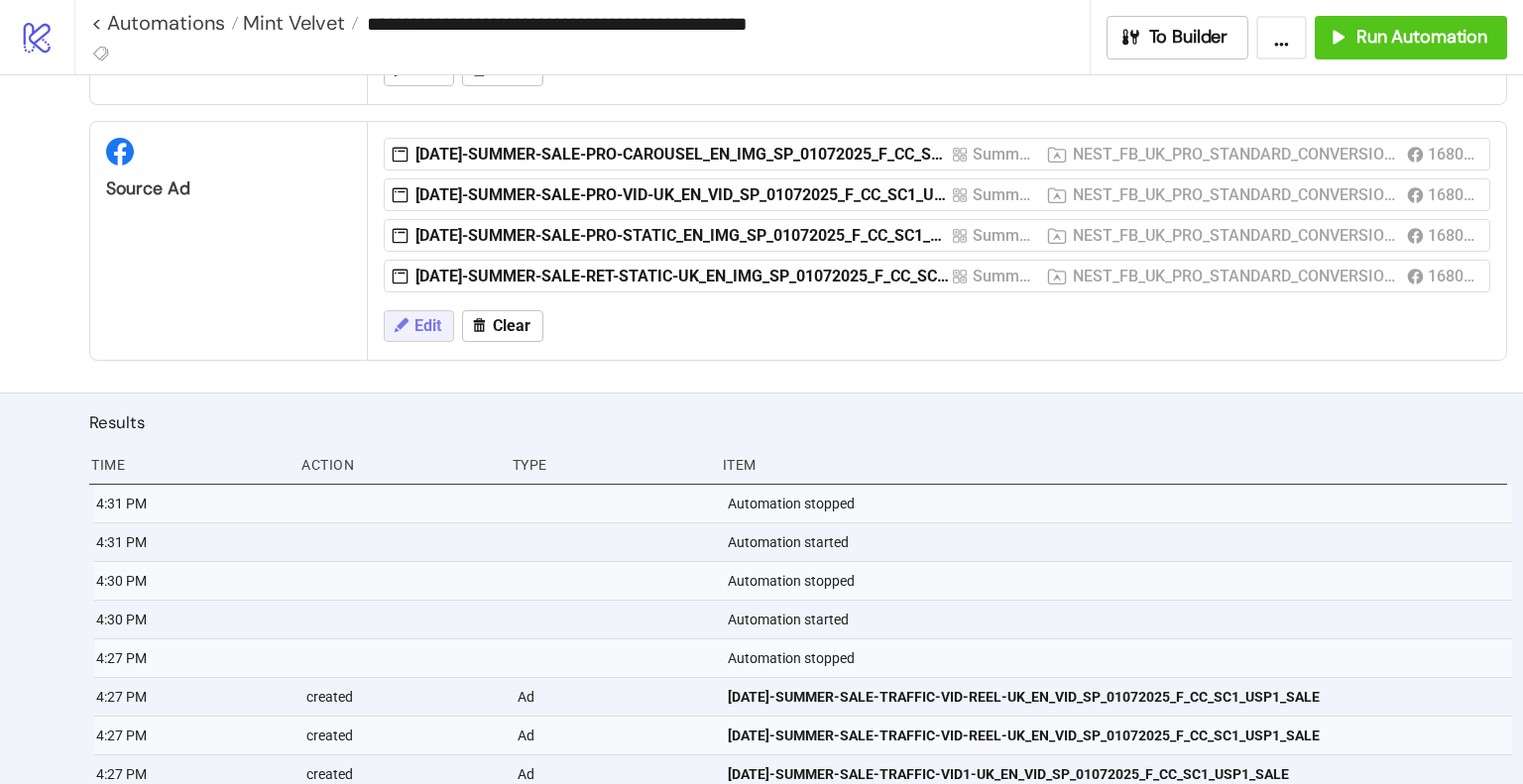 click 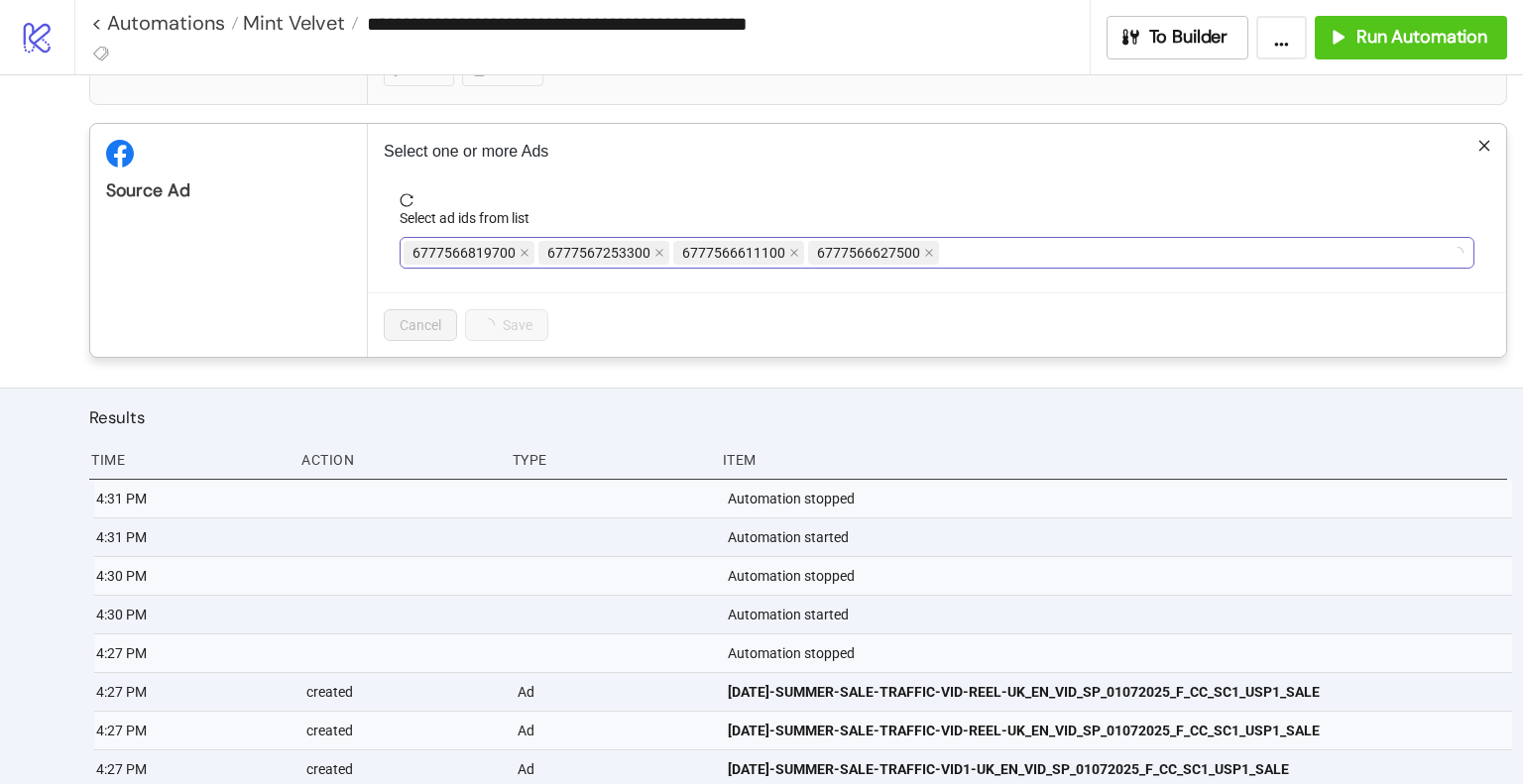 click on "6777566819700 6777567253300 6777566611100 6777566627500" at bounding box center (937, 253) 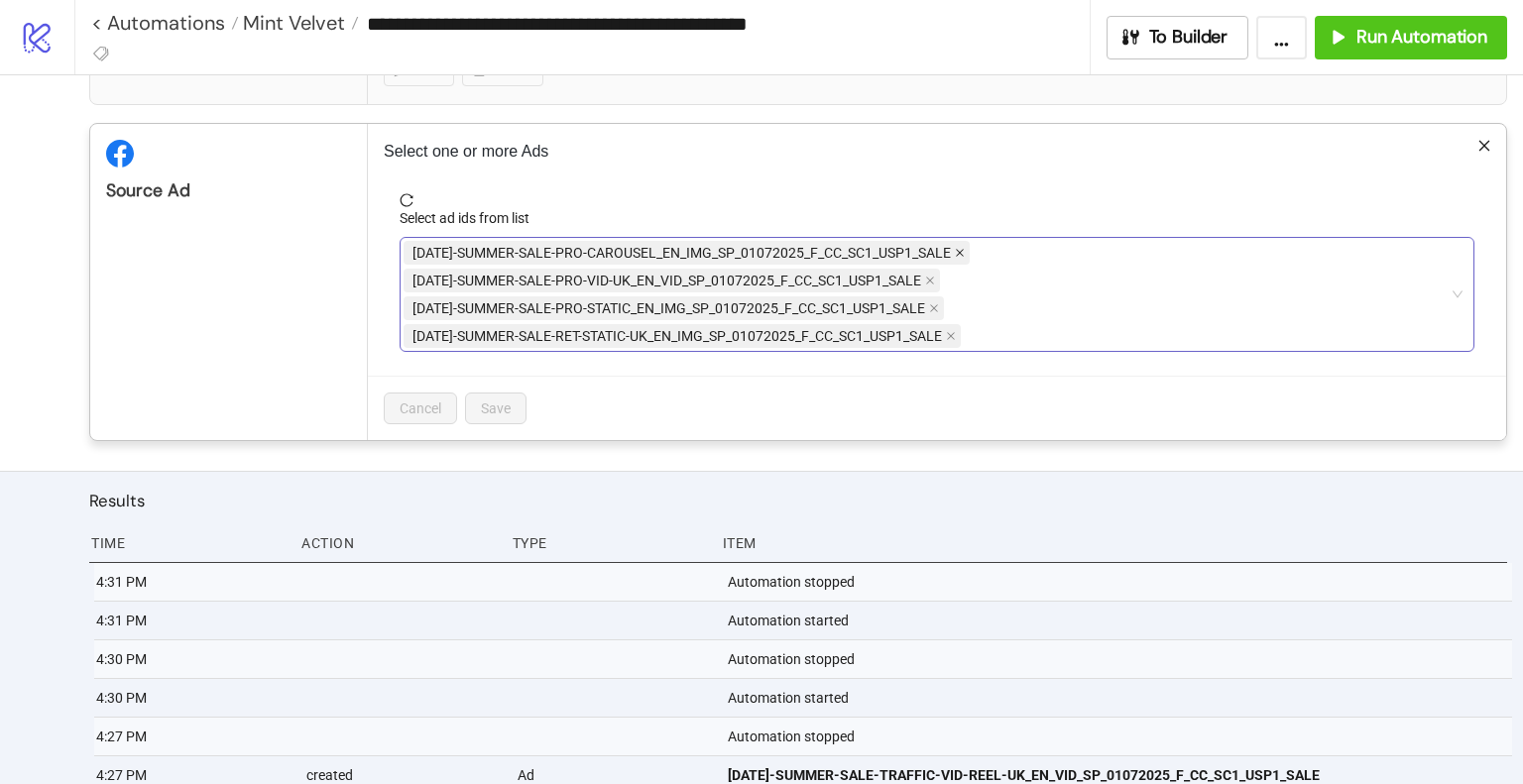 click 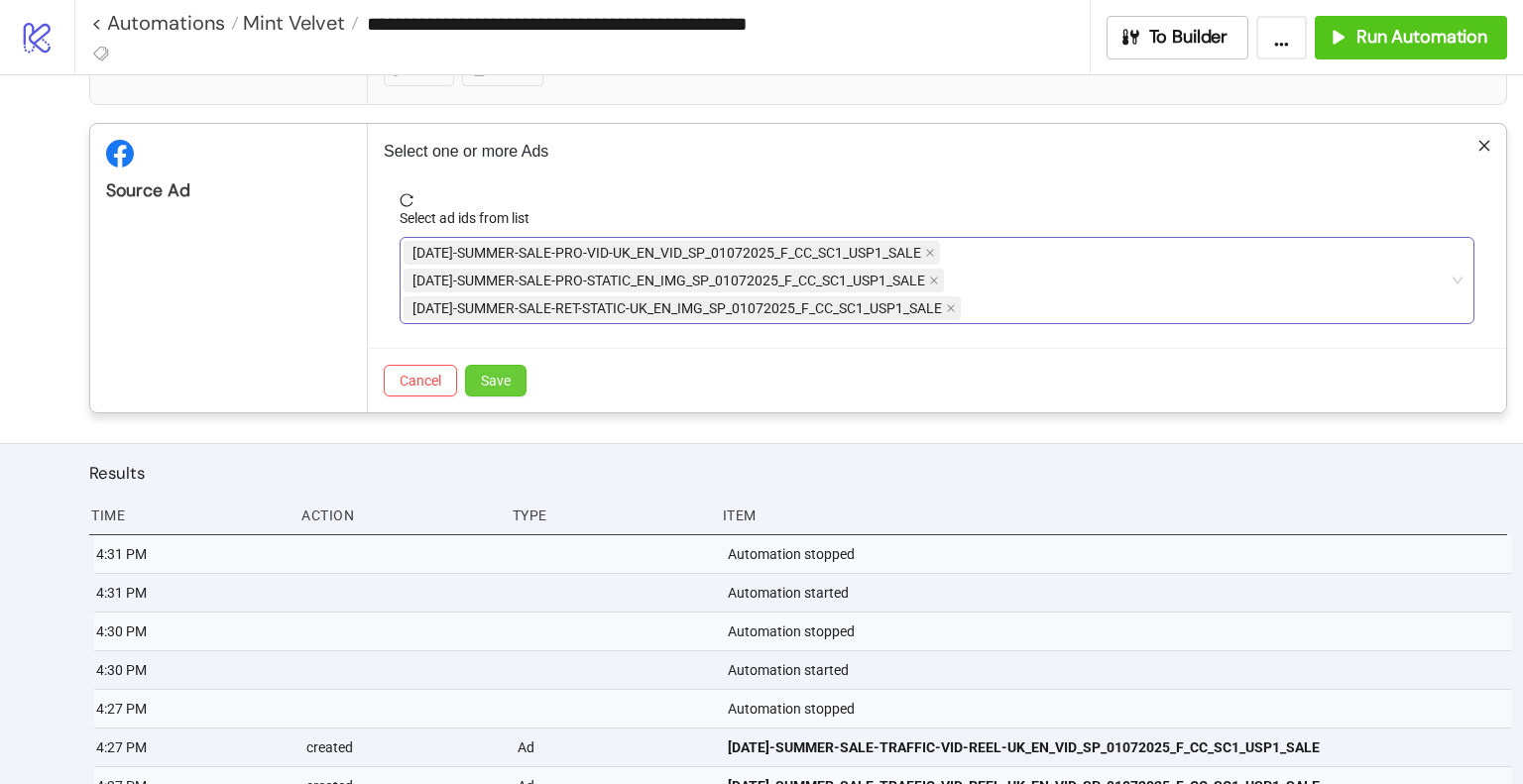 click on "Save" at bounding box center (496, 381) 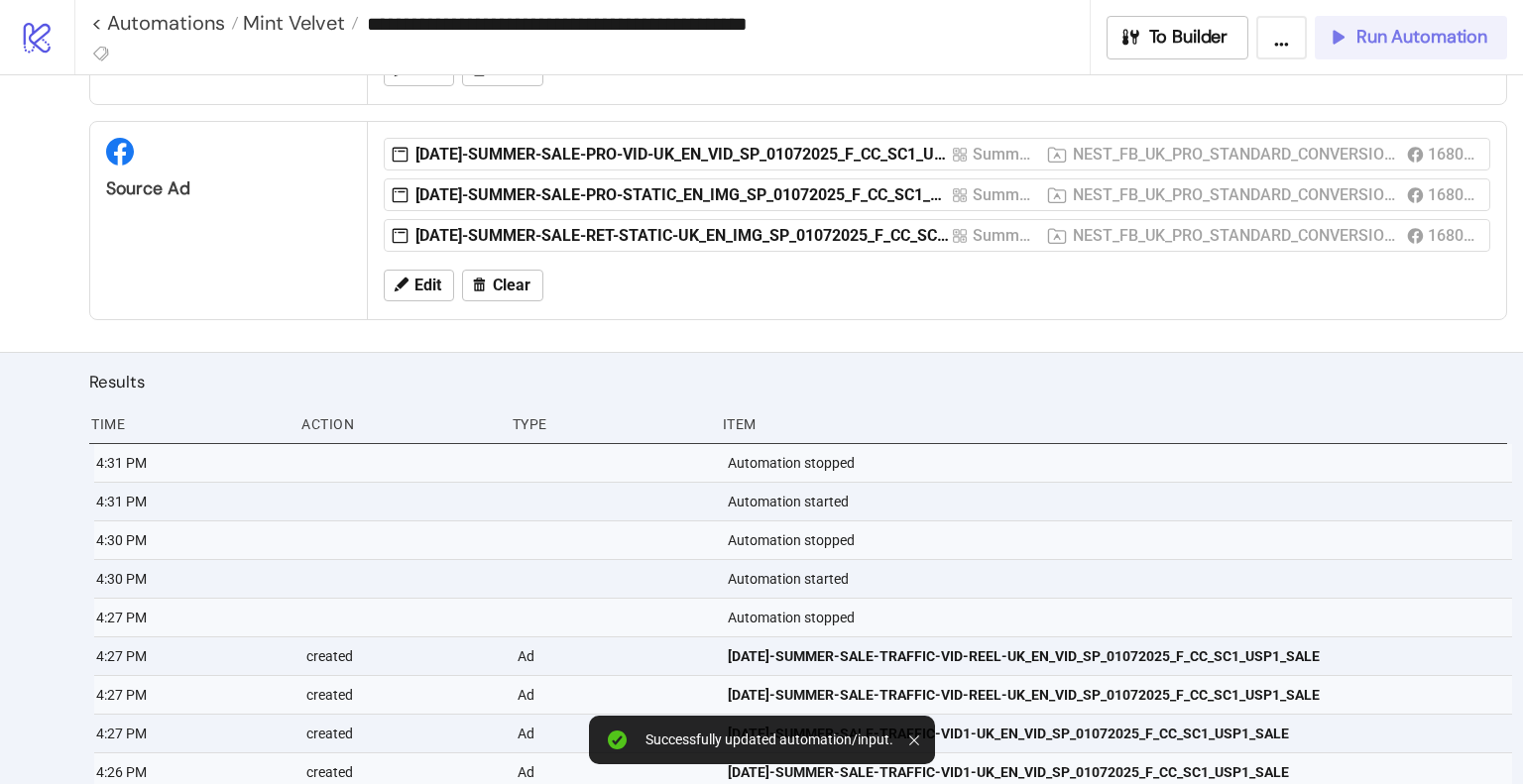 click on "Run Automation" at bounding box center [1422, 37] 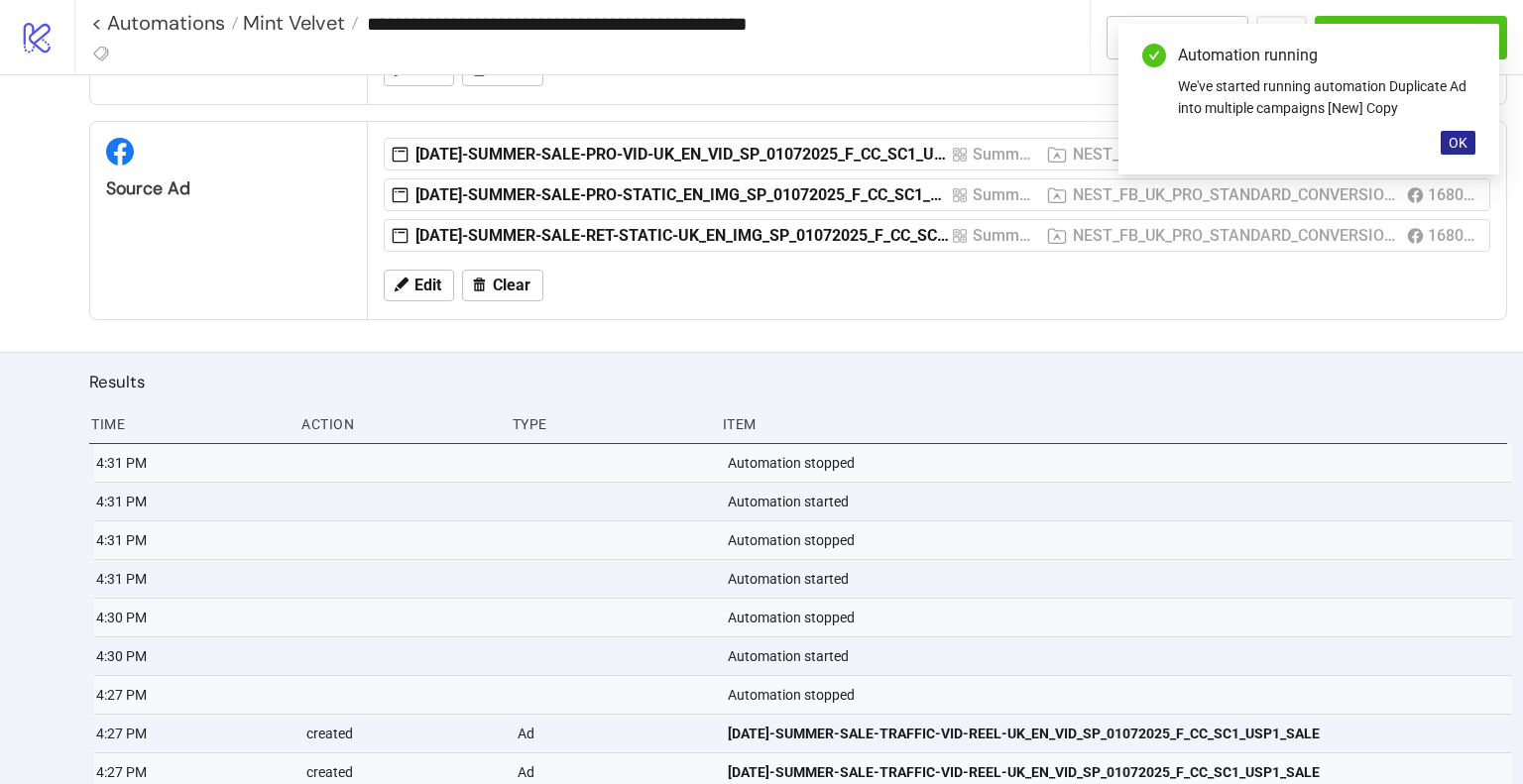 click on "OK" at bounding box center (1458, 143) 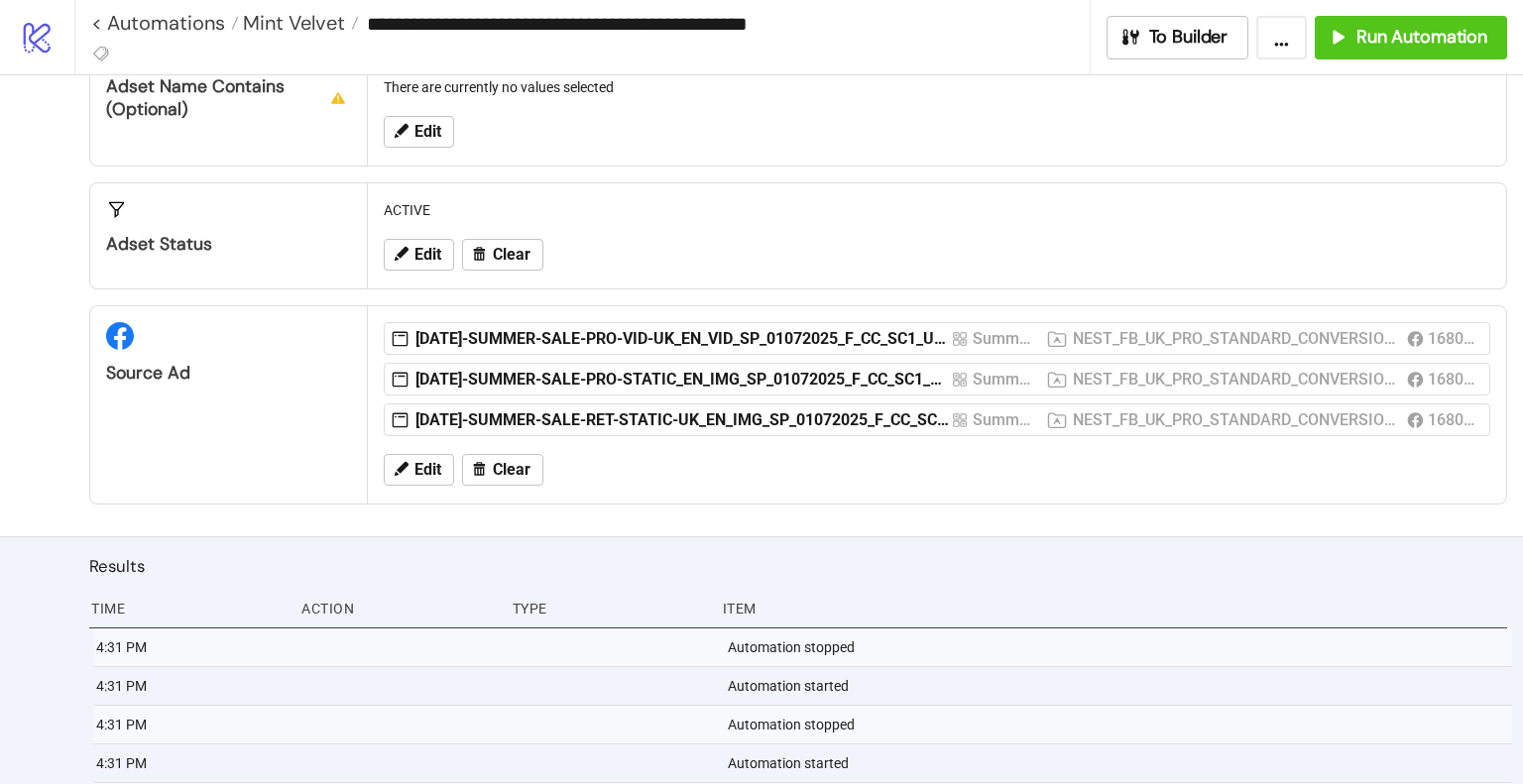 scroll, scrollTop: 297, scrollLeft: 0, axis: vertical 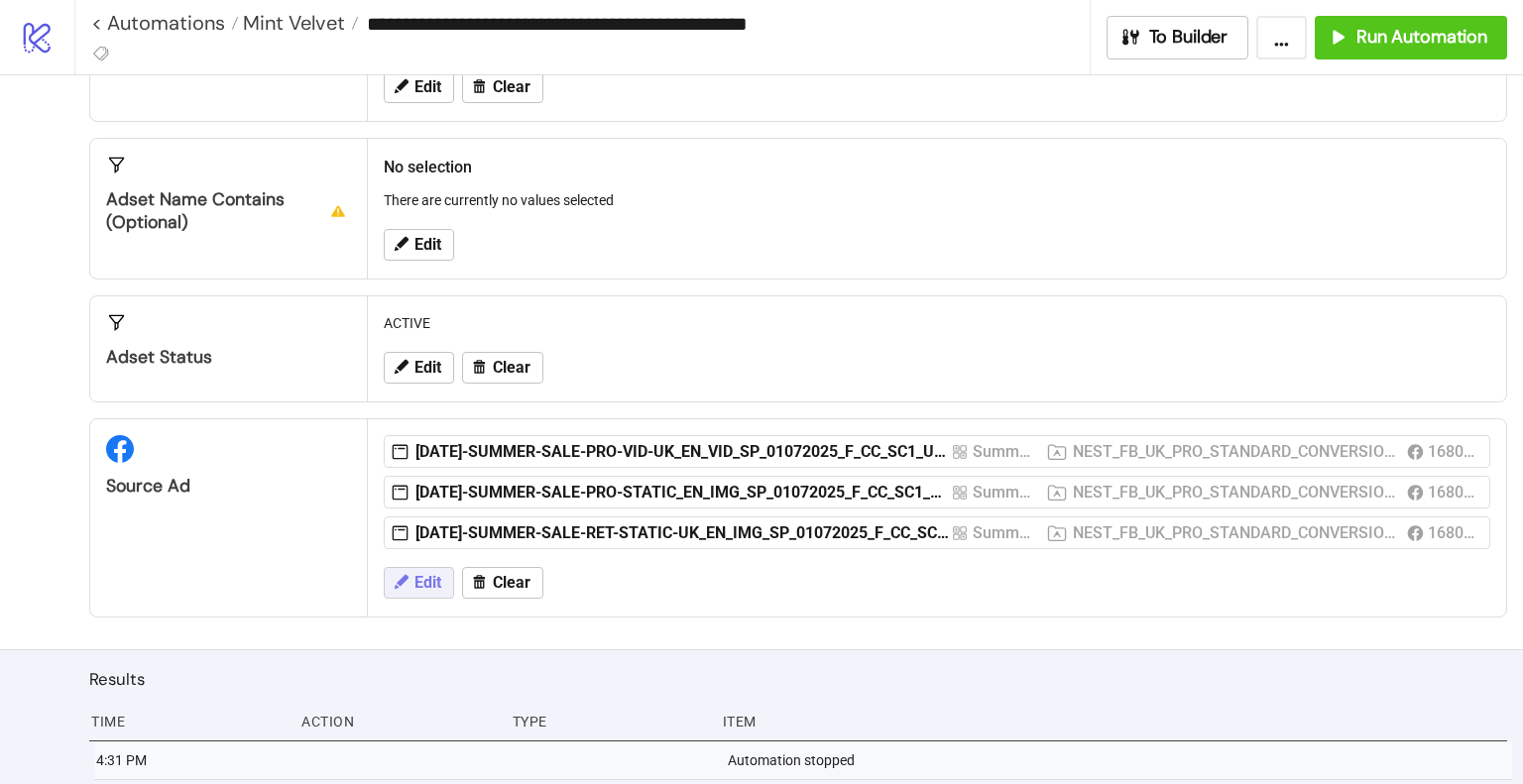 click on "Edit" at bounding box center (427, 583) 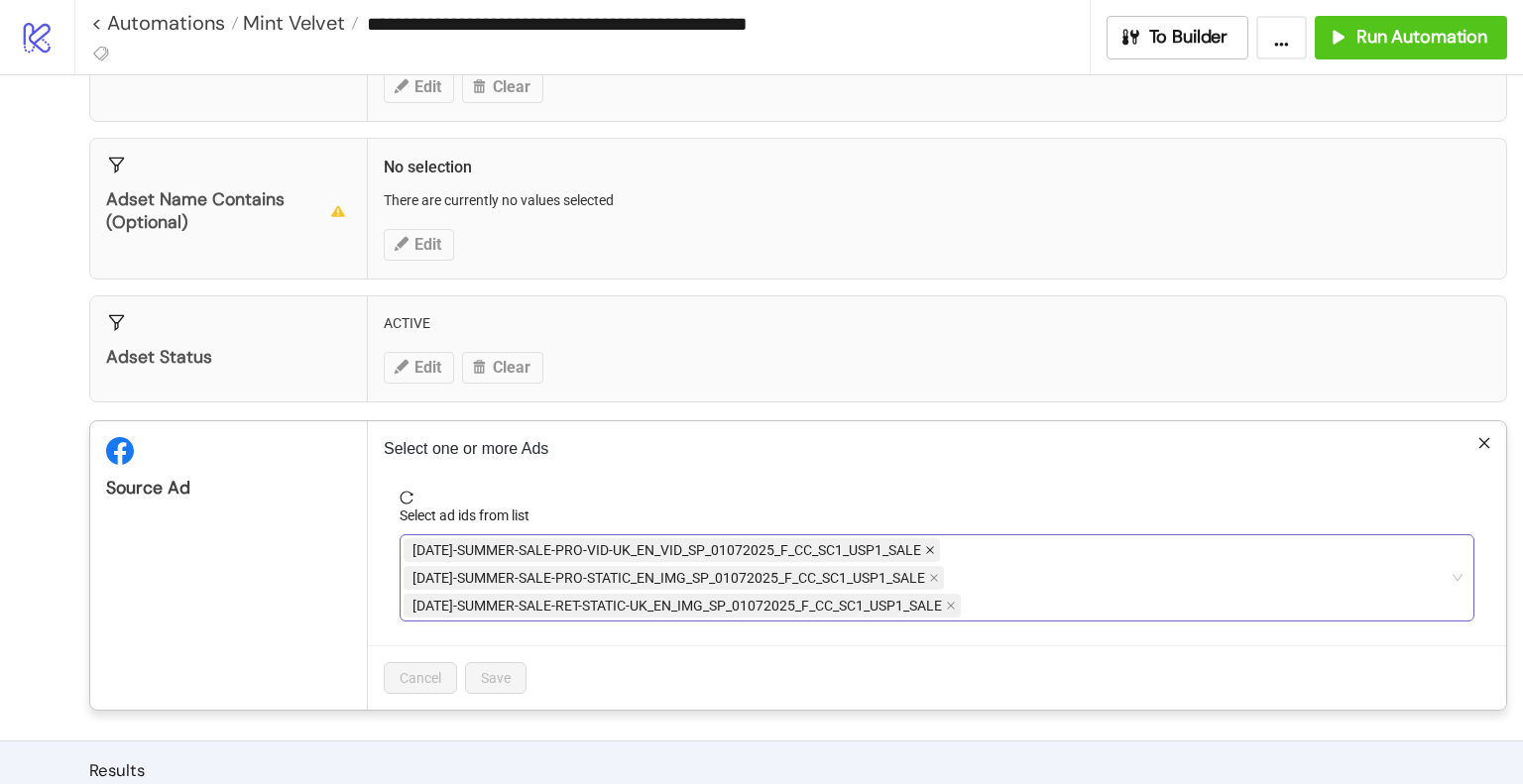 click 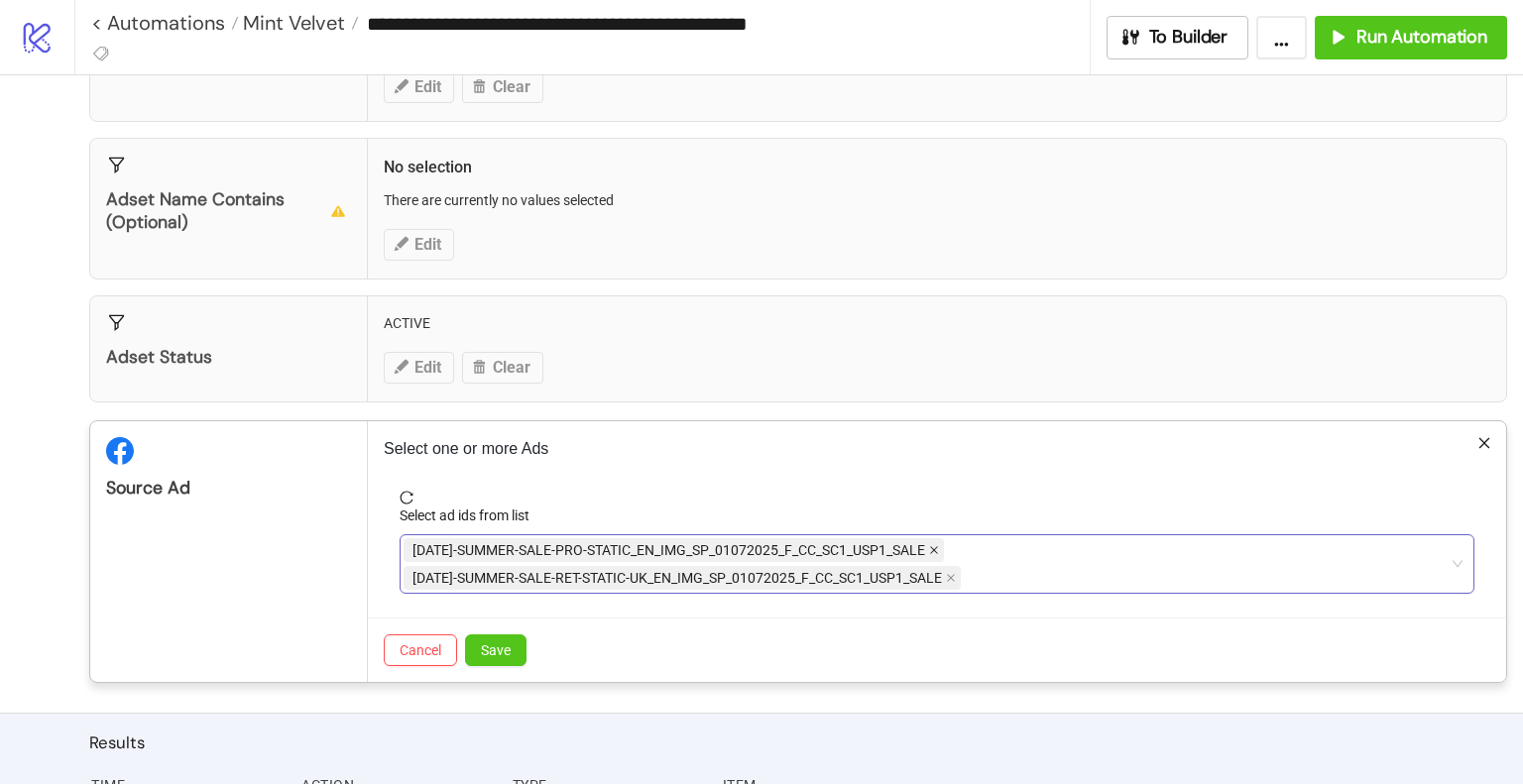 click 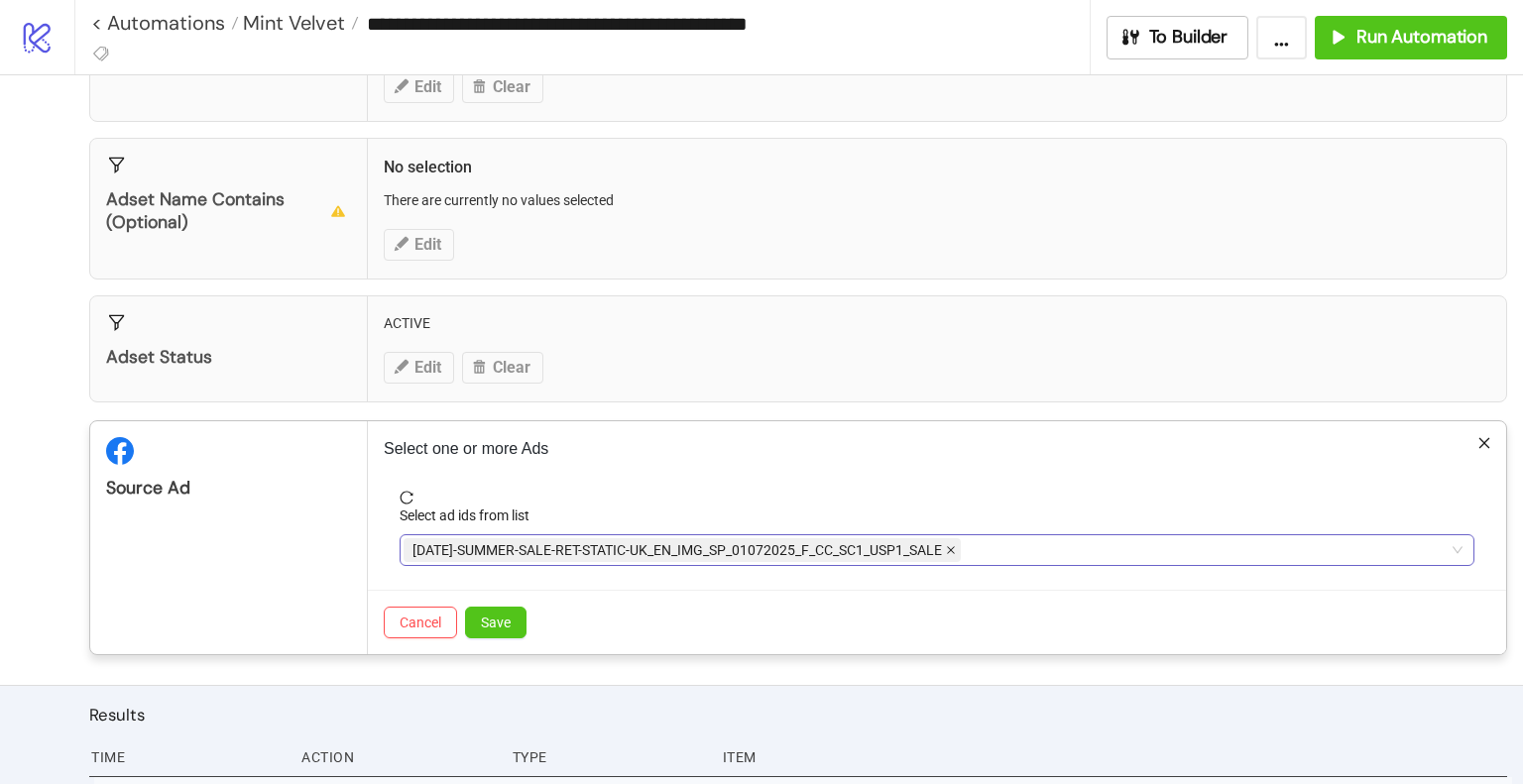 click 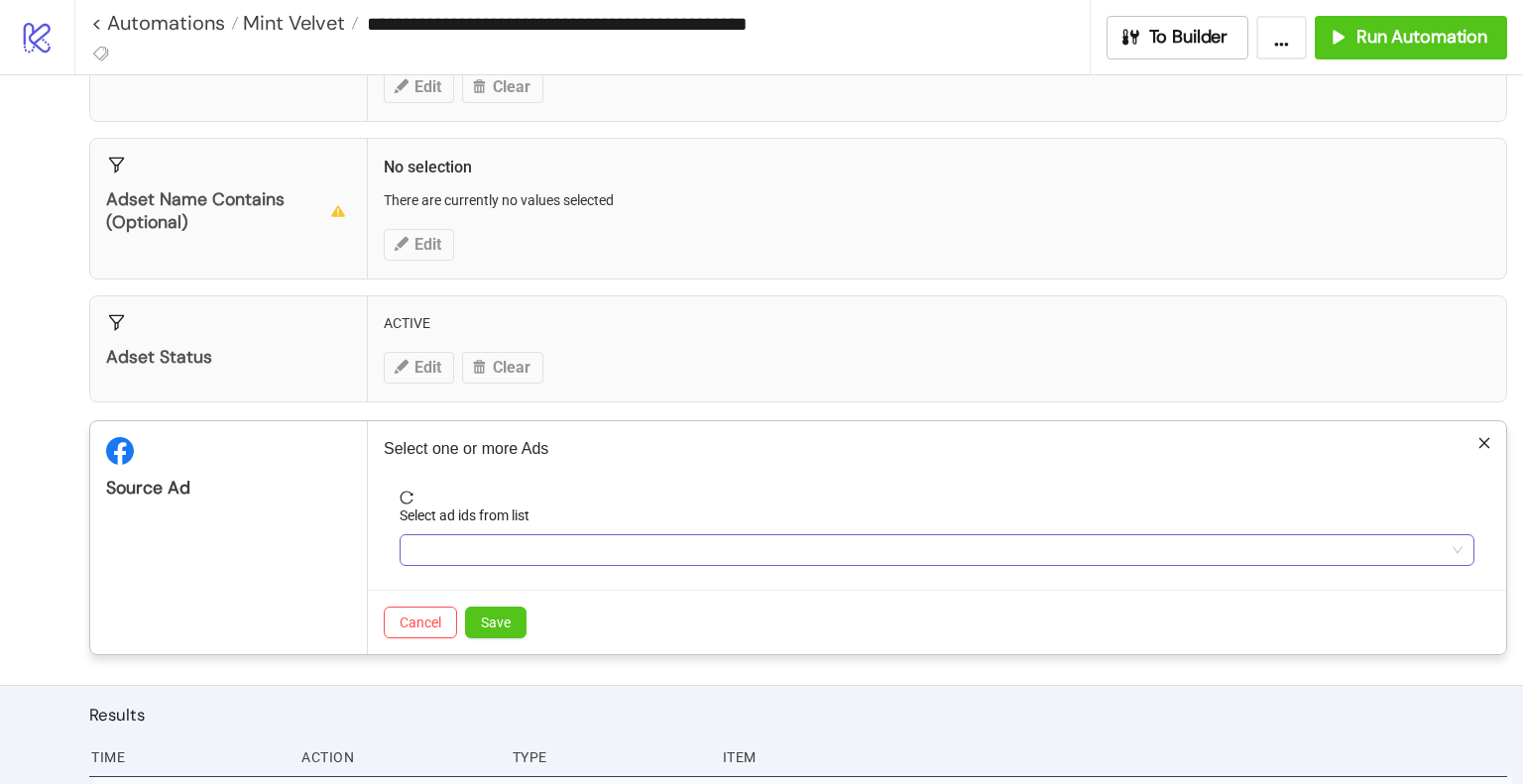 click at bounding box center [926, 550] 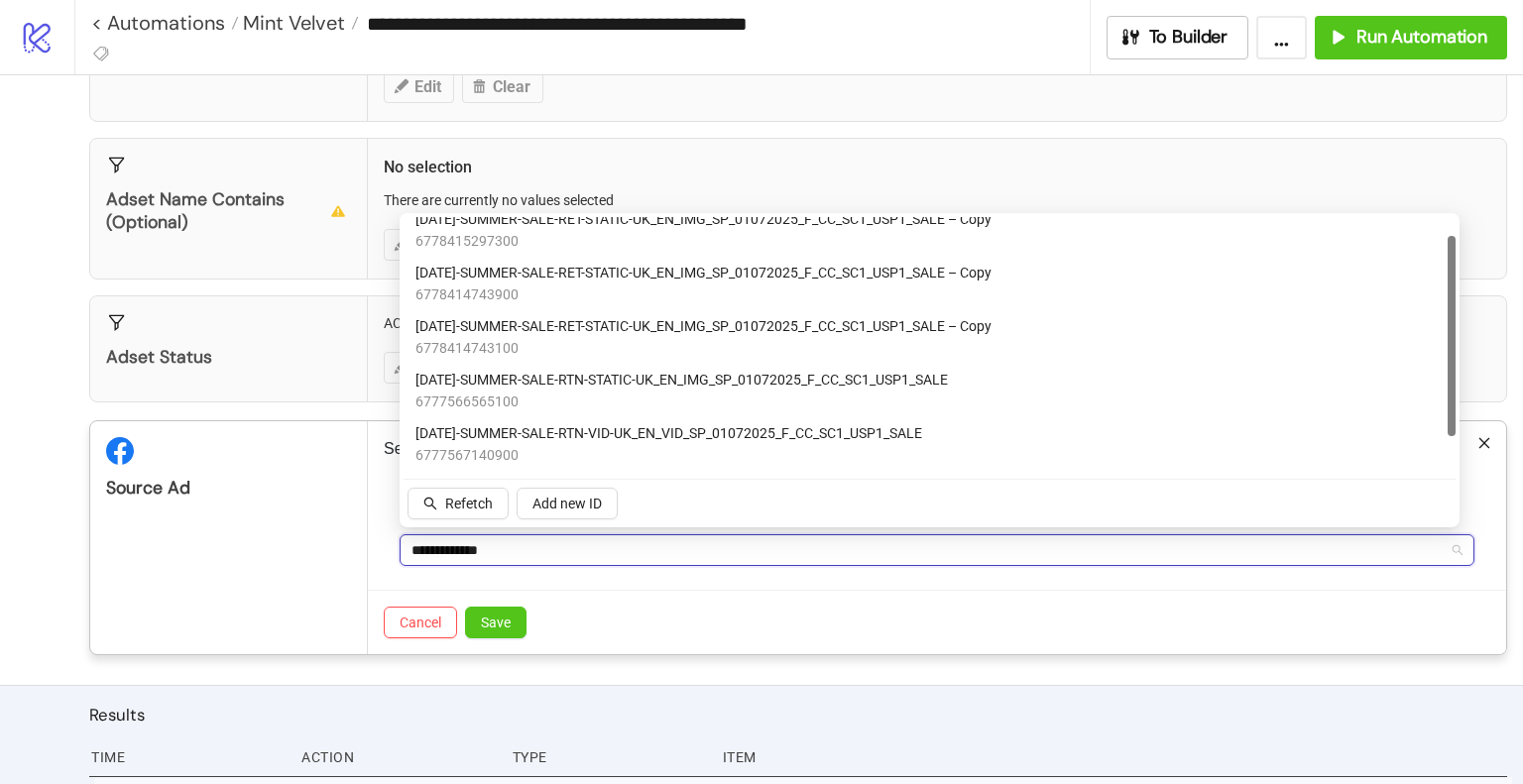 scroll, scrollTop: 0, scrollLeft: 0, axis: both 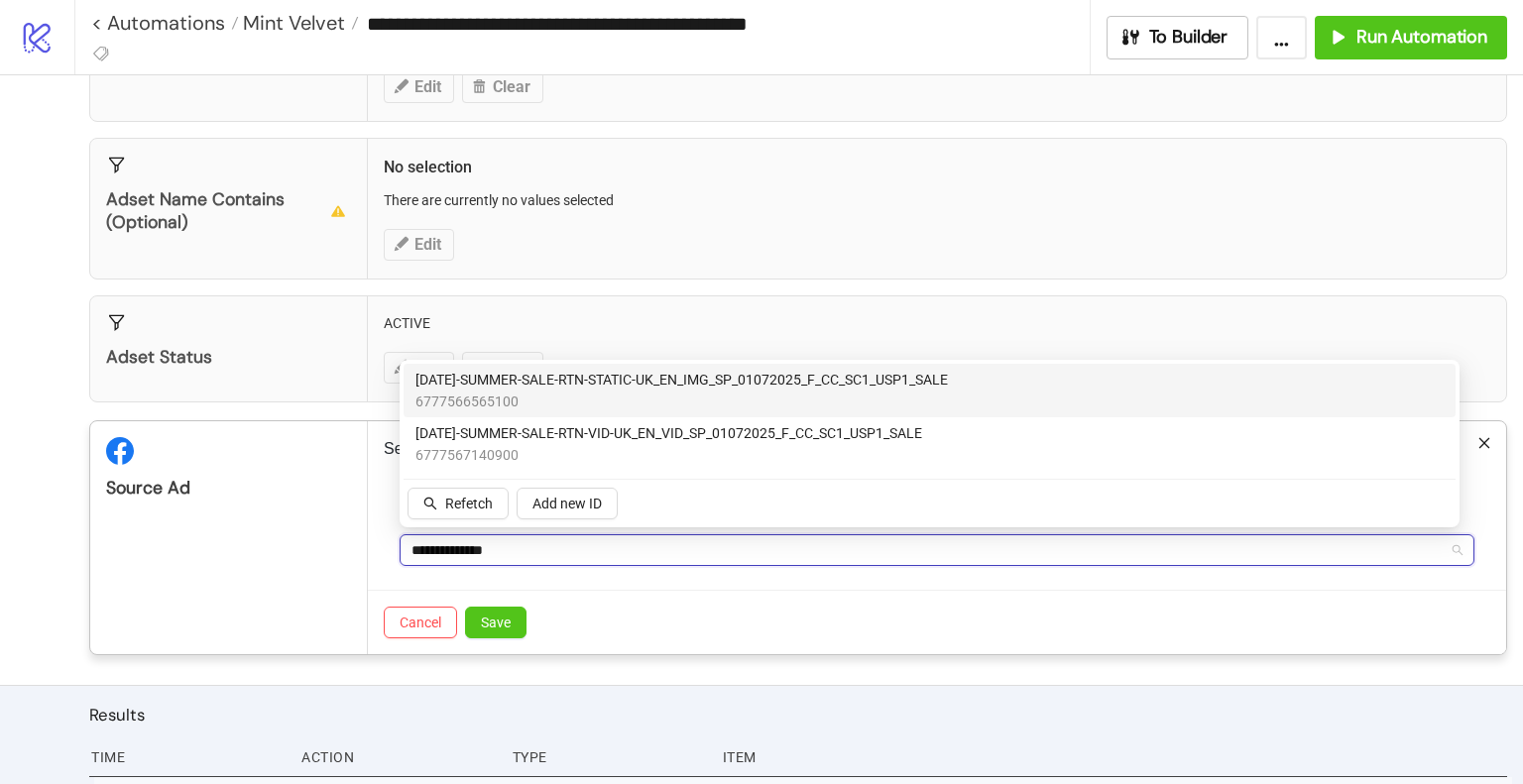 type on "**********" 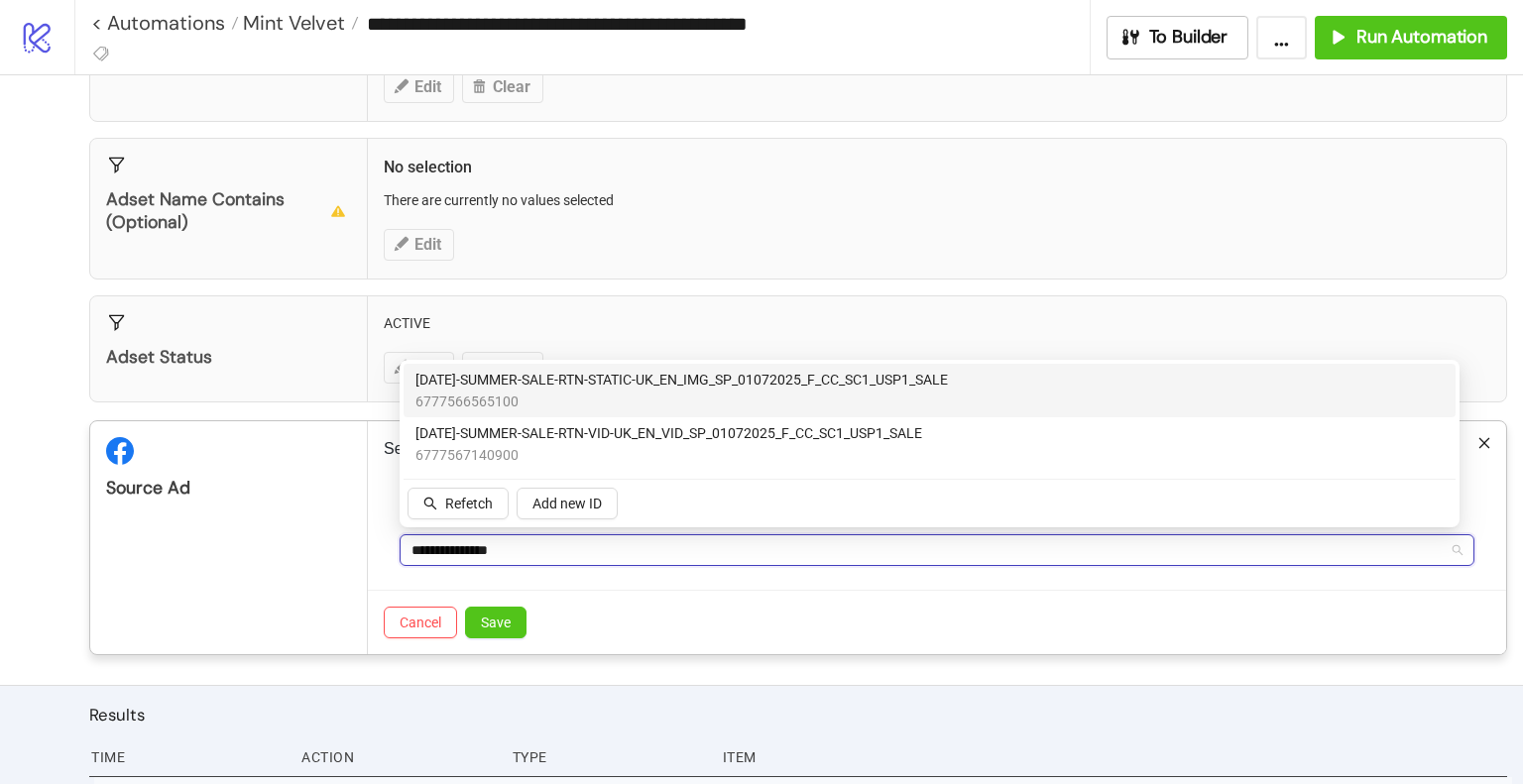 click on "[DATE]-SUMMER-SALE-RTN-STATIC-UK_EN_IMG_SP_01072025_F_CC_SC1_USP1_SALE" at bounding box center (681, 380) 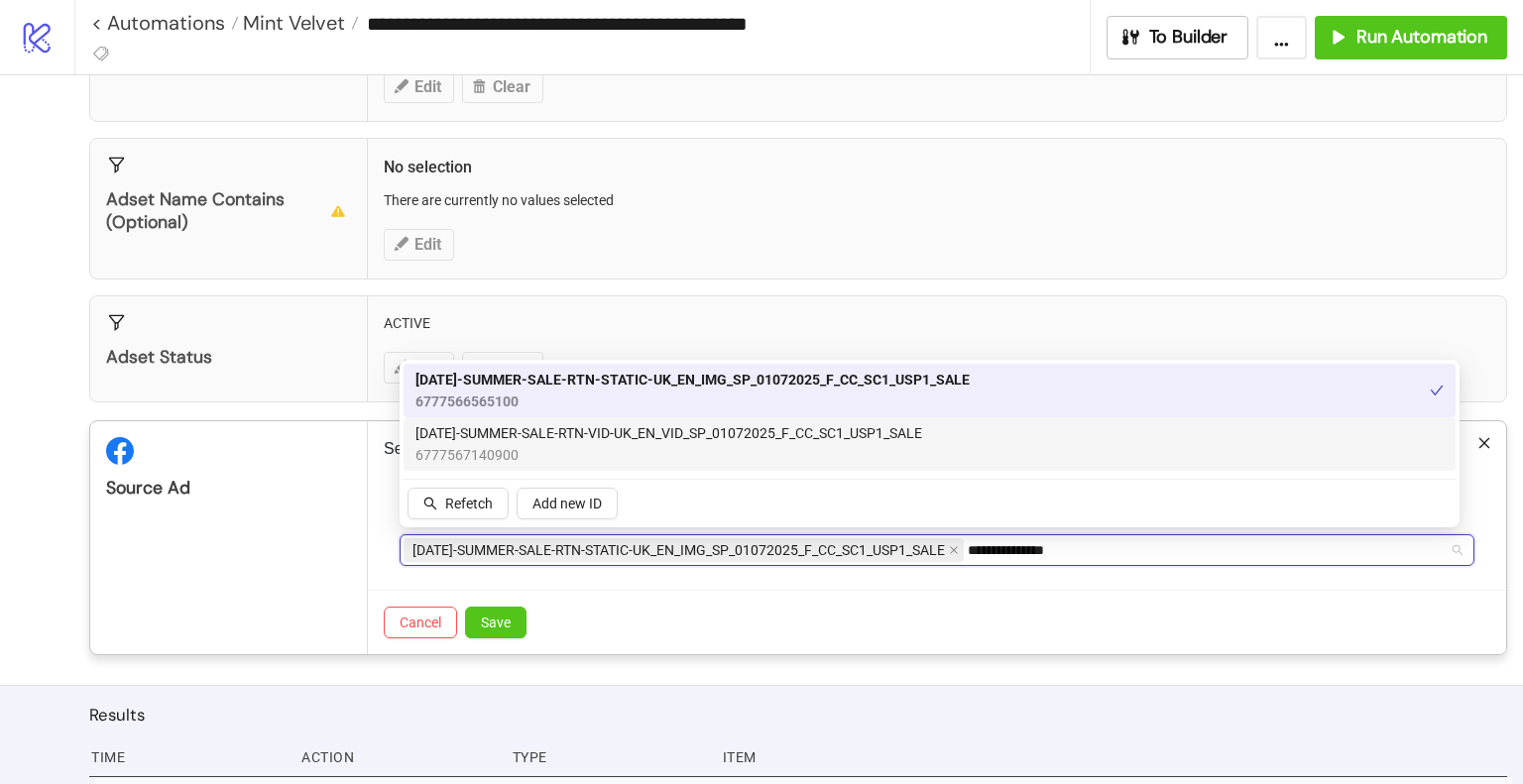click on "[DATE]-SUMMER-SALE-RTN-VID-UK_EN_VID_SP_01072025_F_CC_SC1_USP1_SALE" at bounding box center (668, 433) 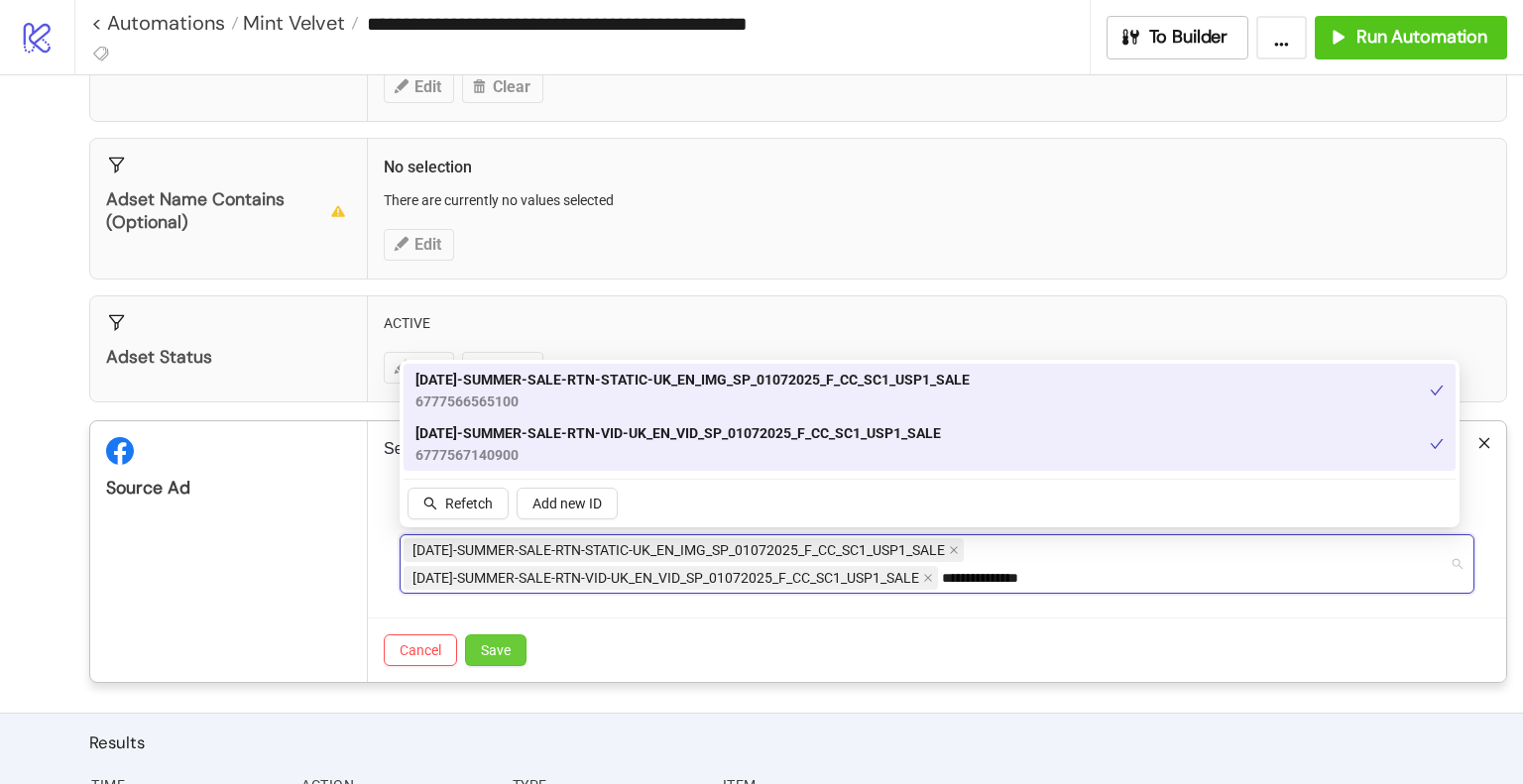 type 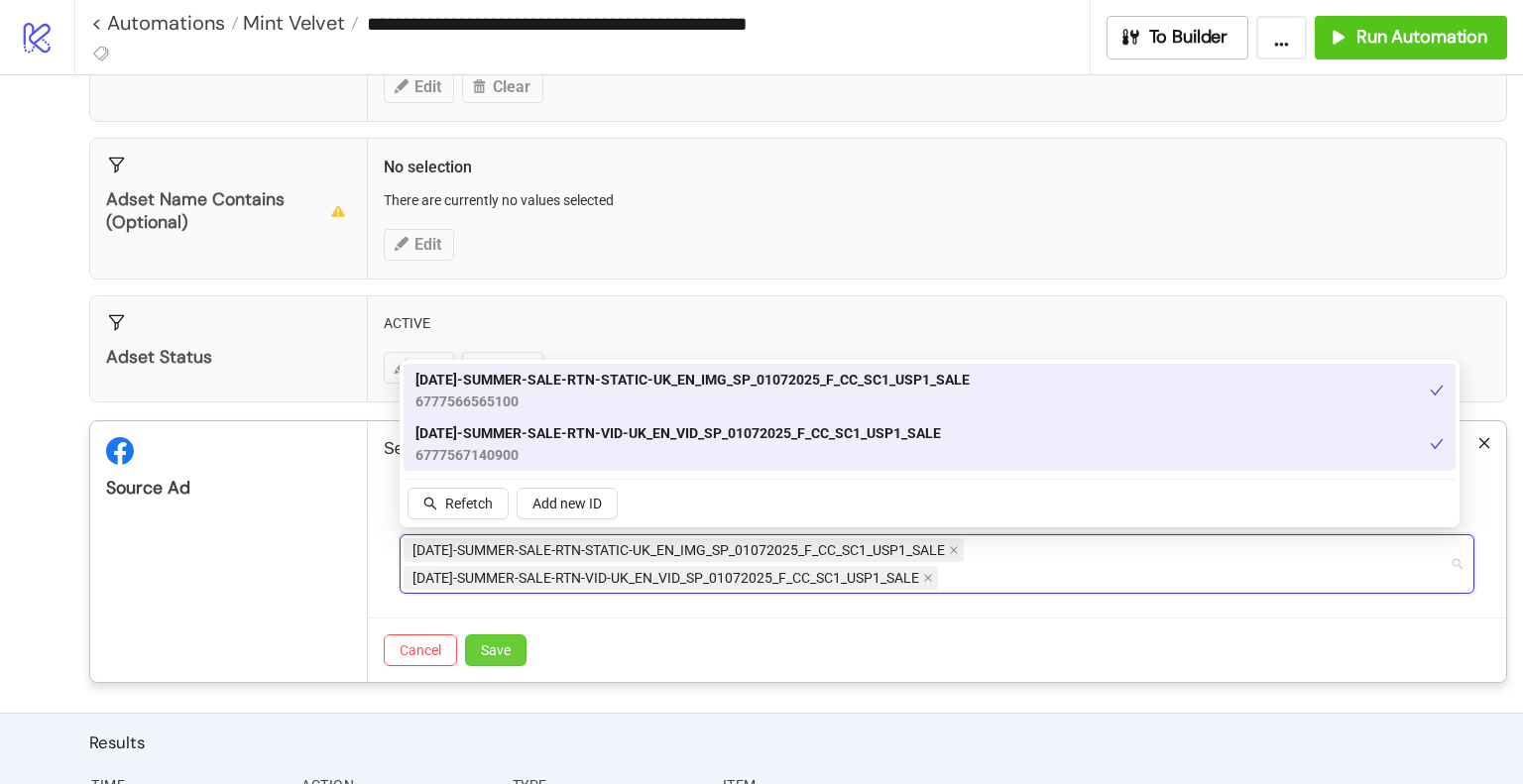 click on "Save" at bounding box center (496, 650) 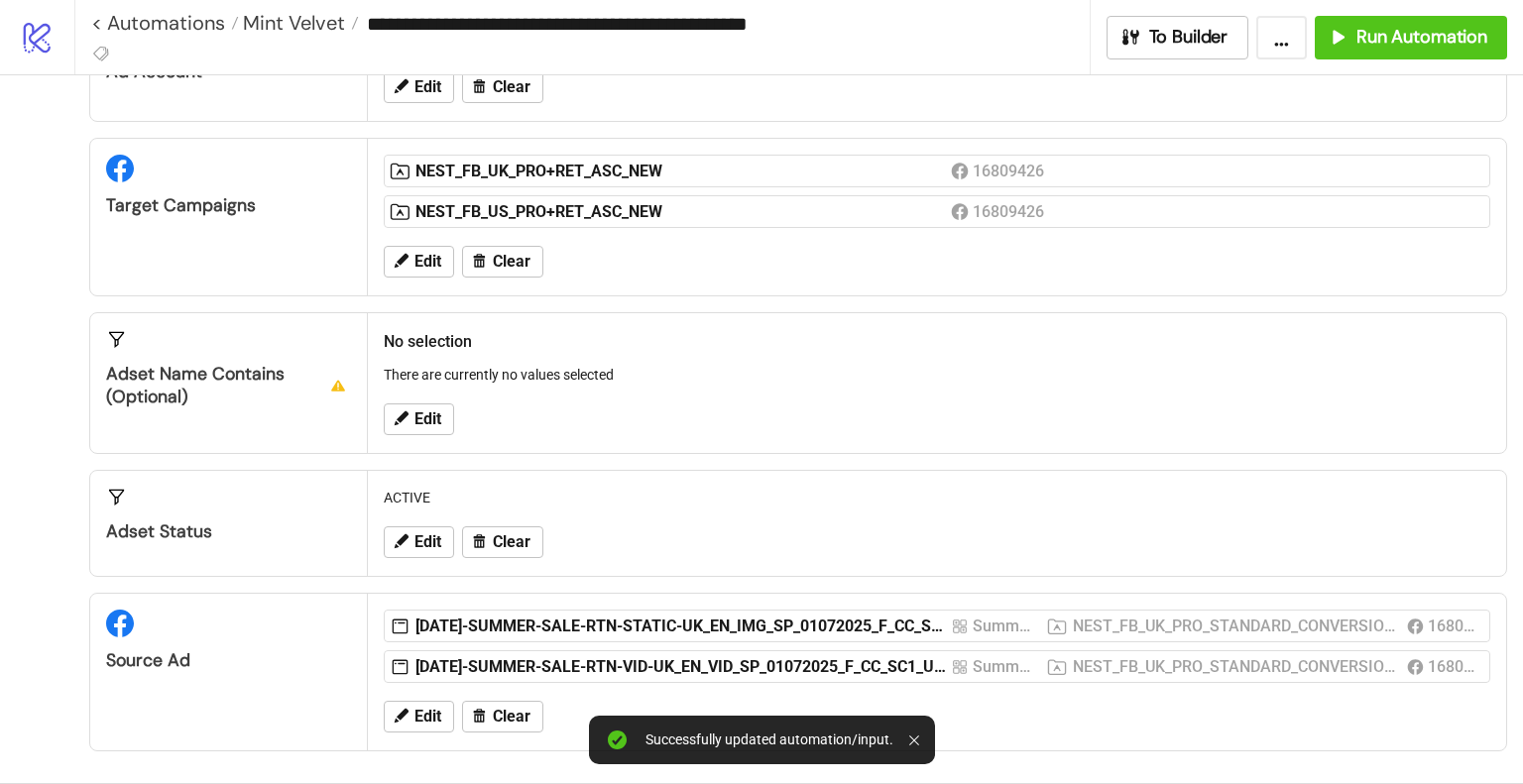 scroll, scrollTop: 0, scrollLeft: 0, axis: both 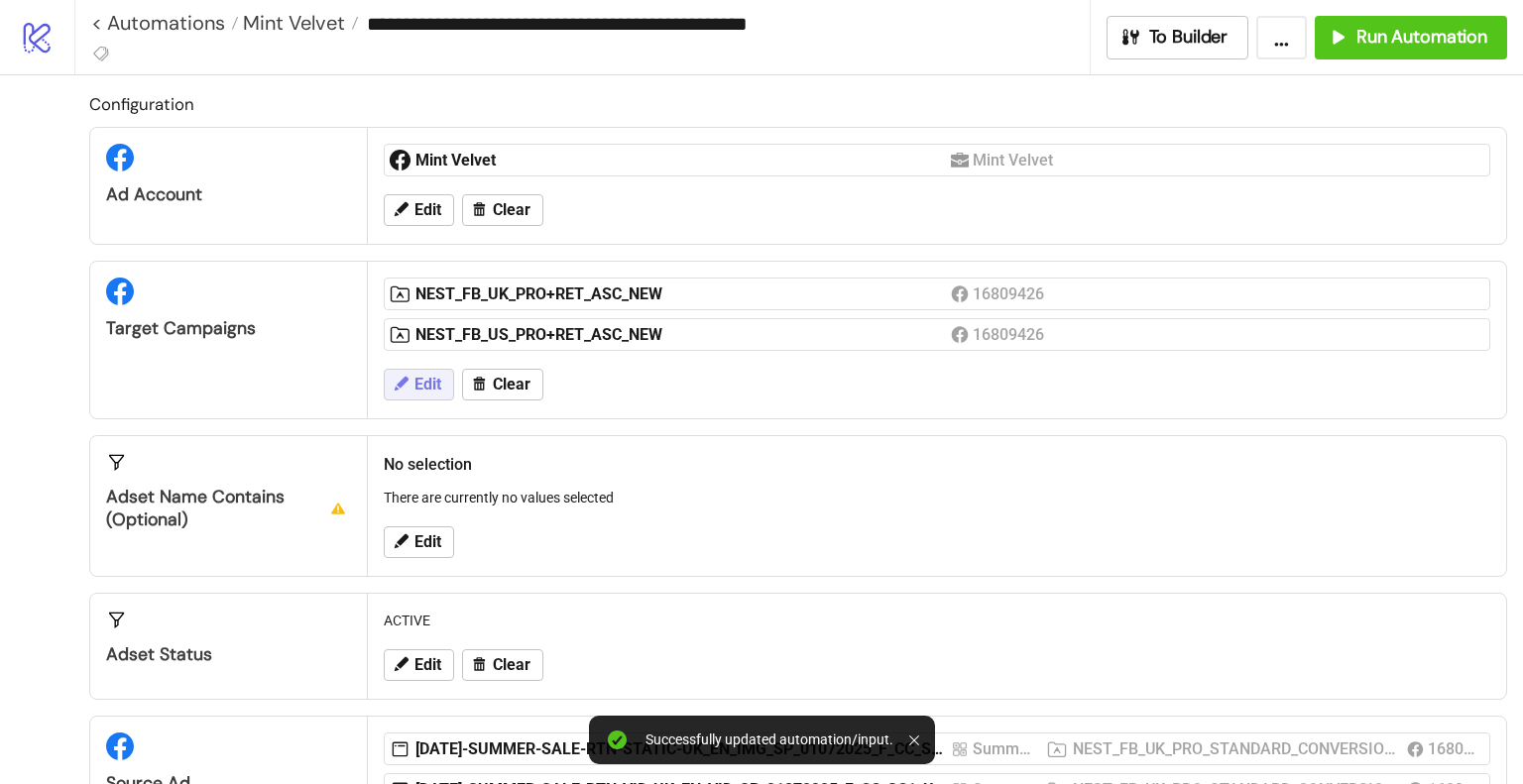 click on "Edit" at bounding box center (418, 385) 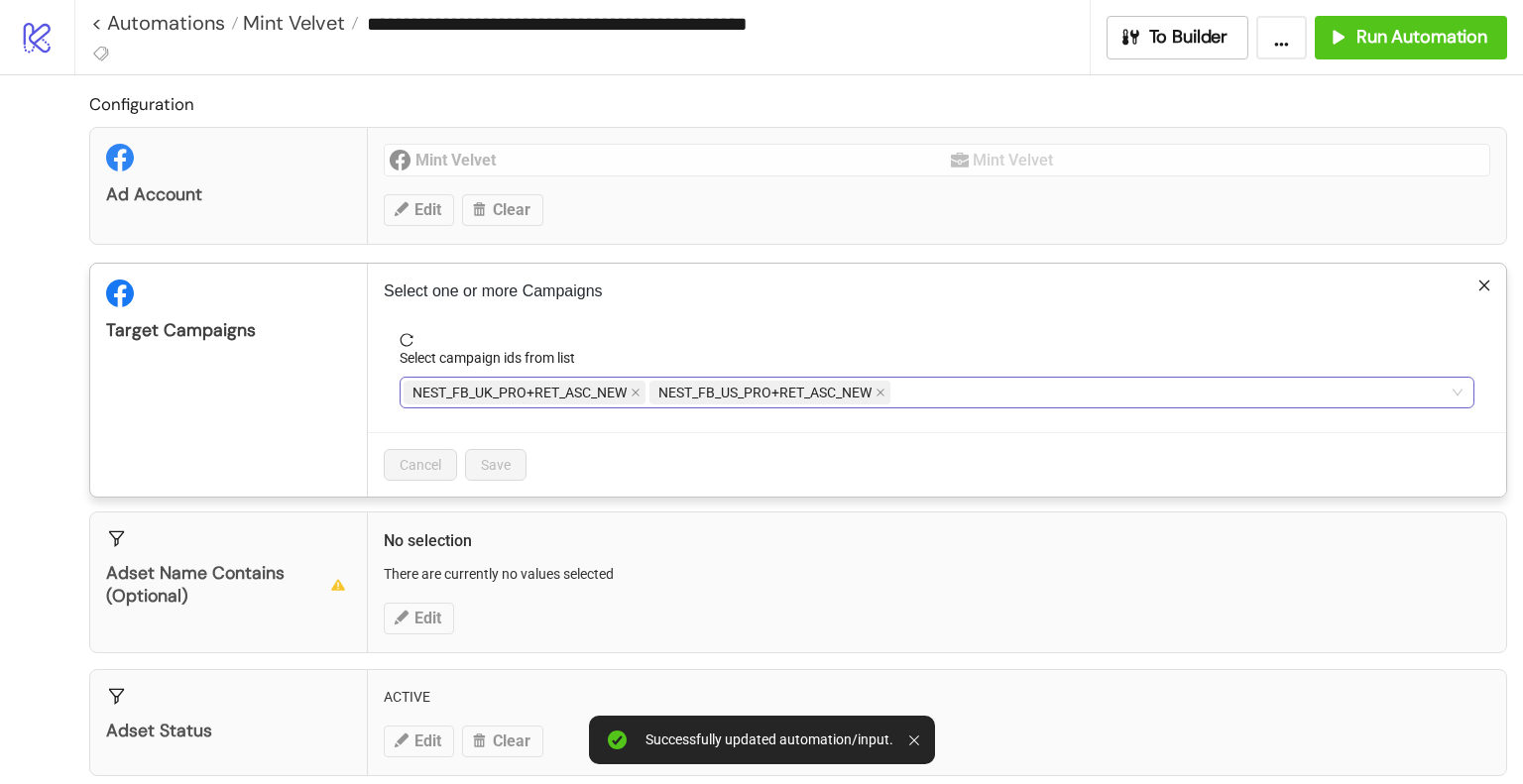 click on "NEST_FB_UK_PRO+RET_ASC_NEW NEST_FB_US_PRO+RET_ASC_NEW" at bounding box center [926, 392] 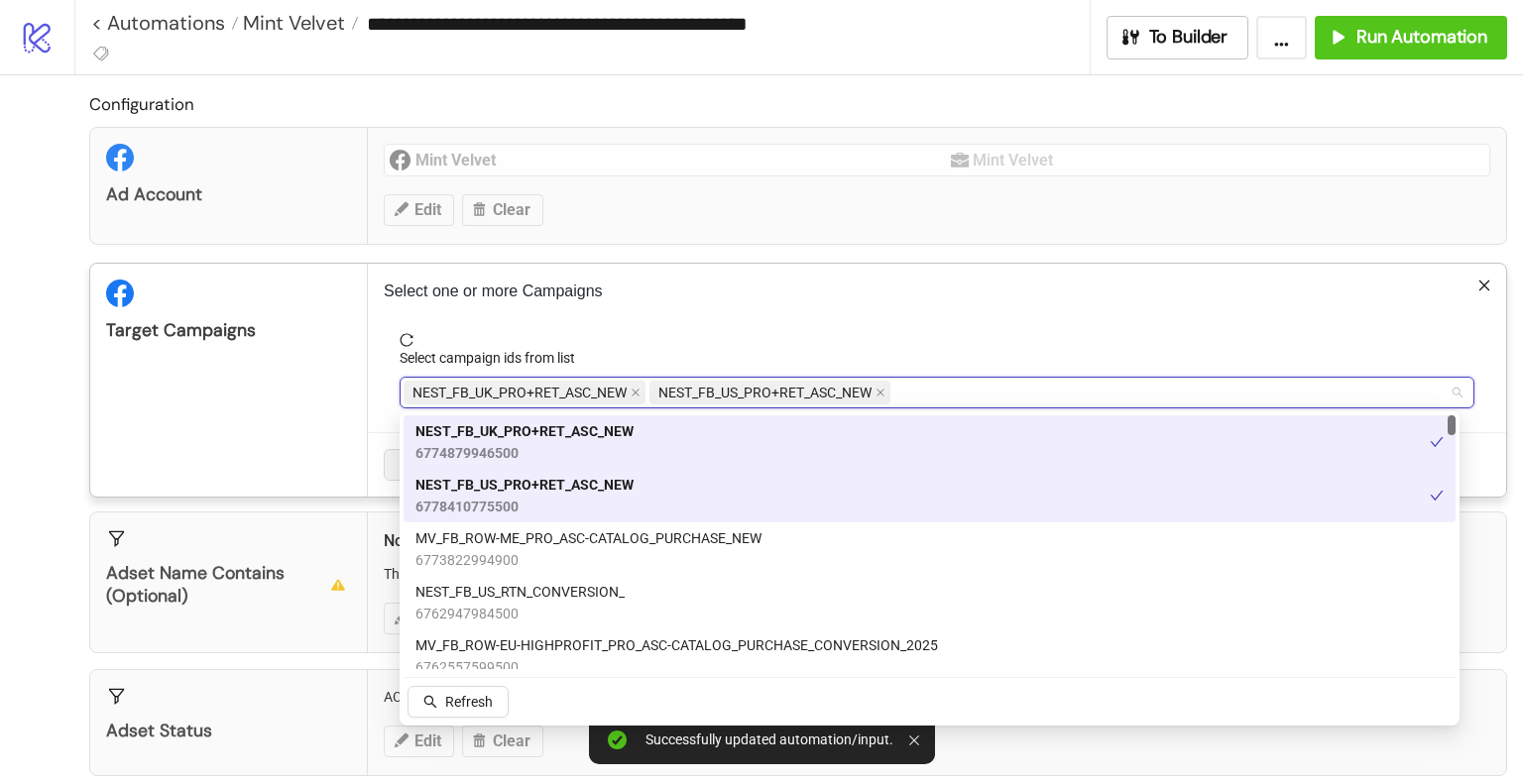 click 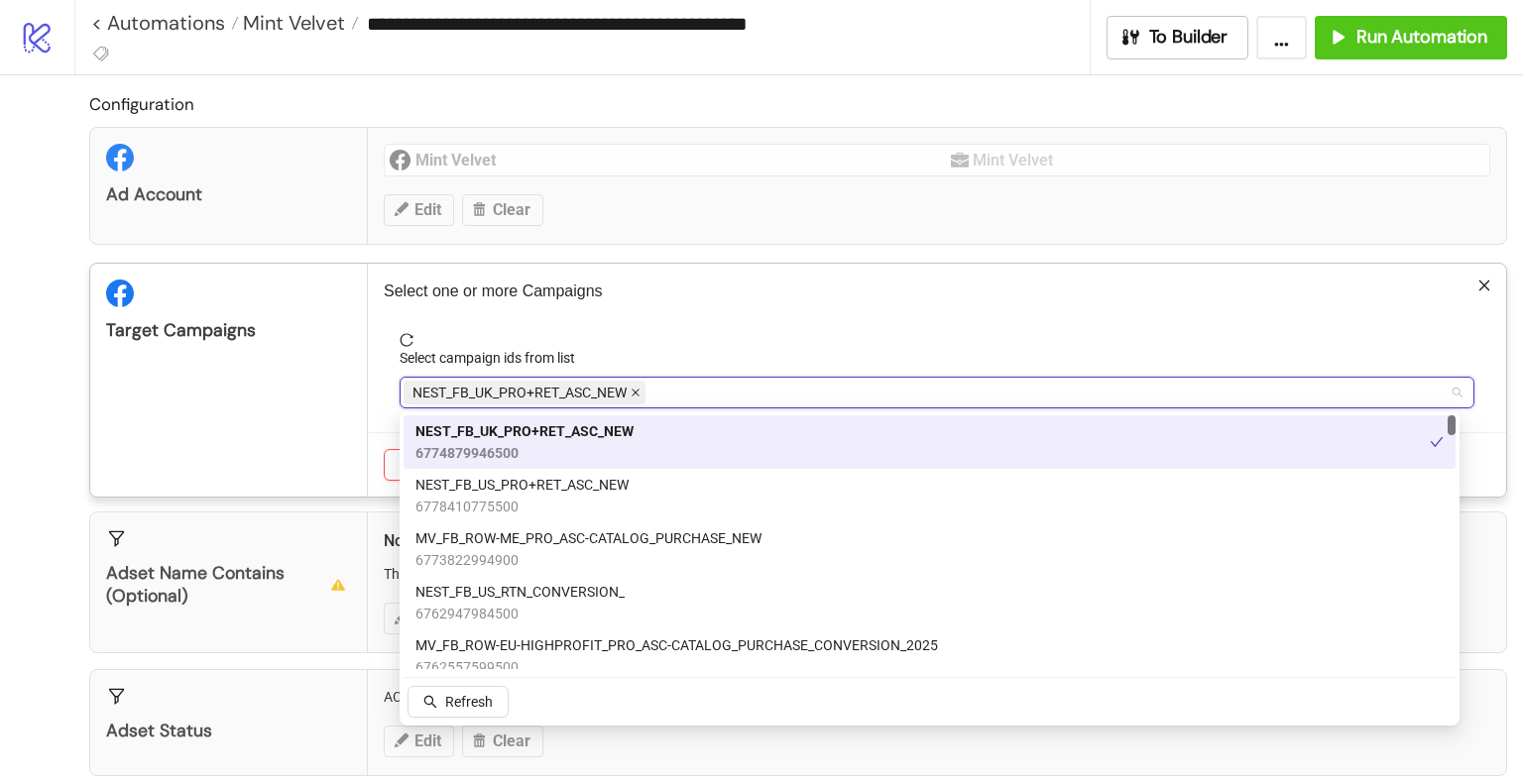 click 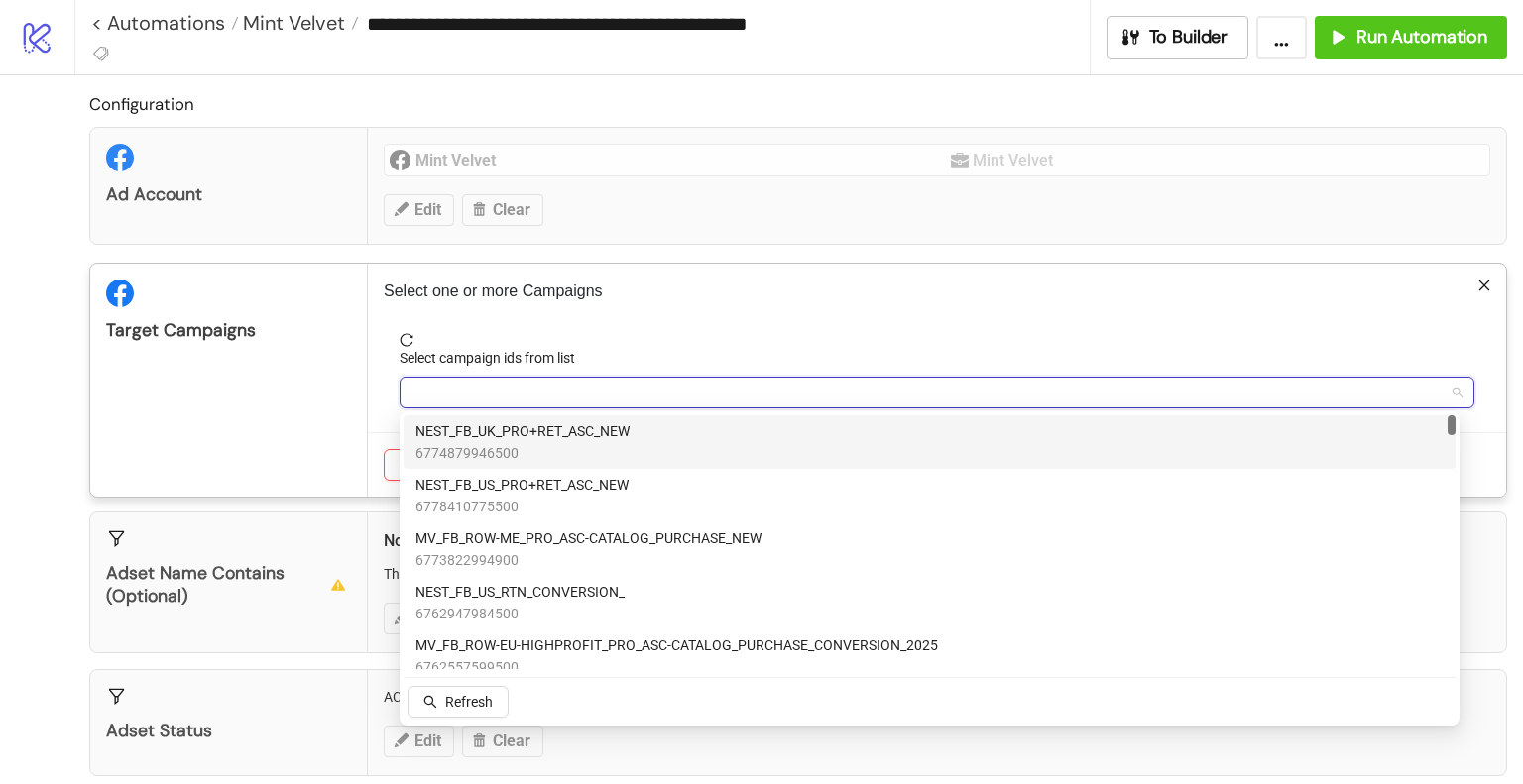 click at bounding box center [926, 392] 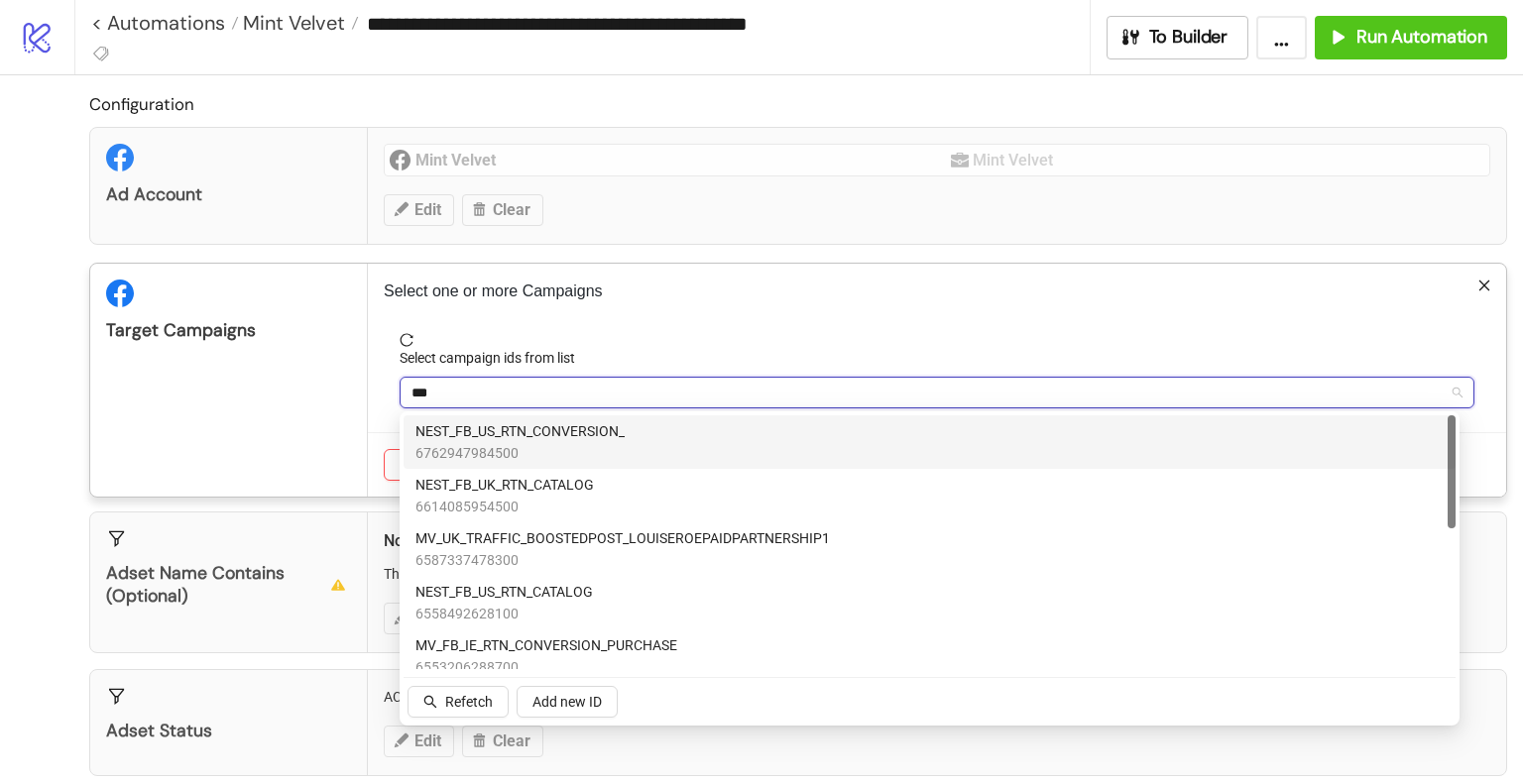 type on "***" 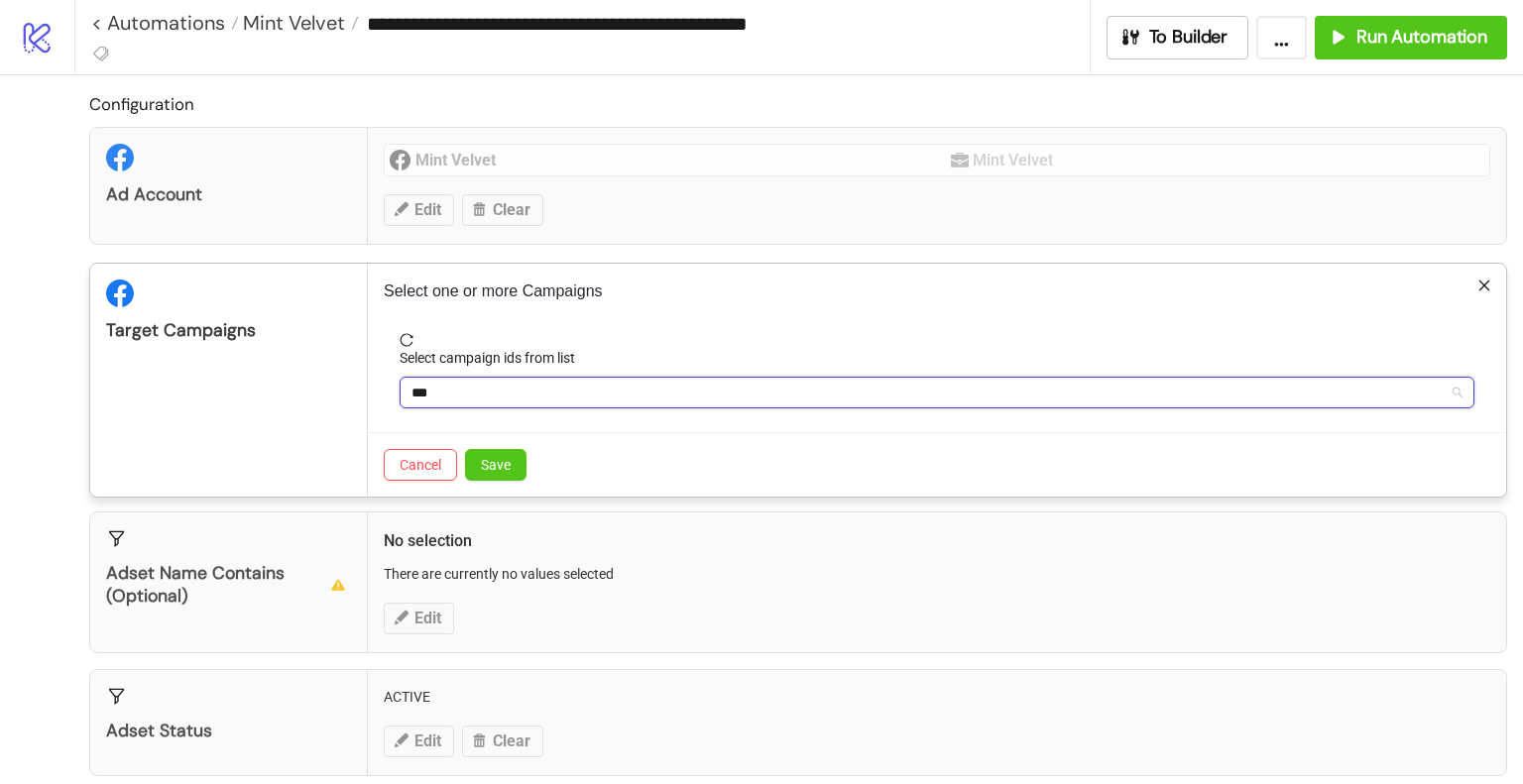 click on "*** rtn" at bounding box center (926, 392) 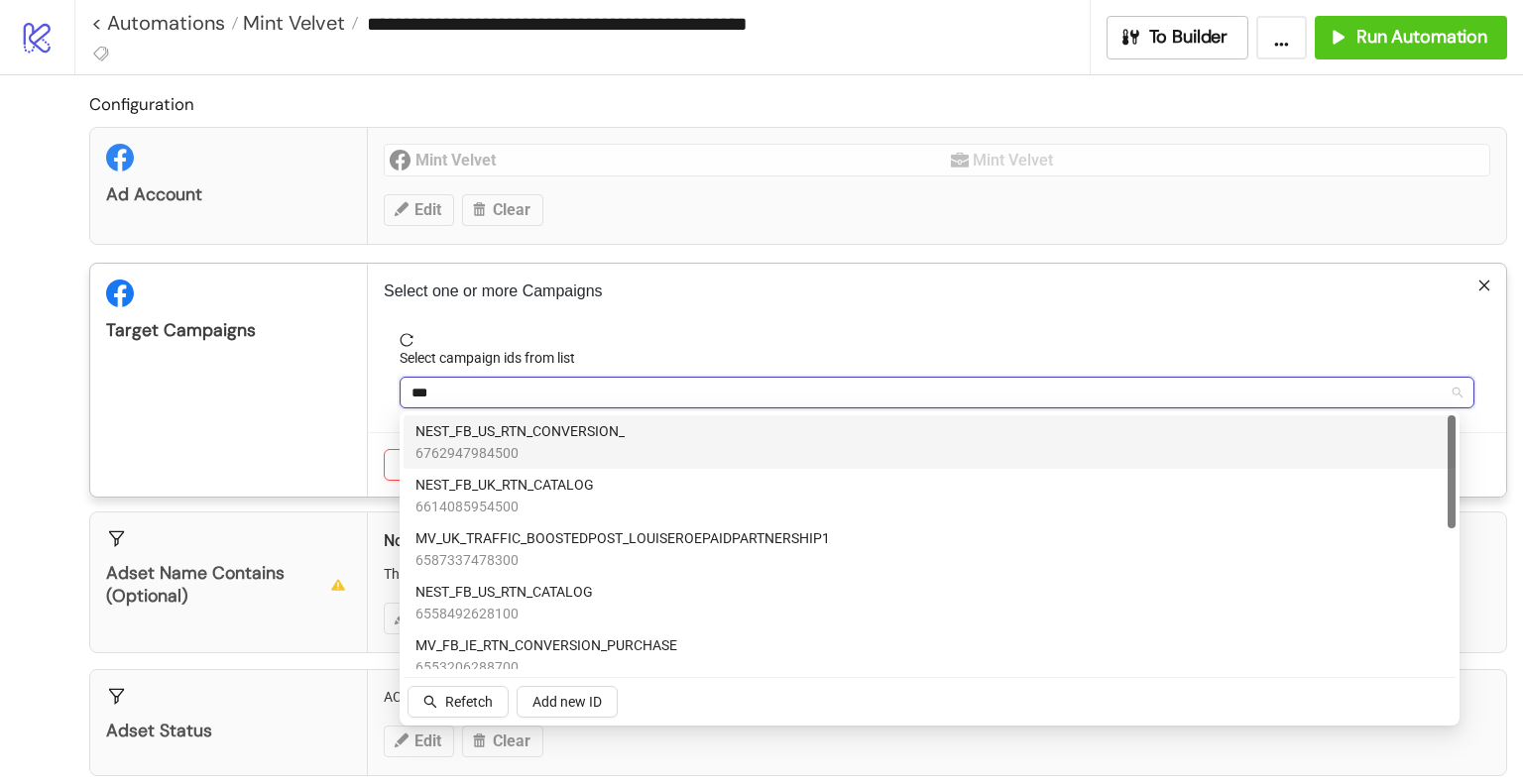 paste on "**********" 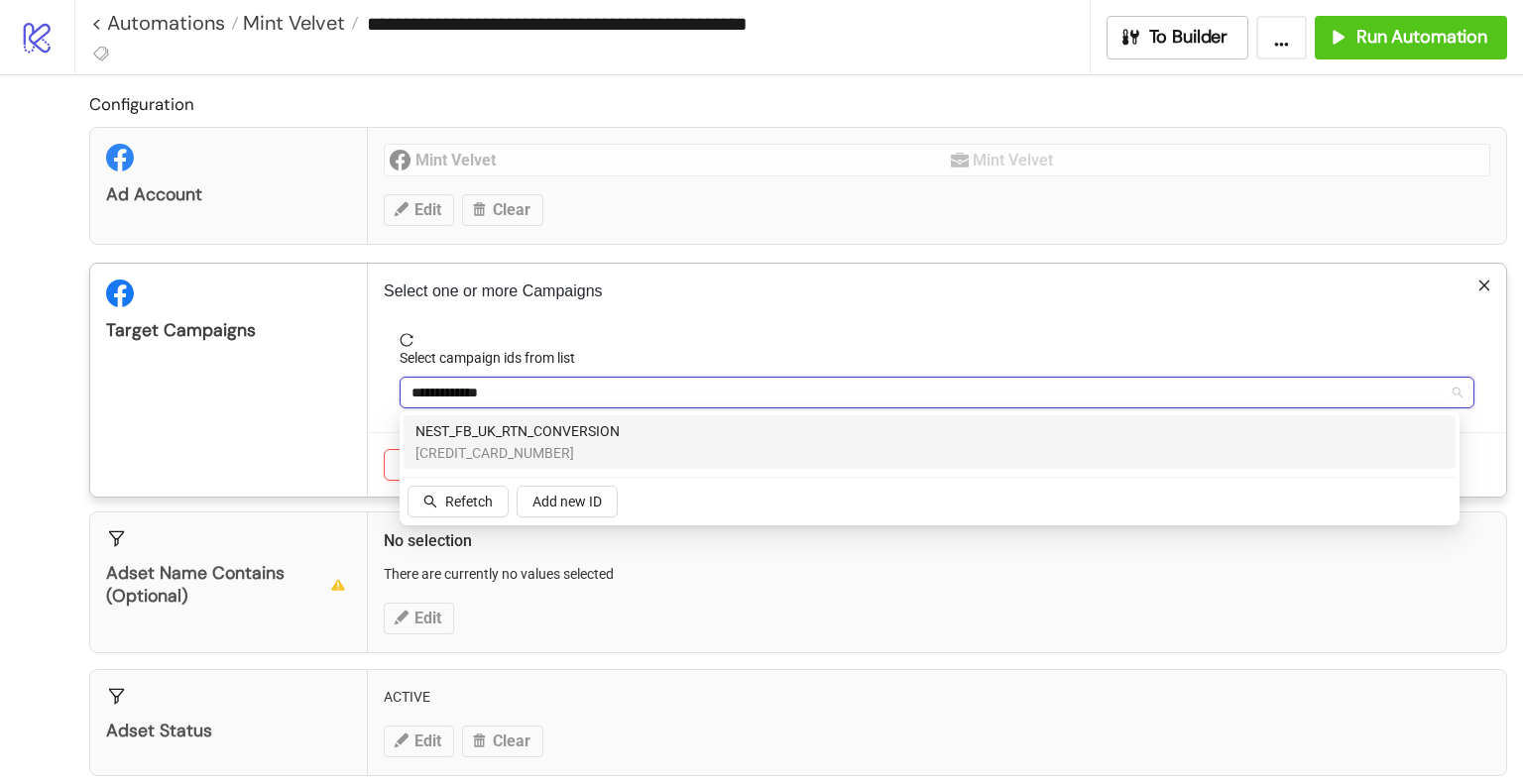 click on "NEST_FB_UK_RTN_CONVERSION" at bounding box center (518, 431) 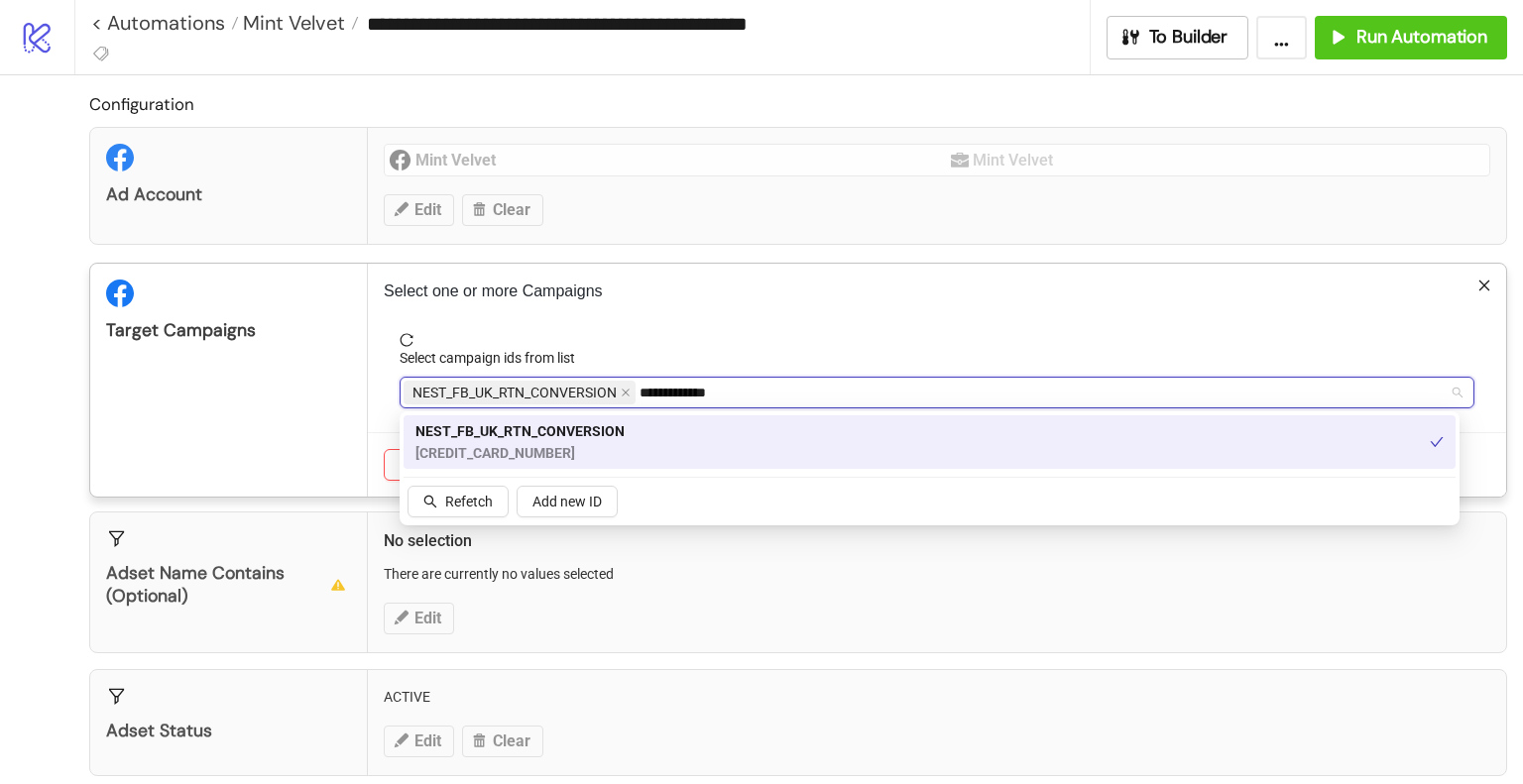type 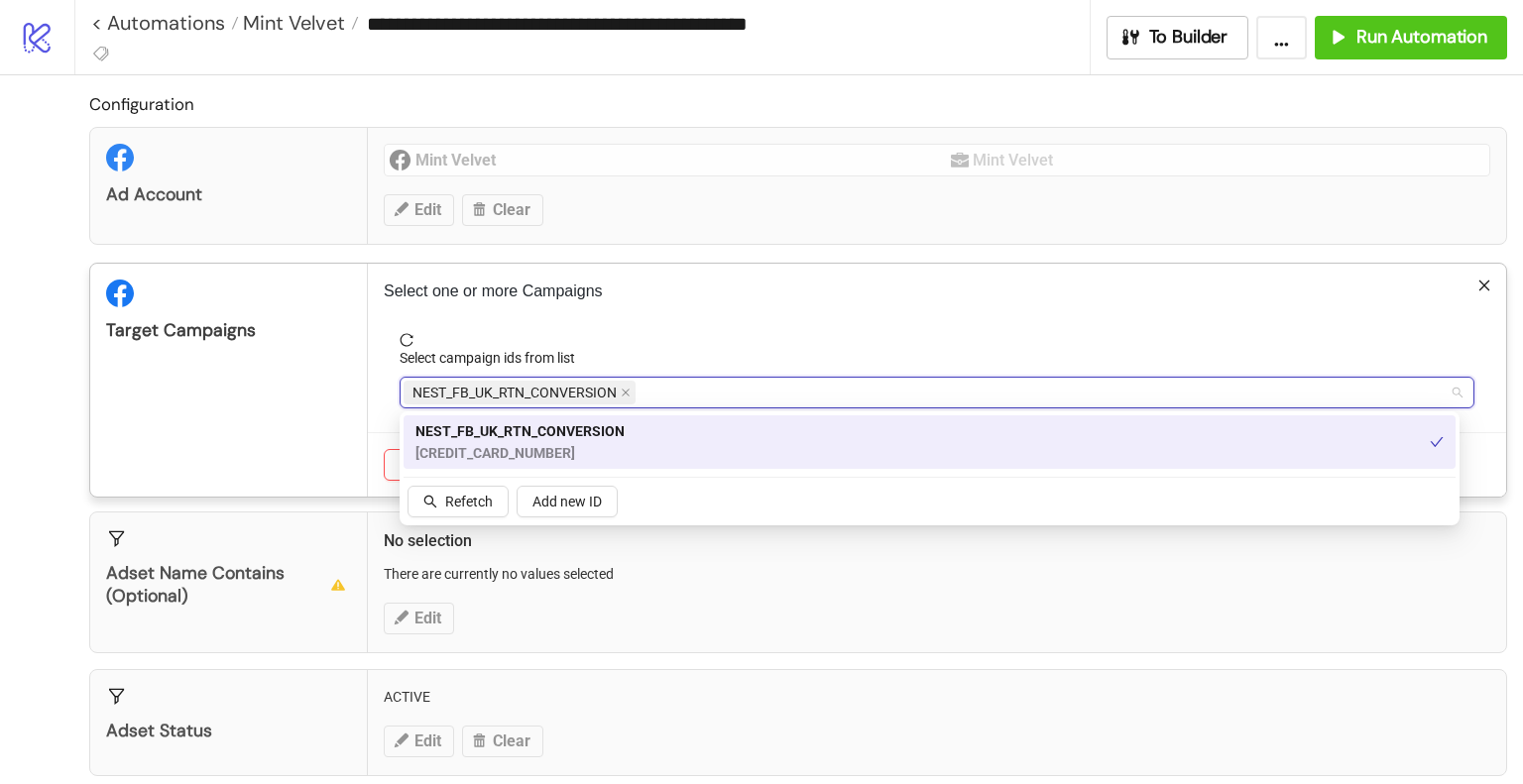 click on "Target Campaigns" at bounding box center (229, 380) 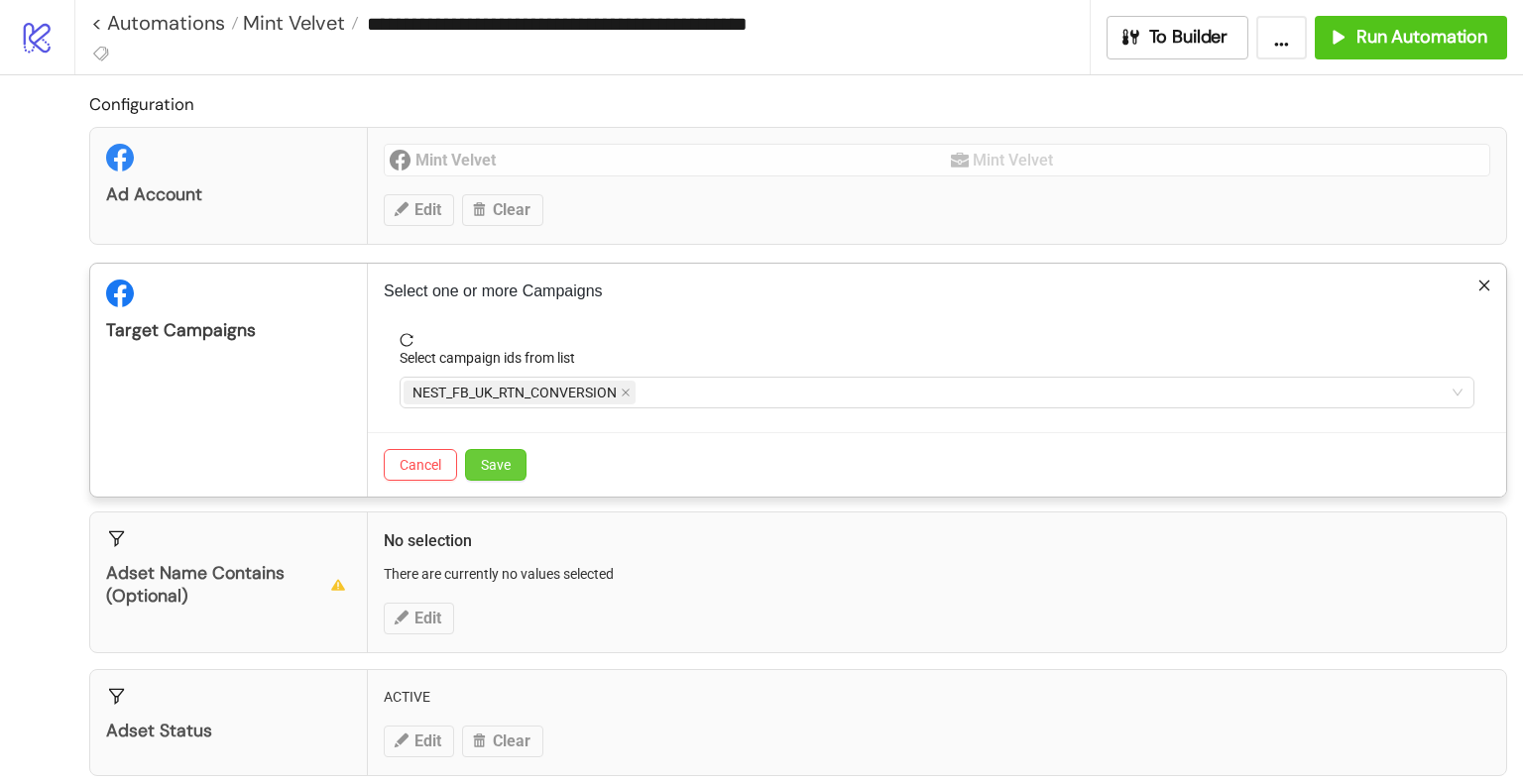 click on "Save" at bounding box center [496, 465] 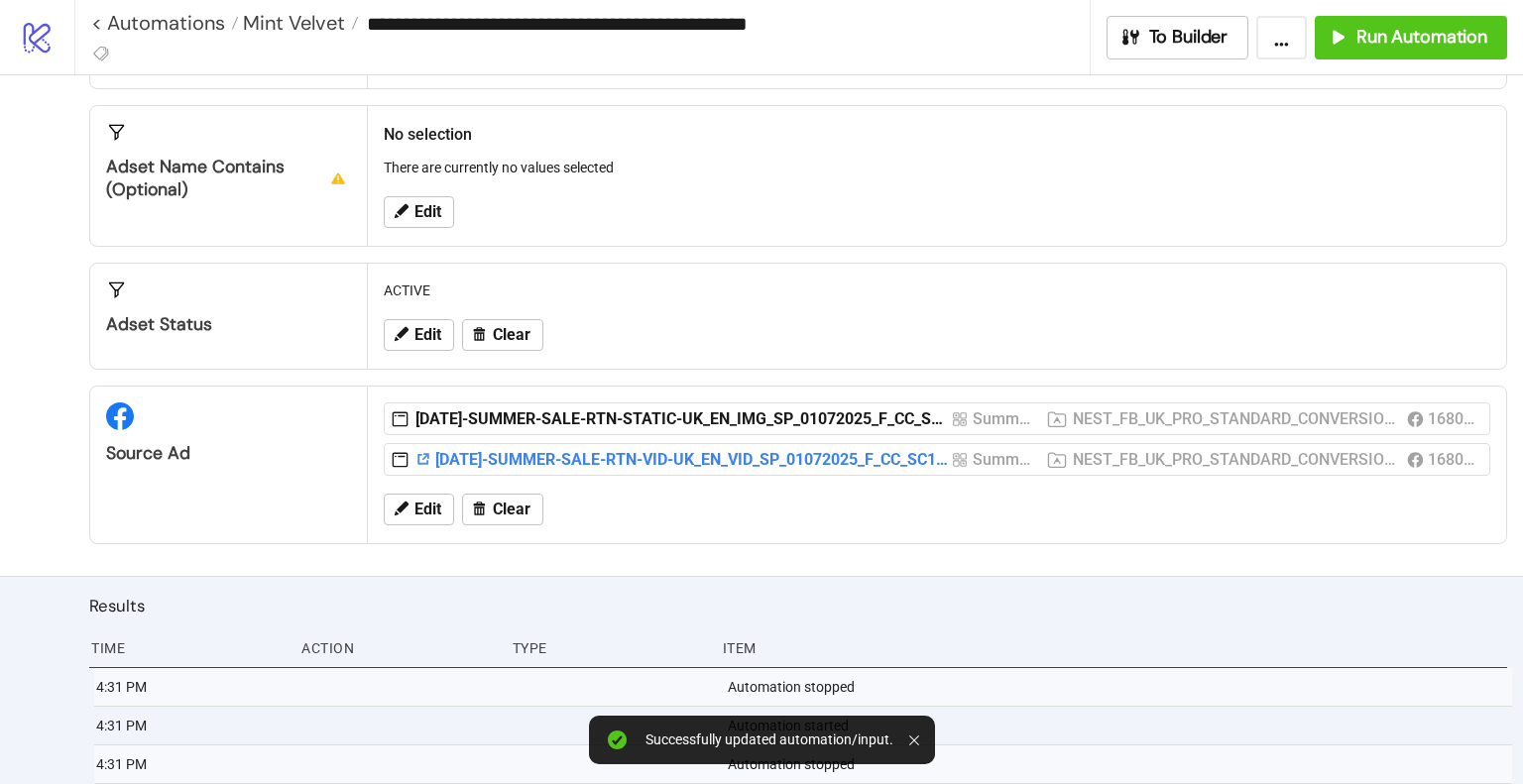 scroll, scrollTop: 297, scrollLeft: 0, axis: vertical 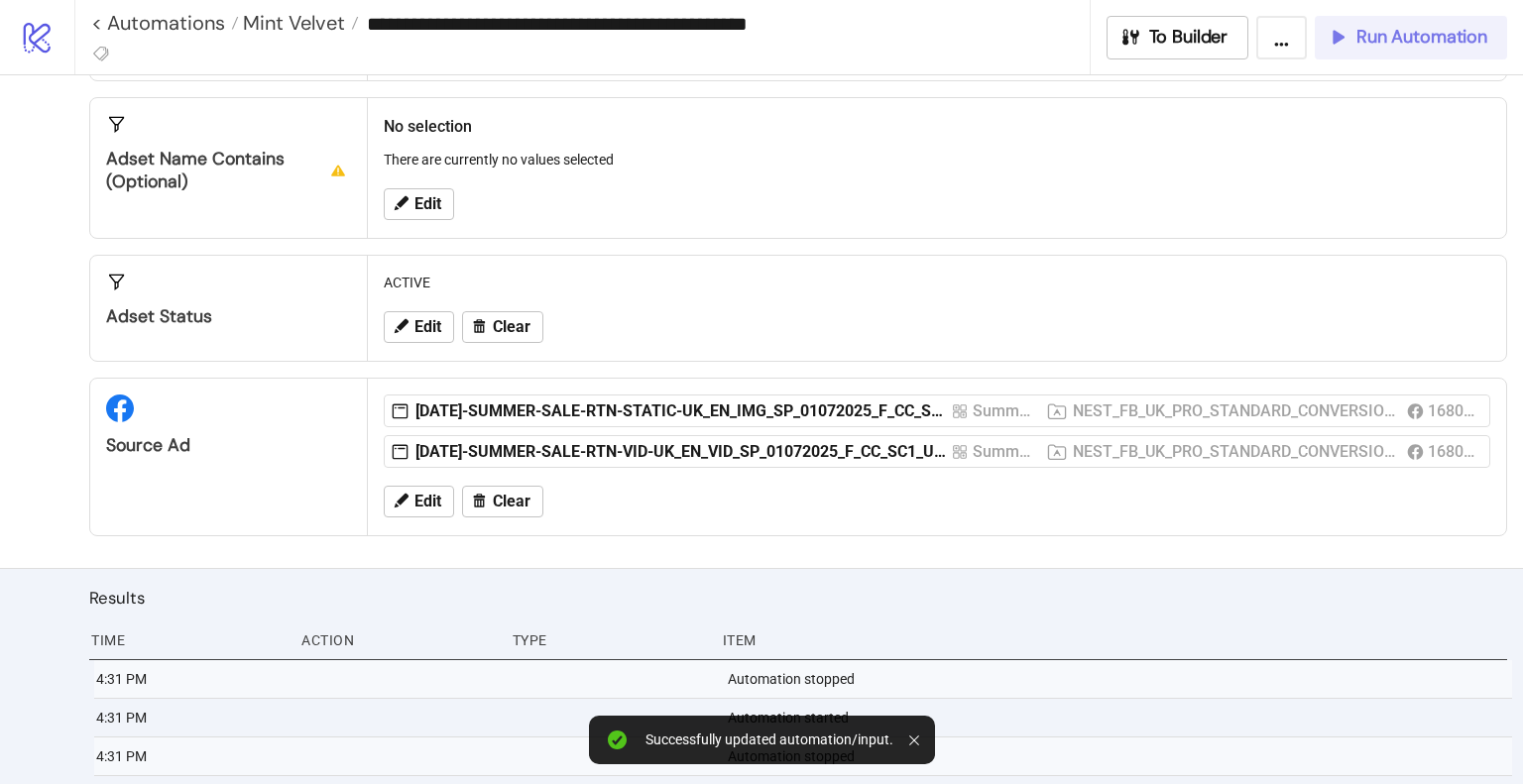 click on "Run Automation" at bounding box center [1422, 37] 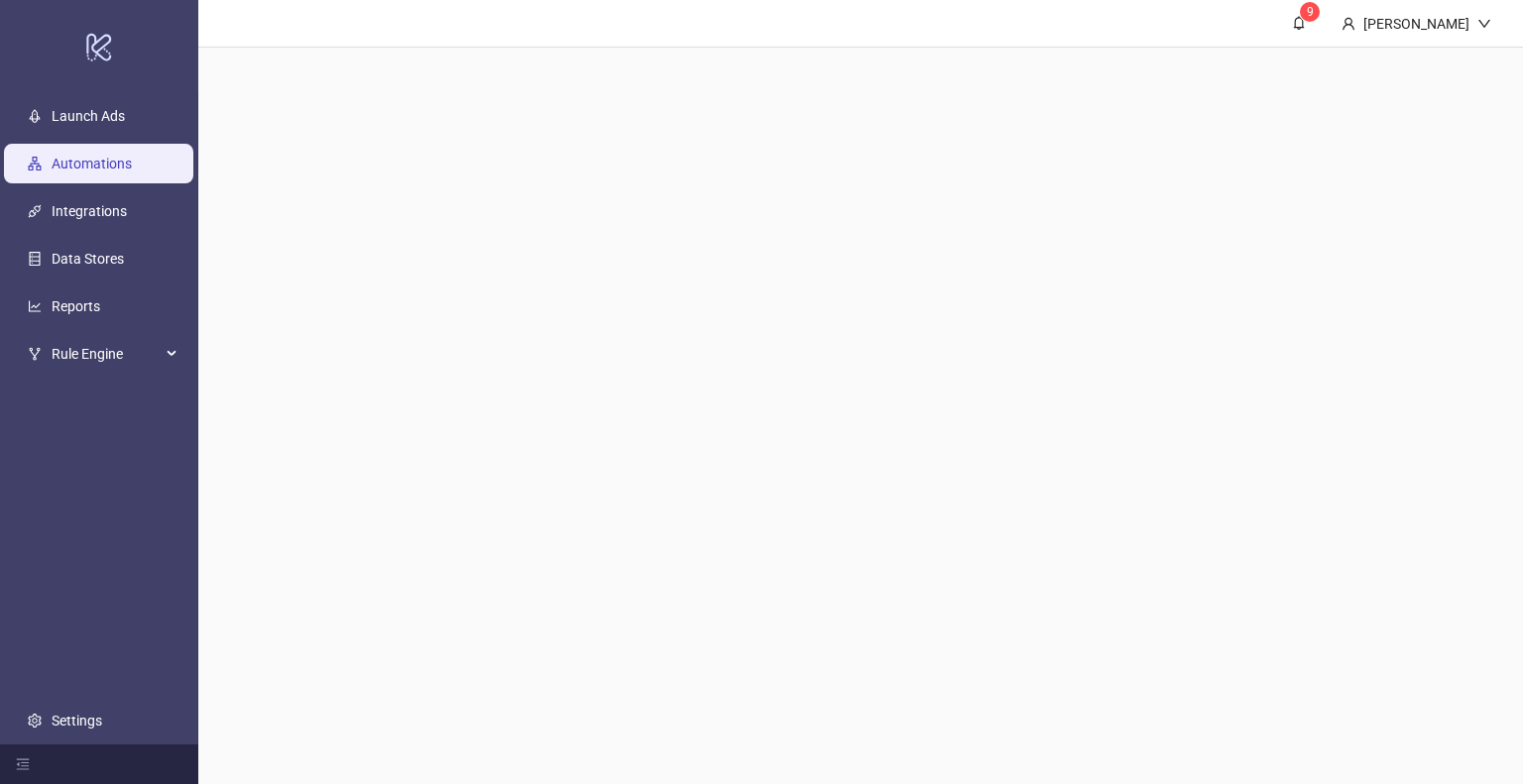 scroll, scrollTop: 0, scrollLeft: 0, axis: both 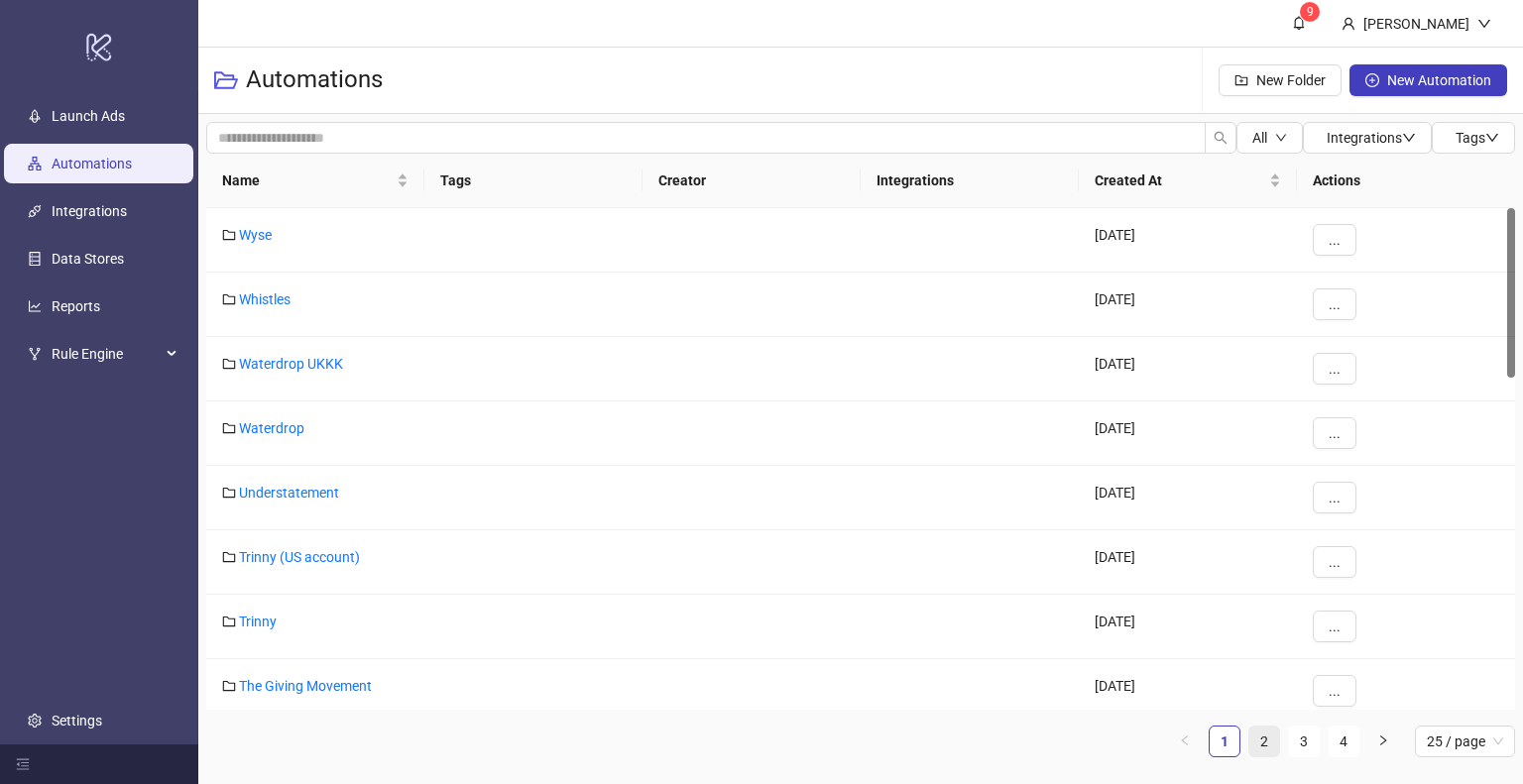 click on "2" at bounding box center [1264, 741] 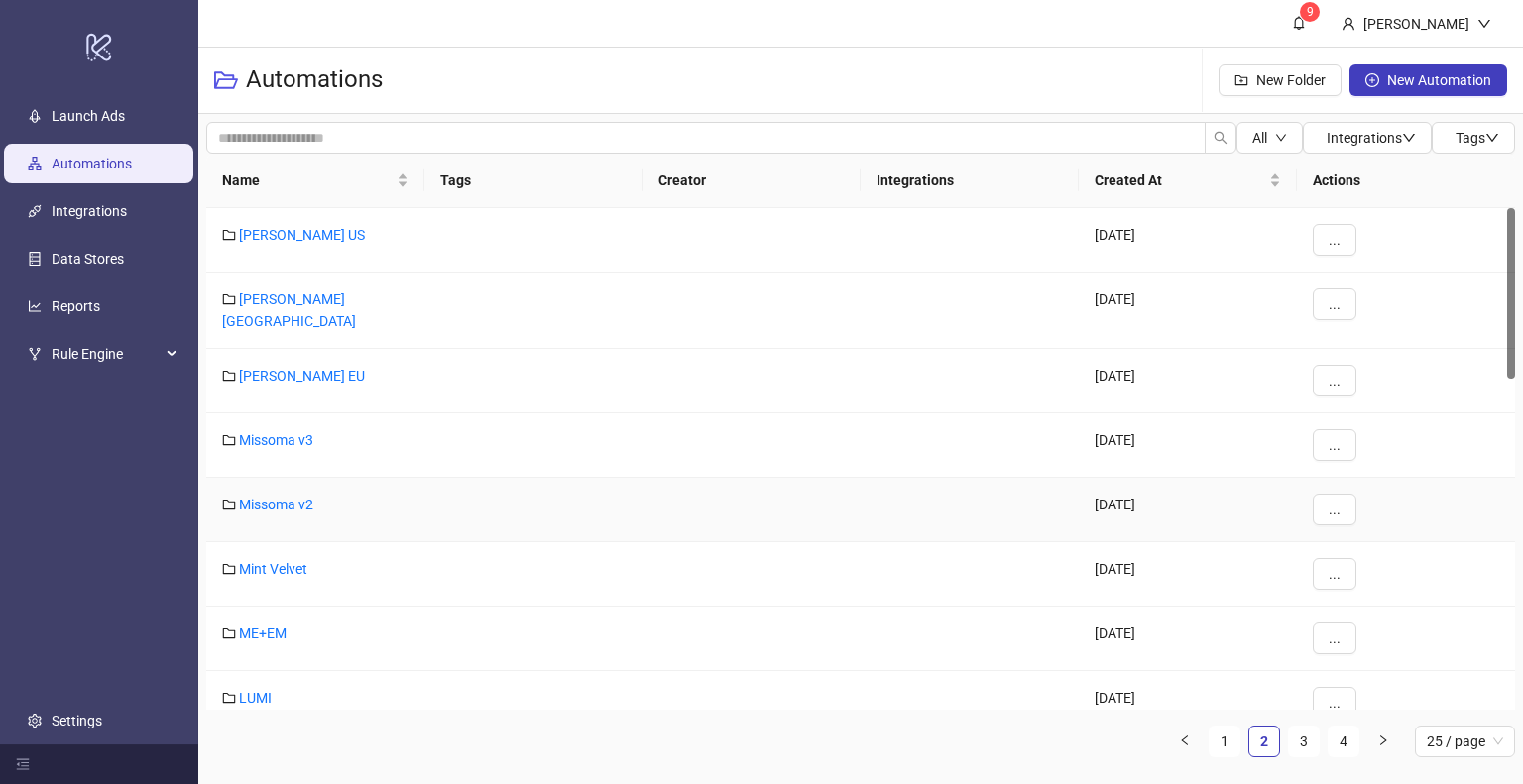 scroll, scrollTop: 99, scrollLeft: 0, axis: vertical 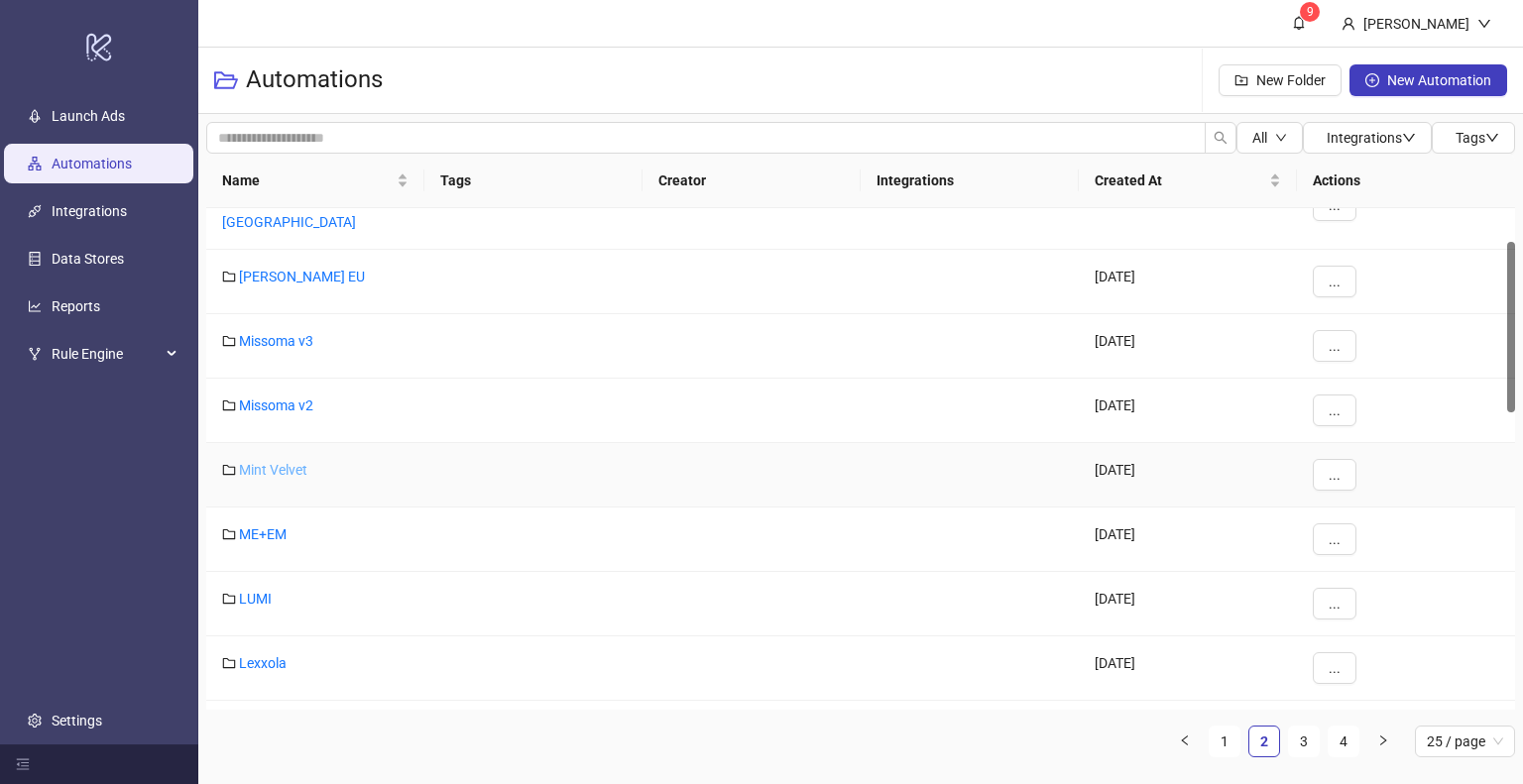 click on "Mint Velvet" at bounding box center [273, 470] 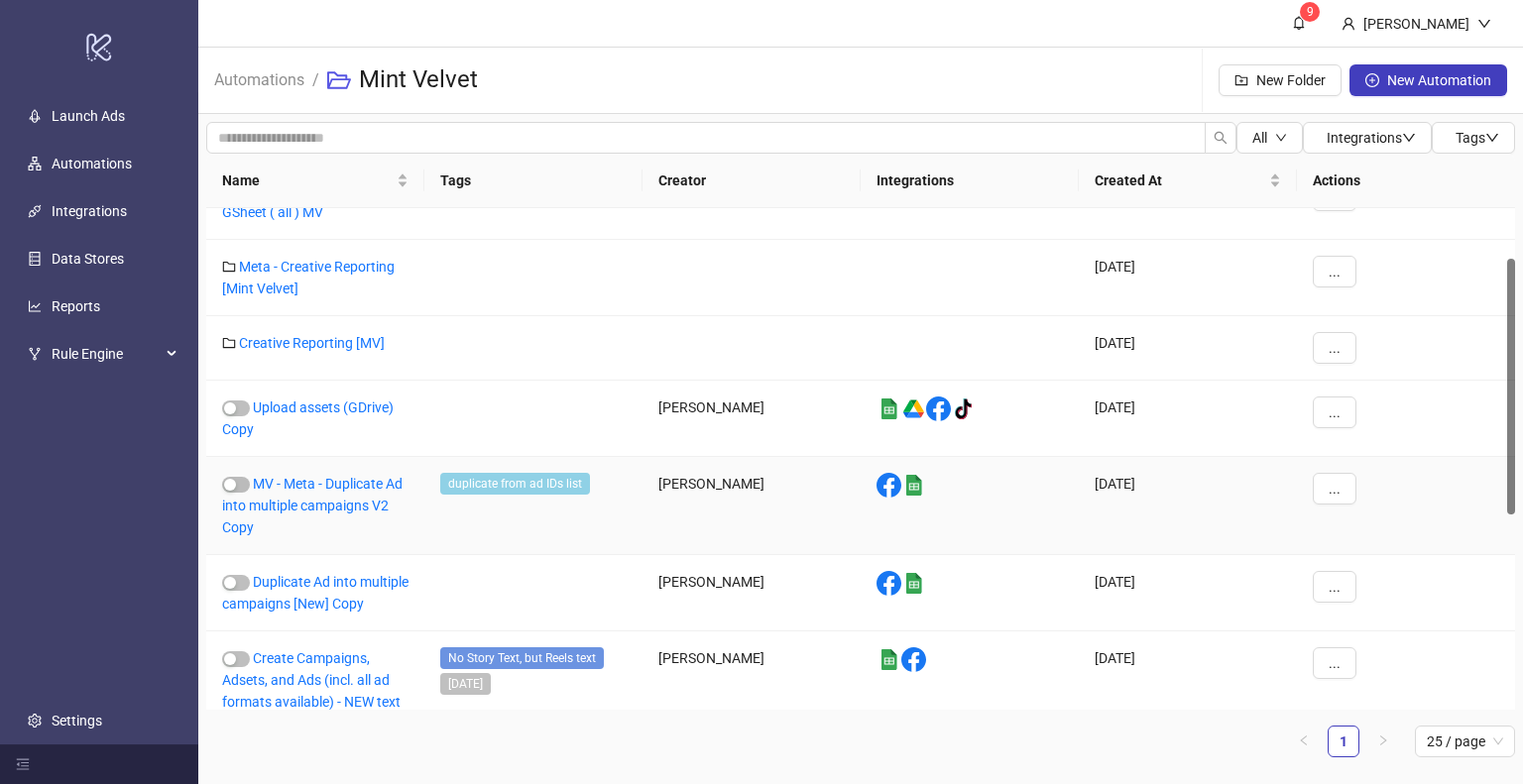 scroll, scrollTop: 97, scrollLeft: 0, axis: vertical 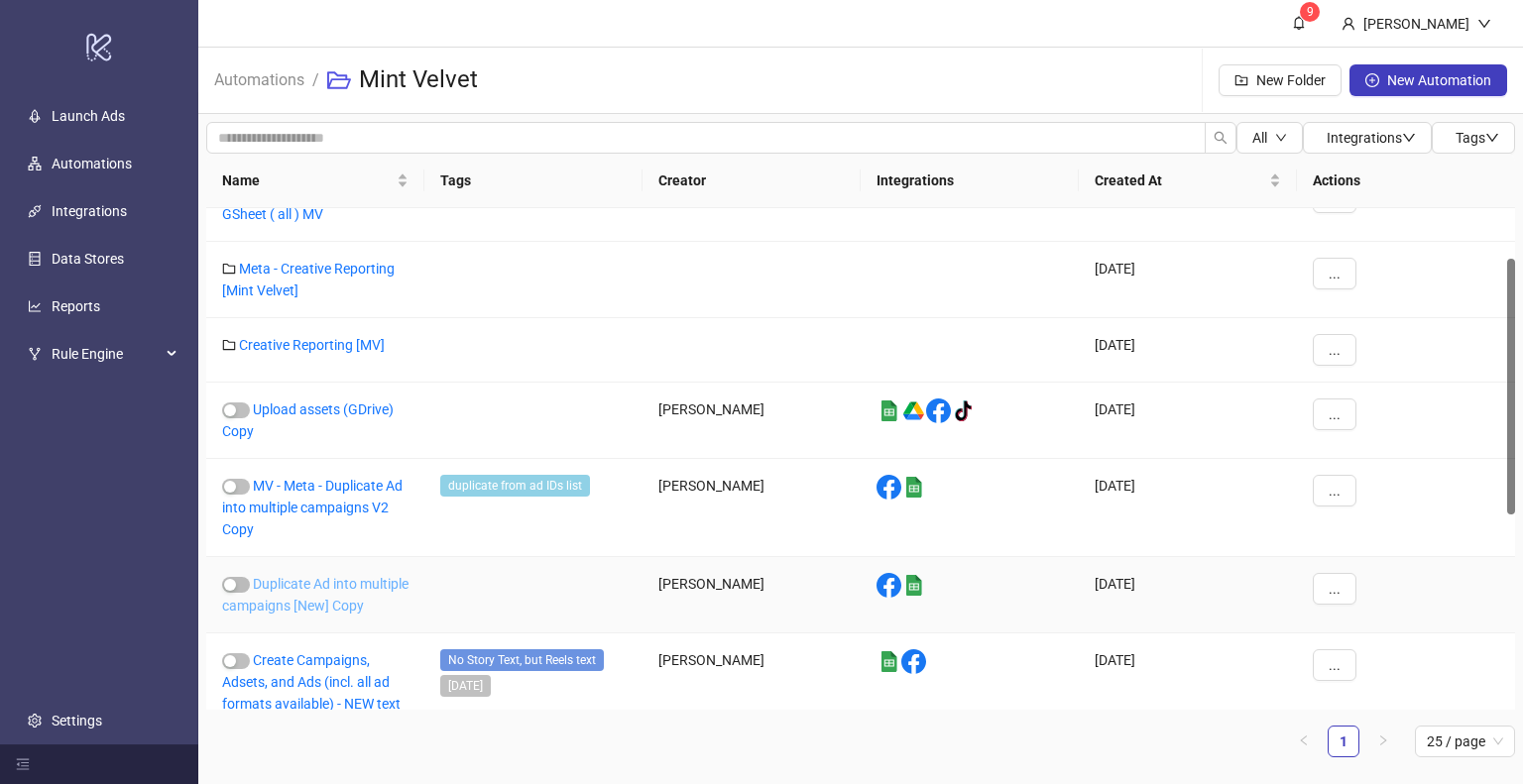 drag, startPoint x: 295, startPoint y: 598, endPoint x: 596, endPoint y: 595, distance: 301.01495 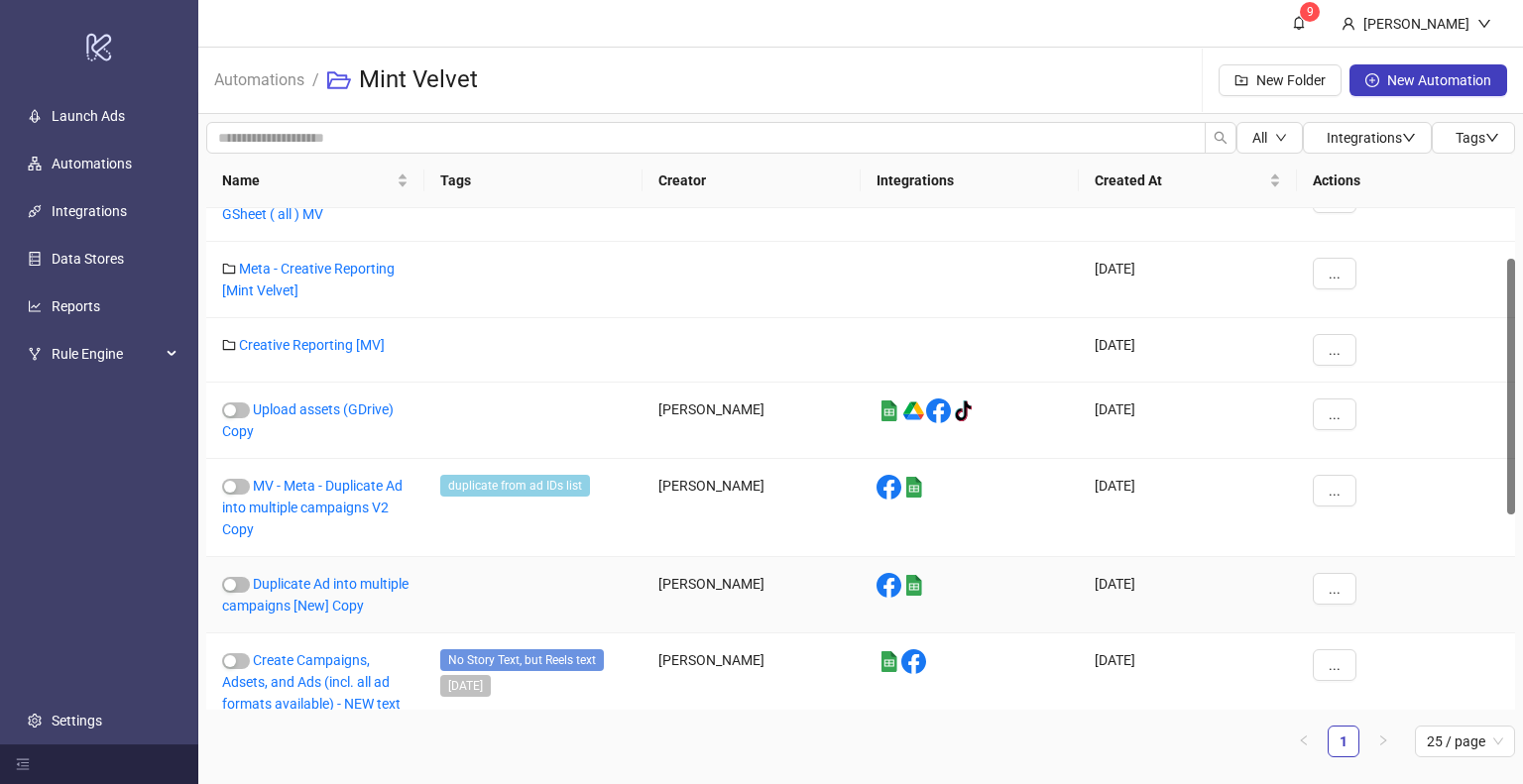 click on "Duplicate Ad into multiple campaigns [New]  Copy" at bounding box center [315, 595] 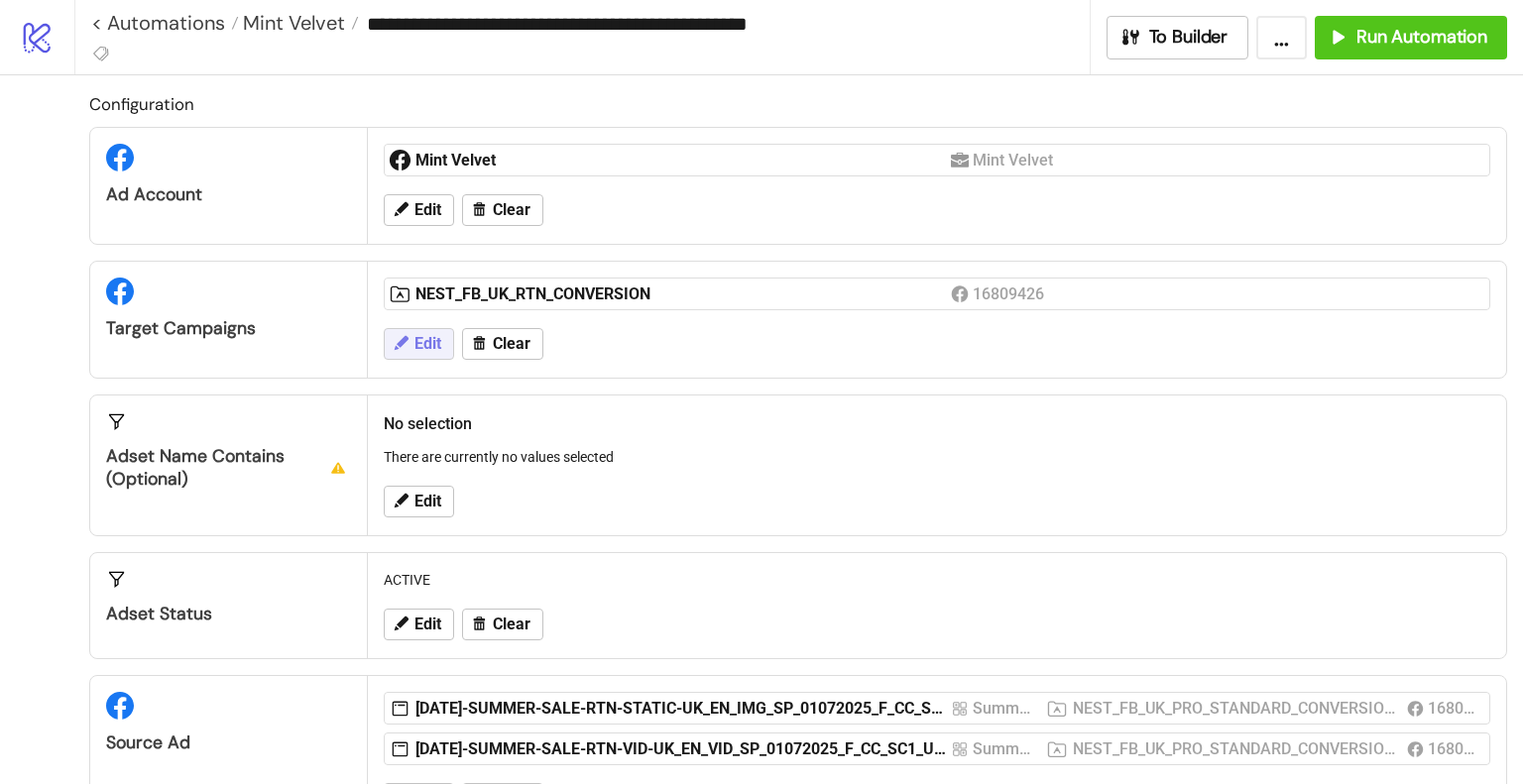 click on "Edit" at bounding box center (427, 344) 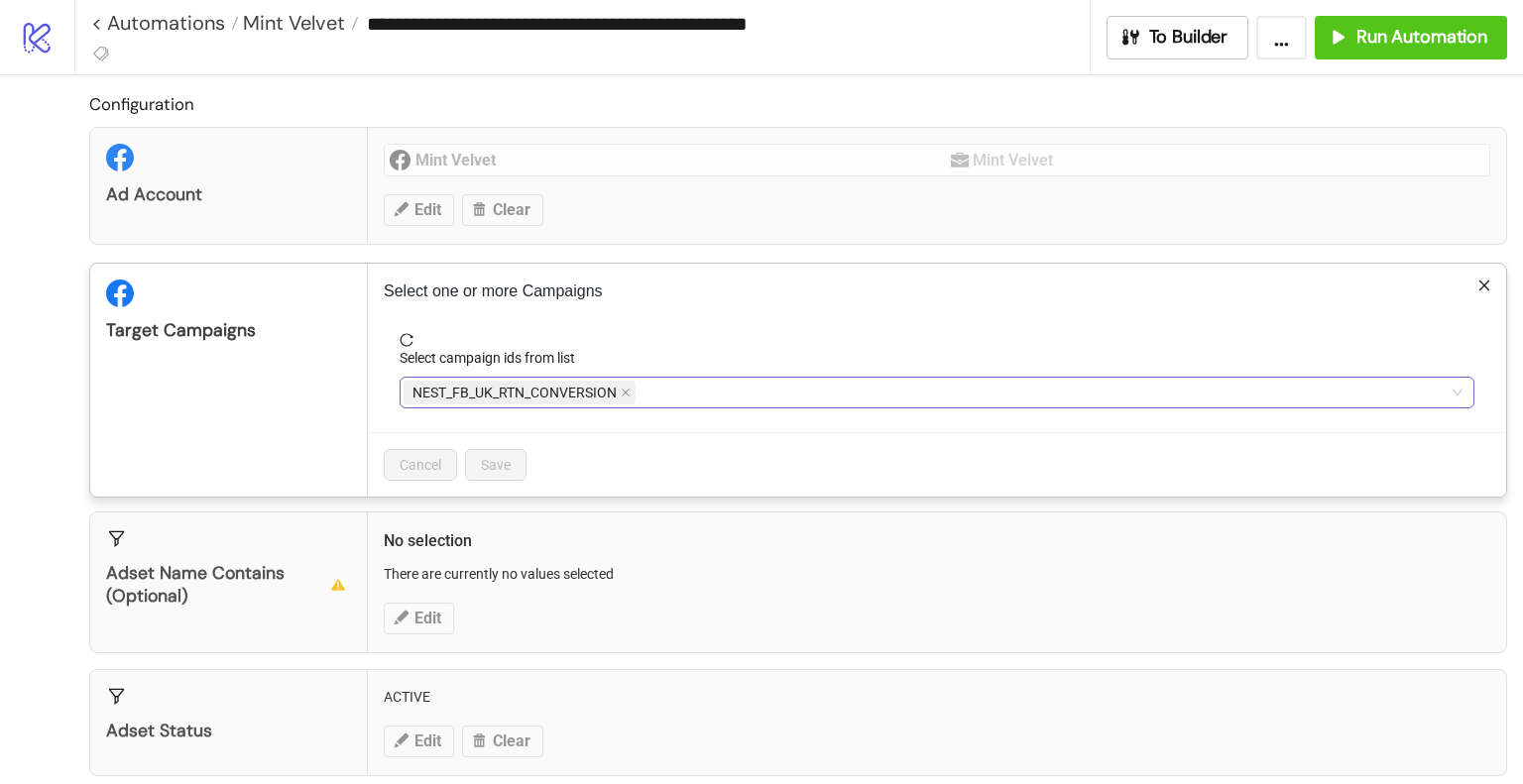 click on "NEST_FB_UK_RTN_CONVERSION" at bounding box center (520, 392) 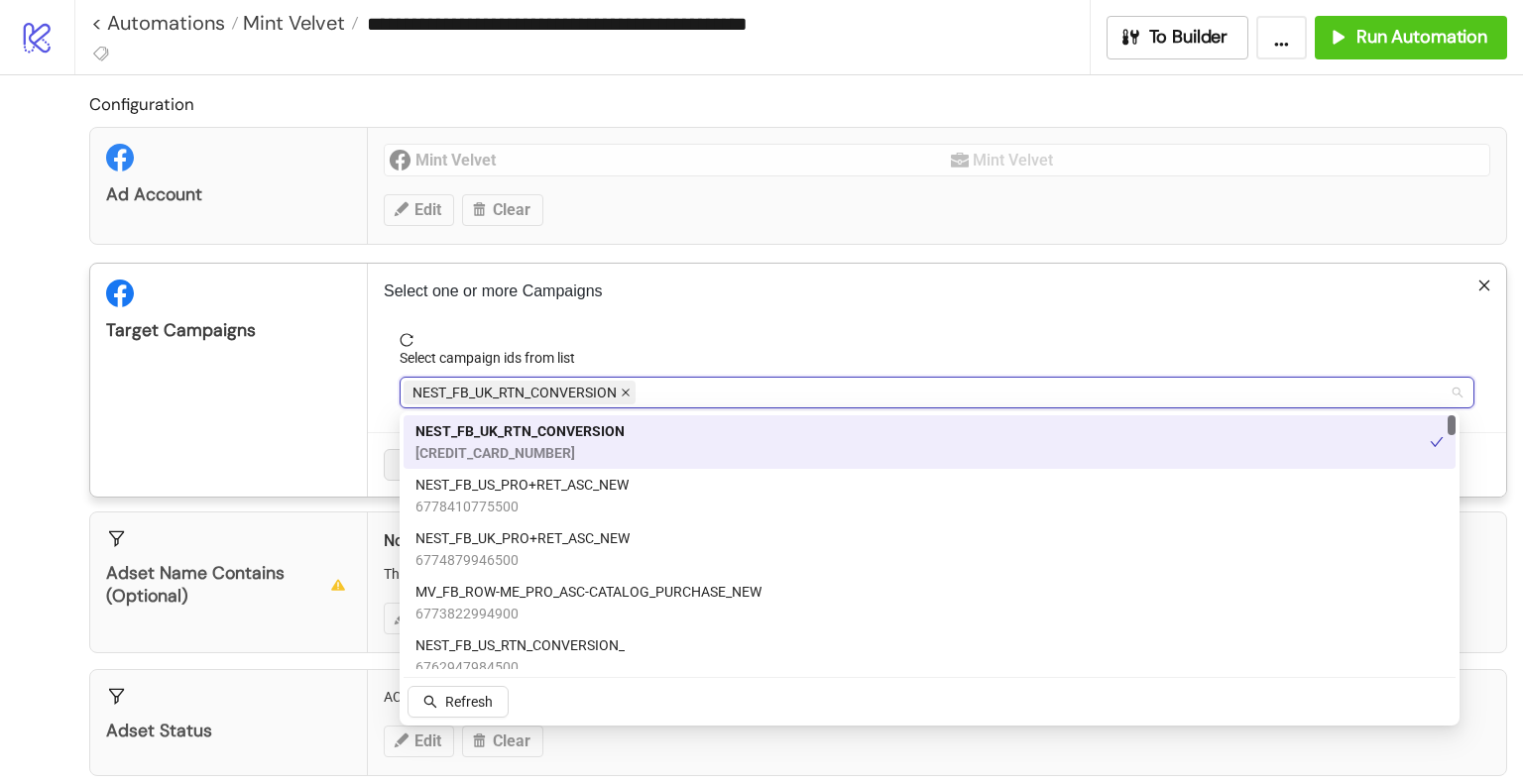 click 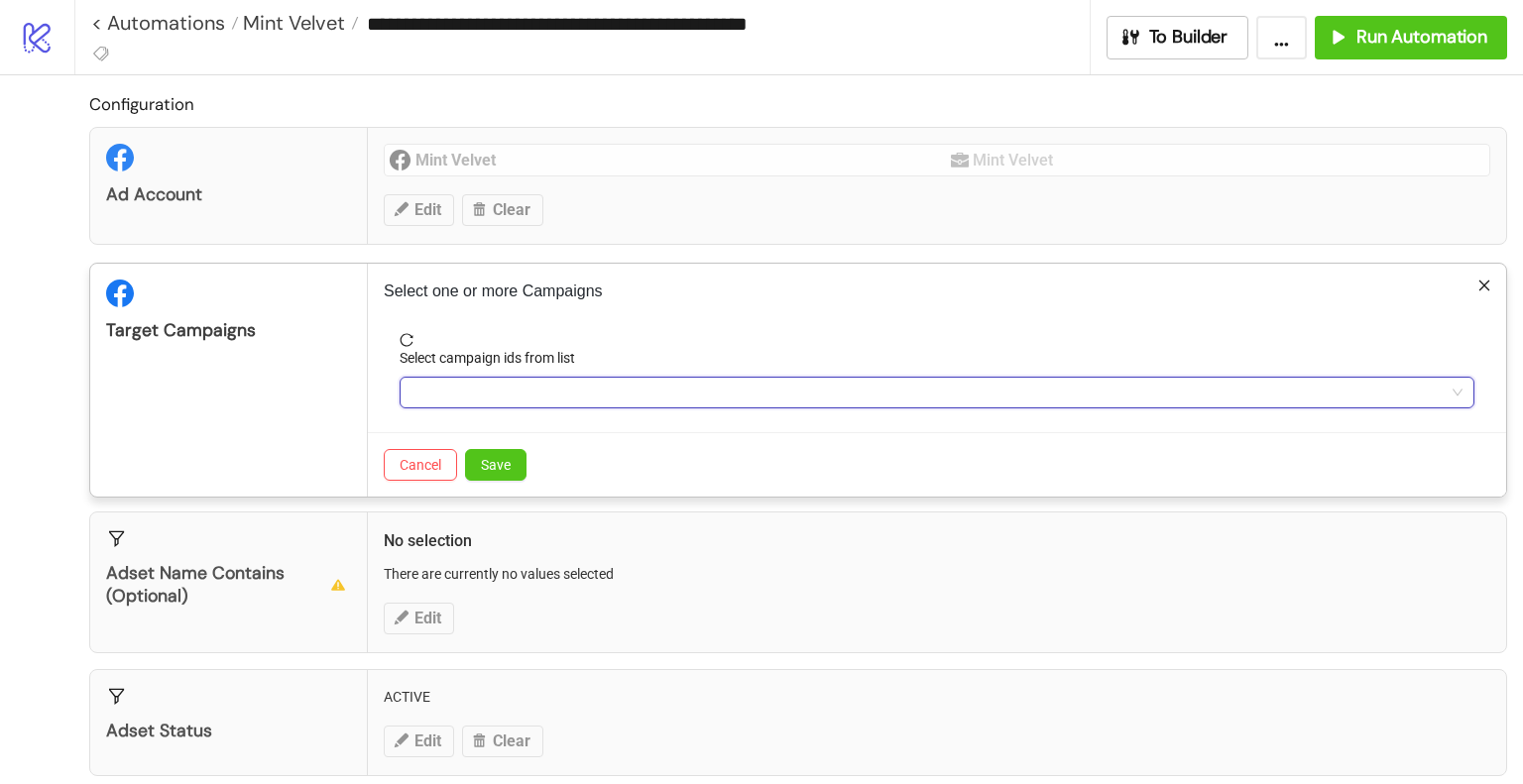 click at bounding box center (926, 392) 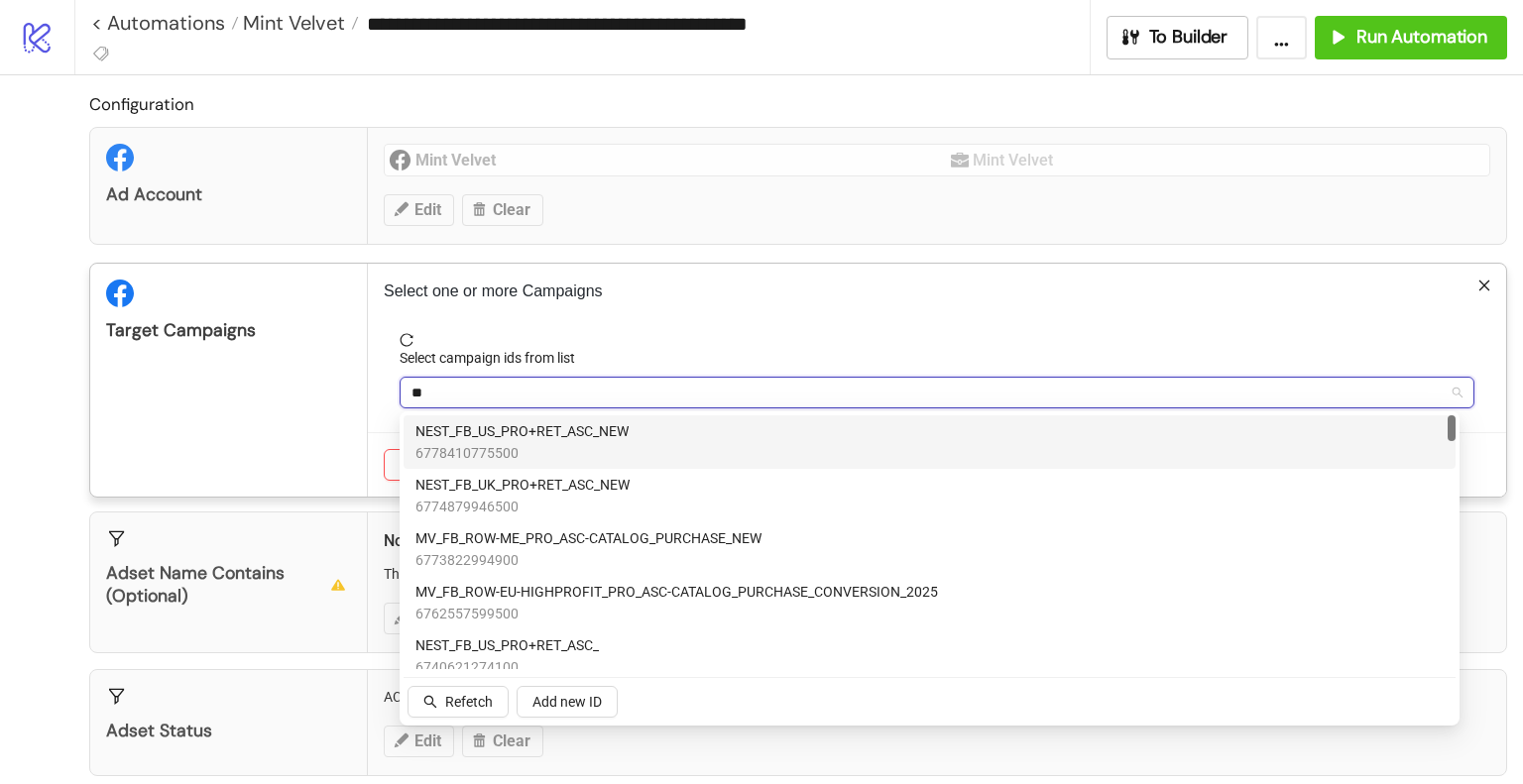 type on "***" 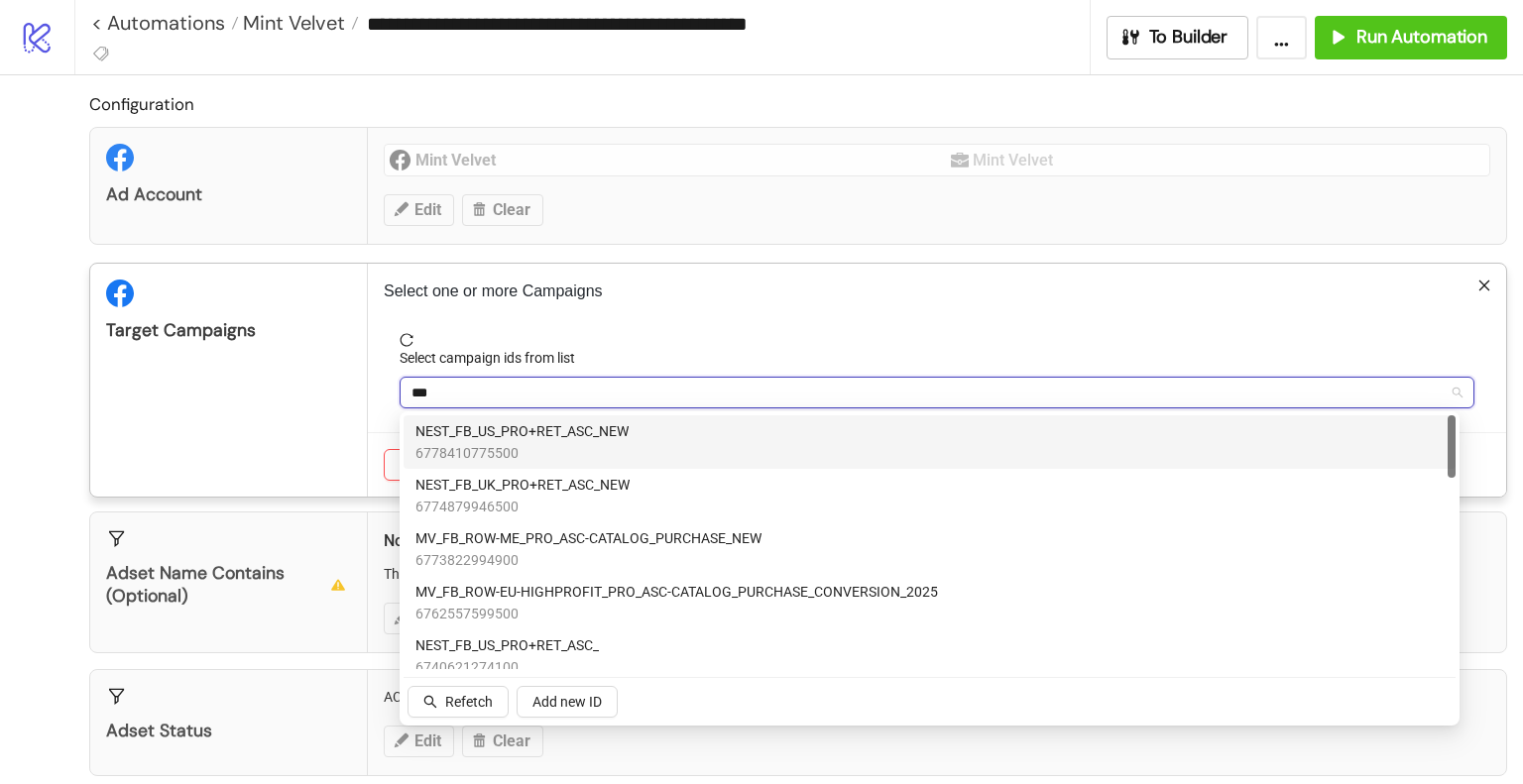 click on "NEST_FB_US_PRO+RET_ASC_NEW 6778410775500" at bounding box center [929, 442] 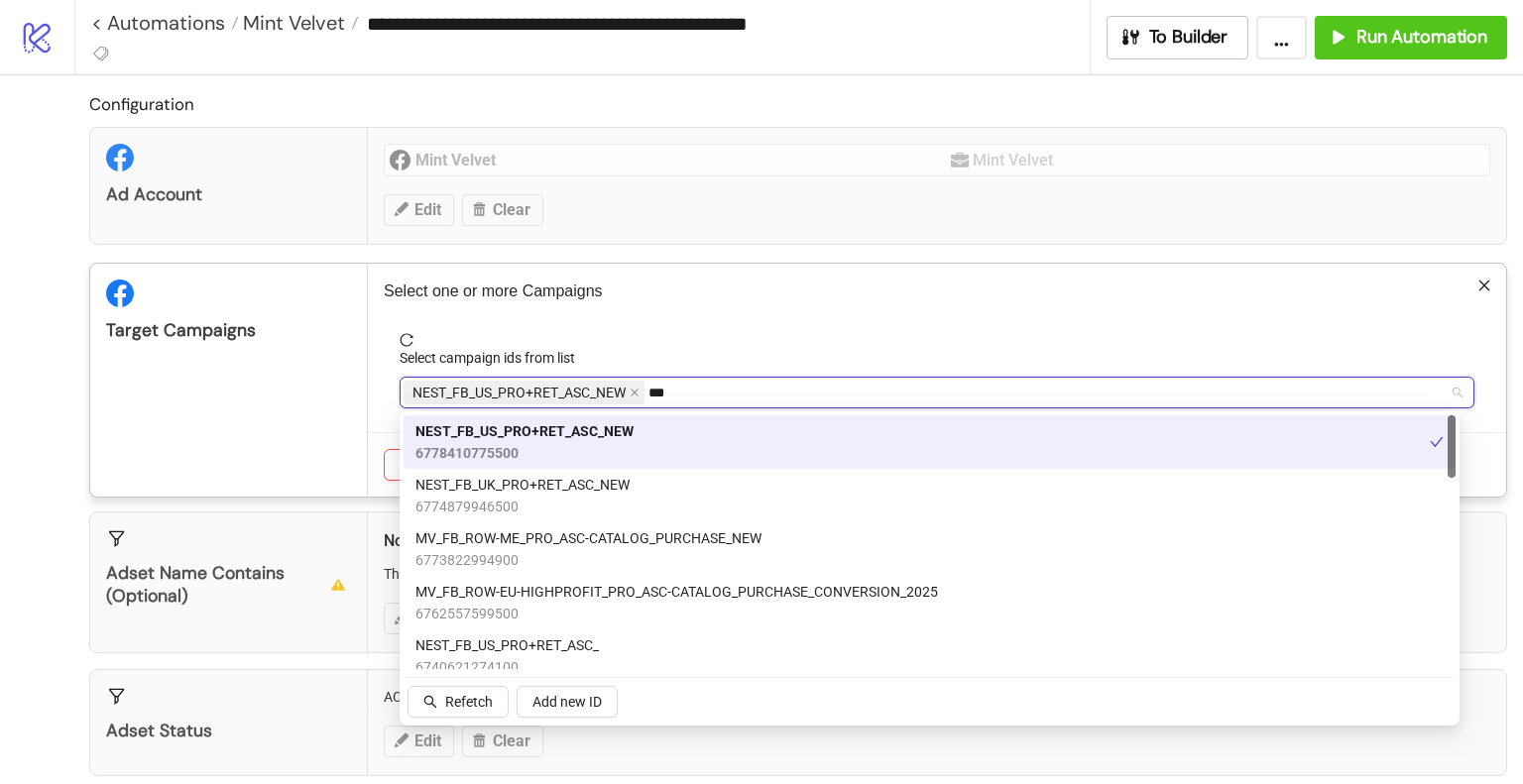 type 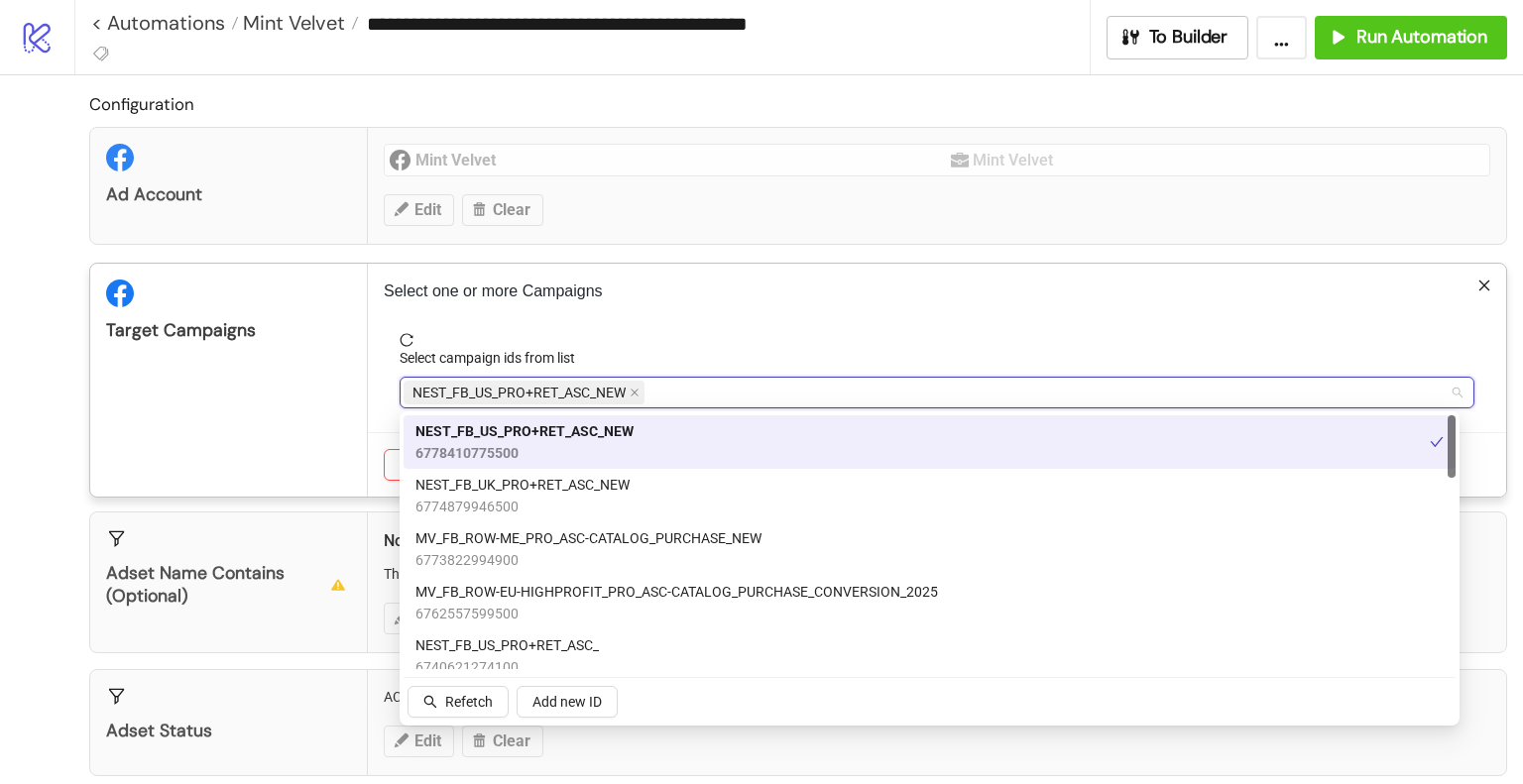 click on "Select one or more Campaigns" at bounding box center (937, 291) 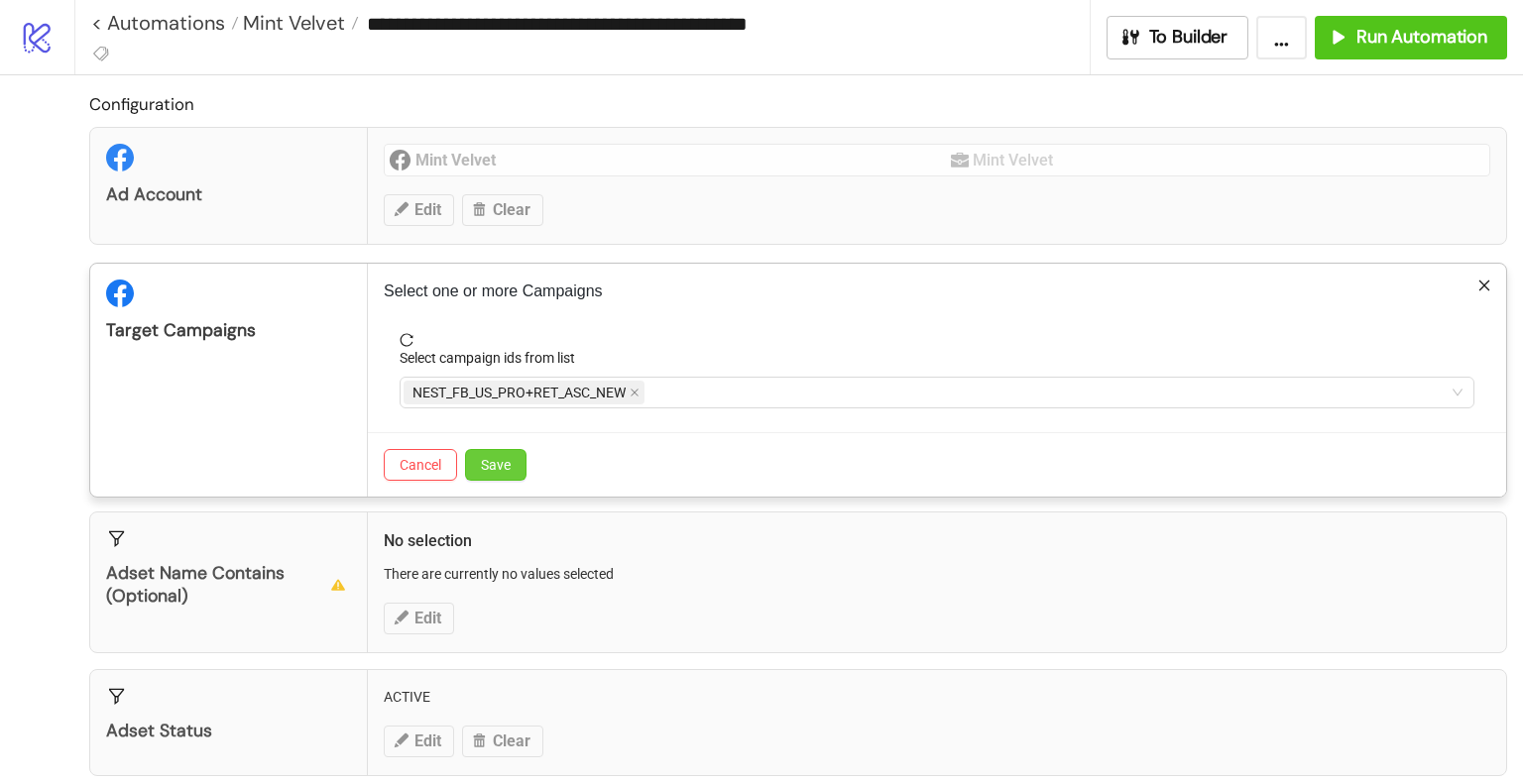 click on "Save" at bounding box center (496, 465) 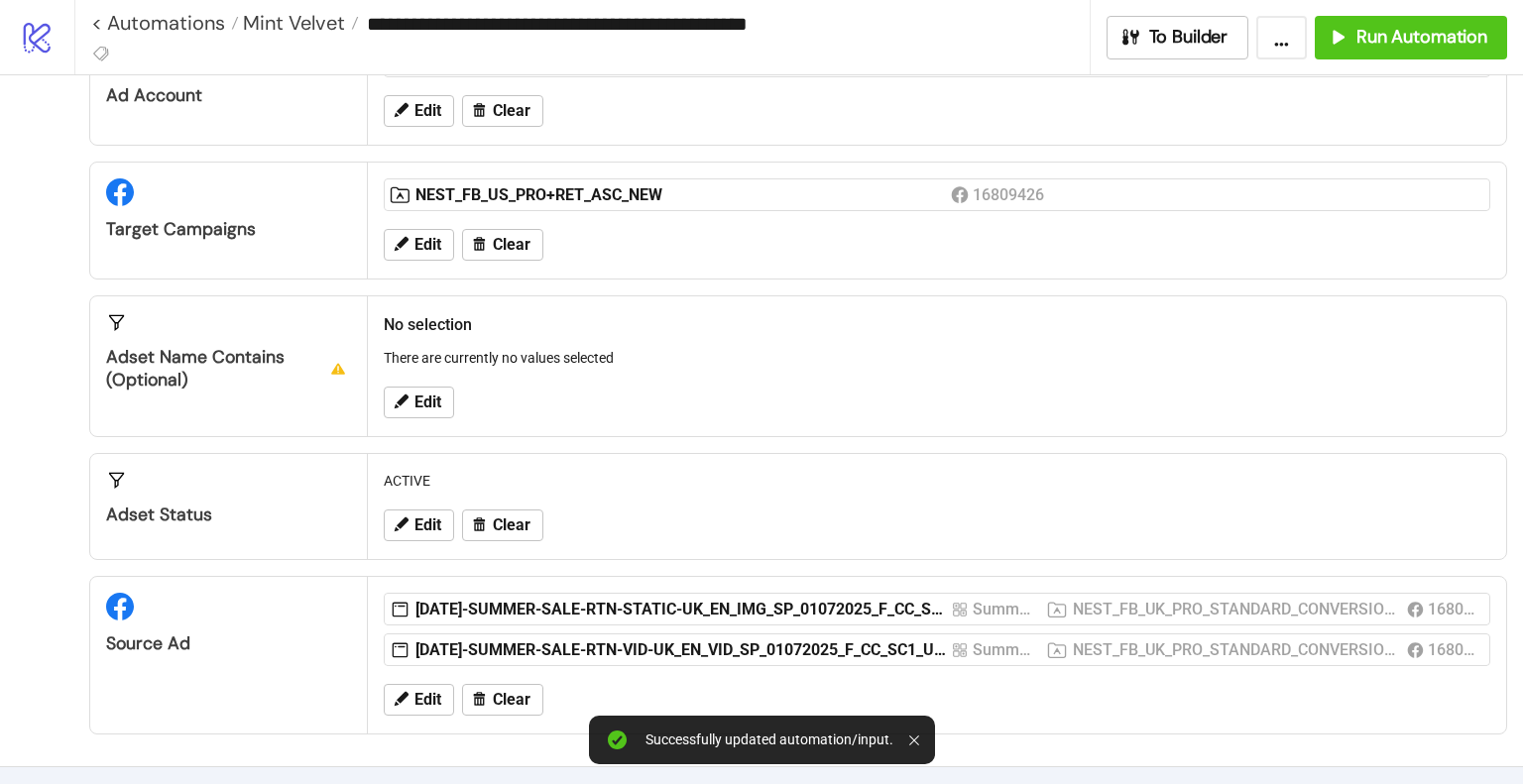scroll, scrollTop: 198, scrollLeft: 0, axis: vertical 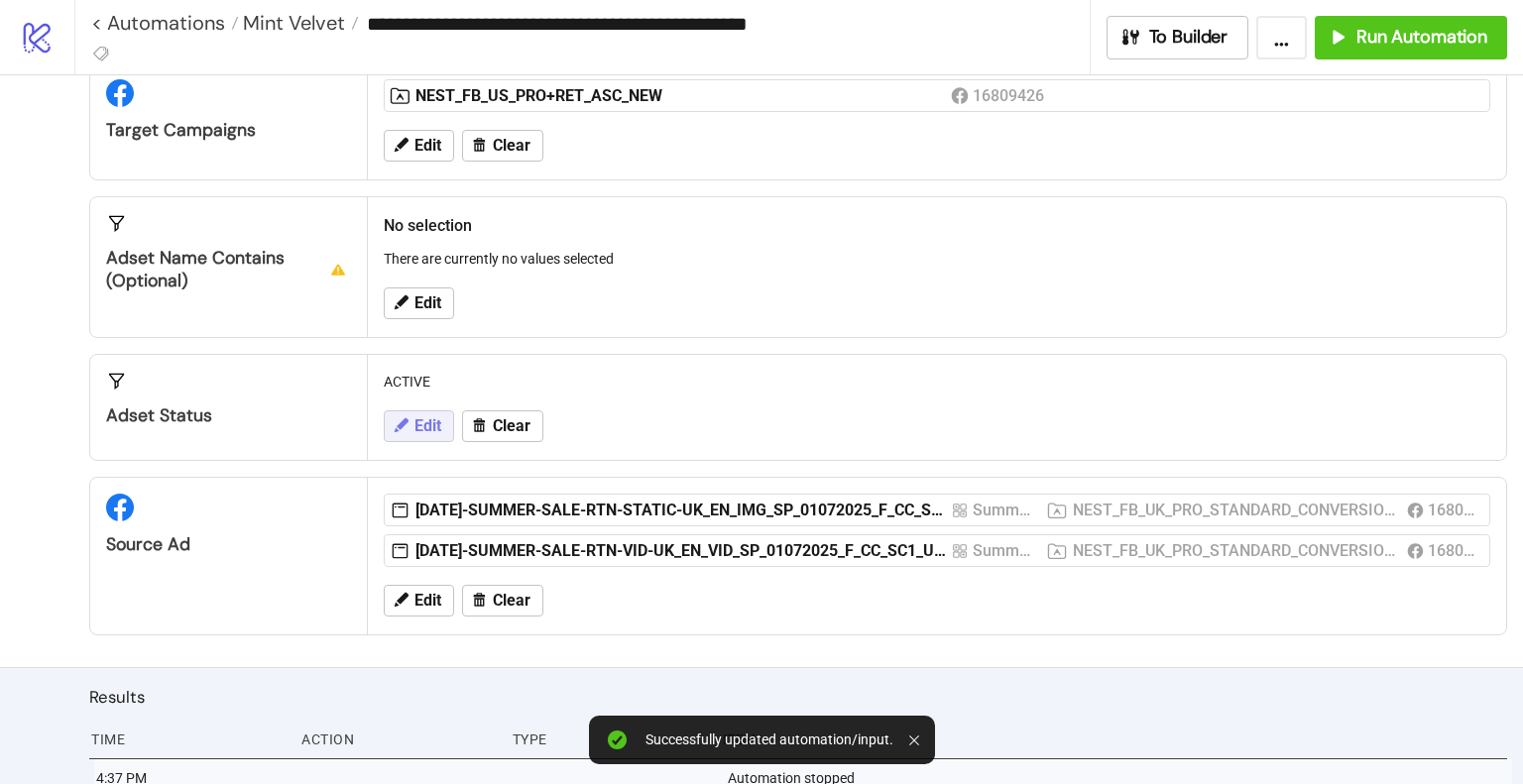 click on "Edit" at bounding box center [418, 426] 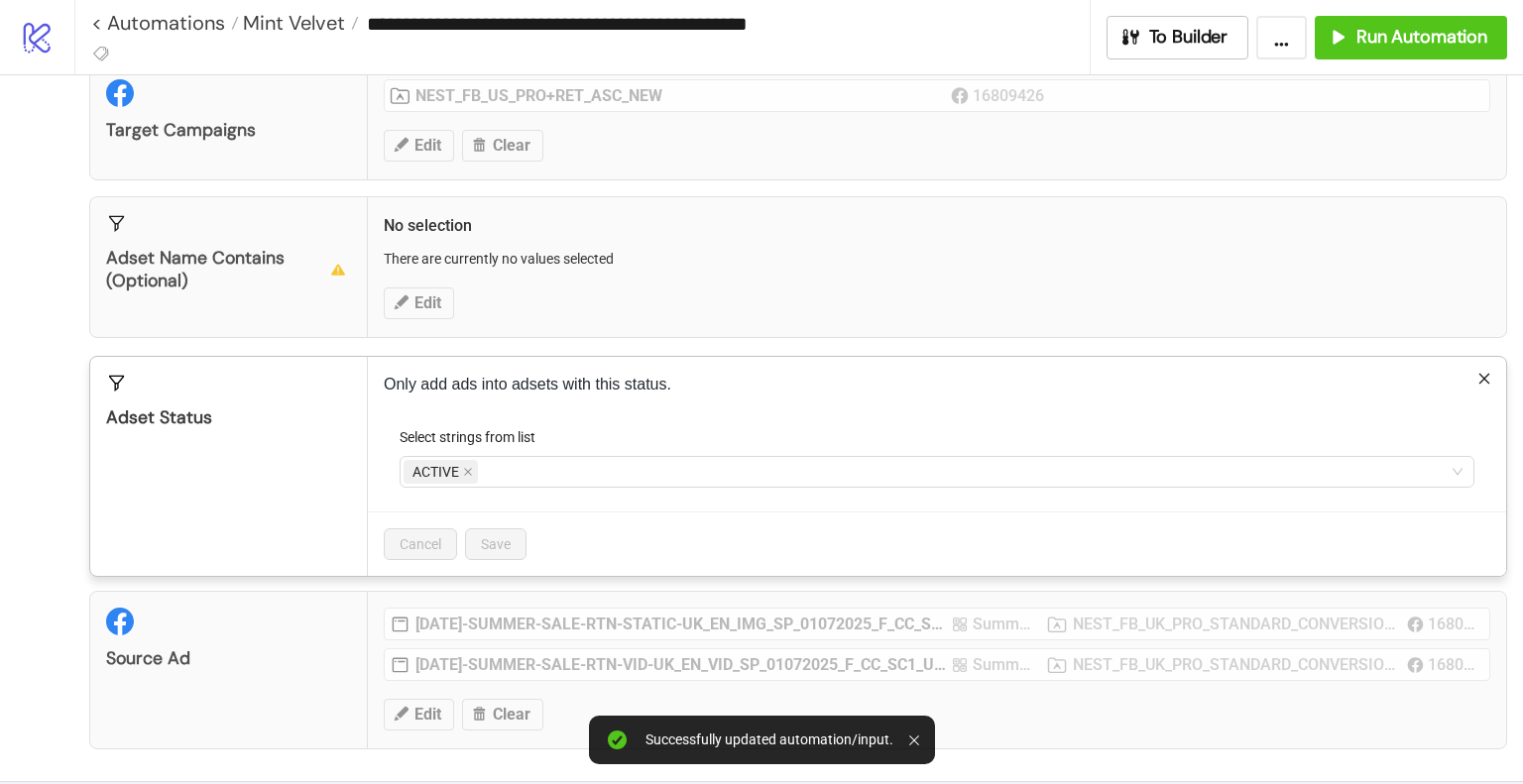 click on "Only add ads into adsets with this status. Select strings from list ACTIVE   Cancel Save" at bounding box center (937, 466) 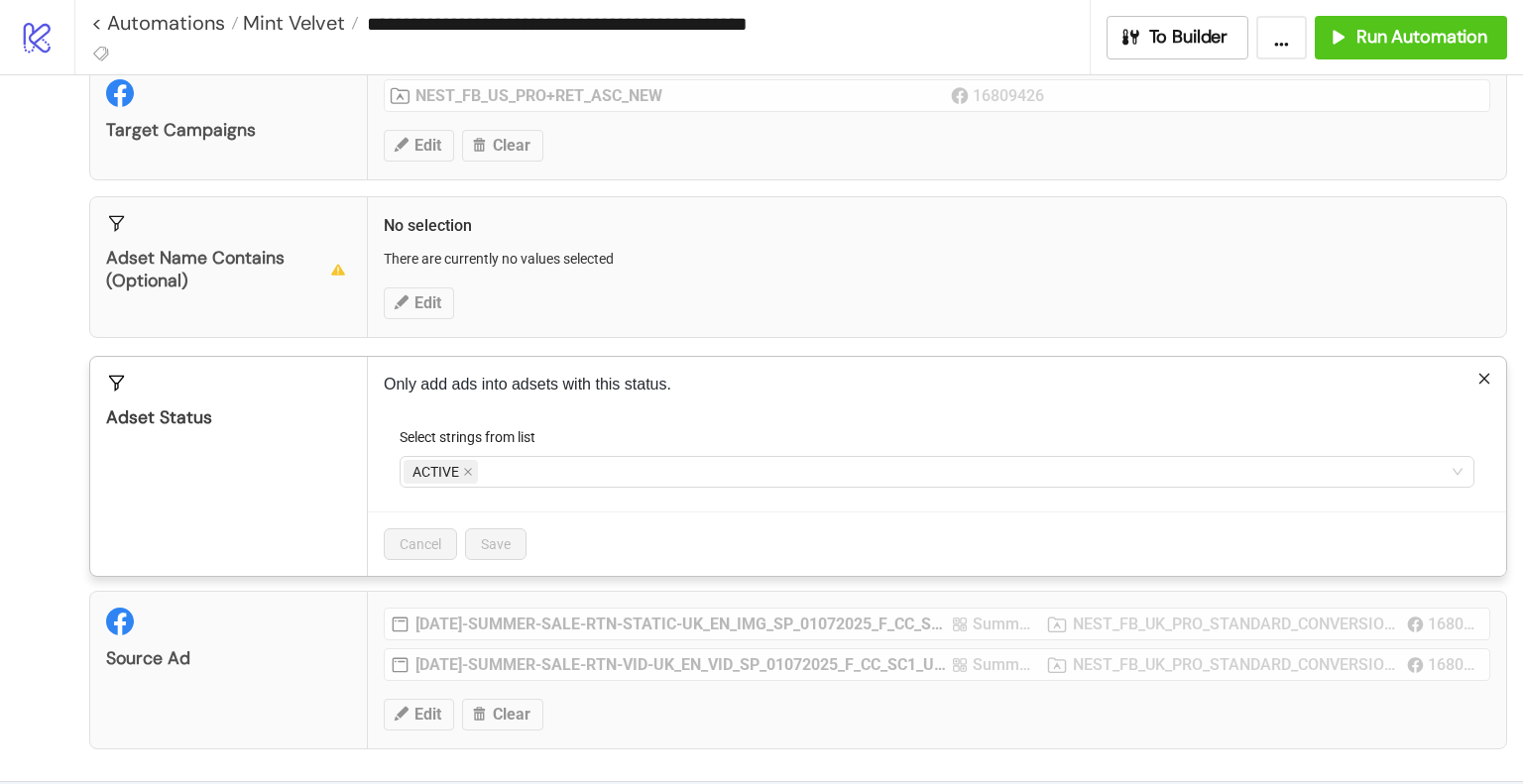 click 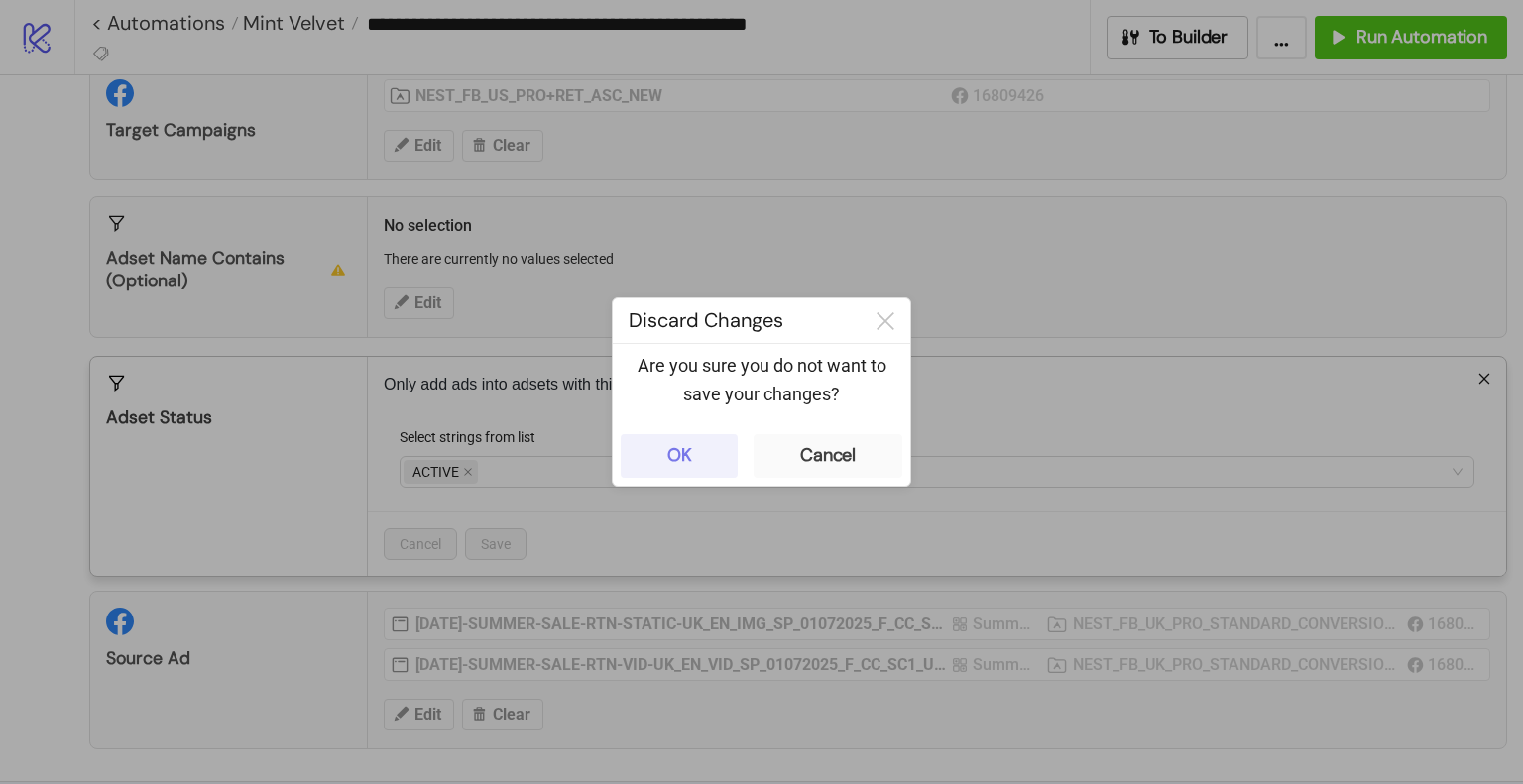 click on "OK" at bounding box center [679, 455] 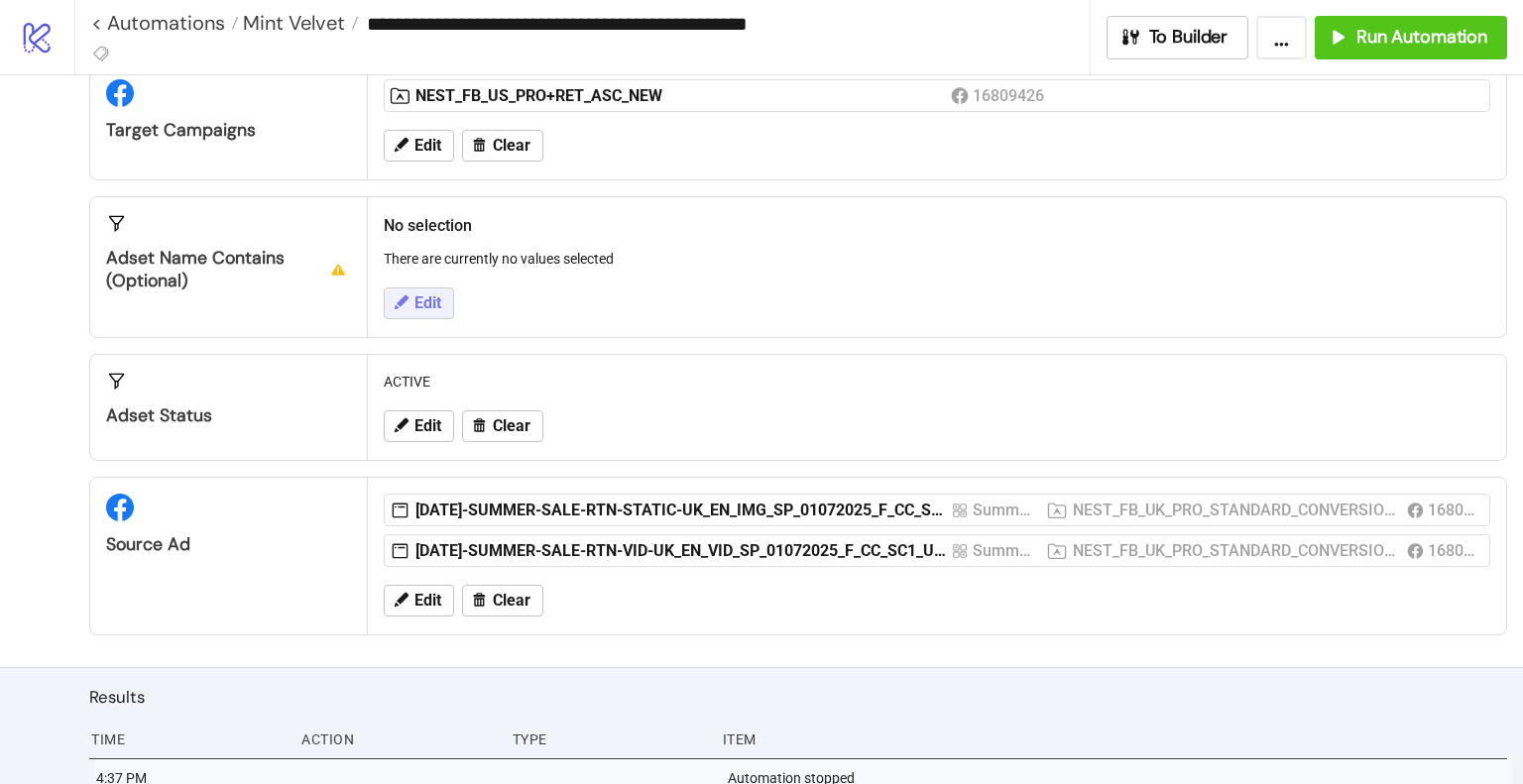 click 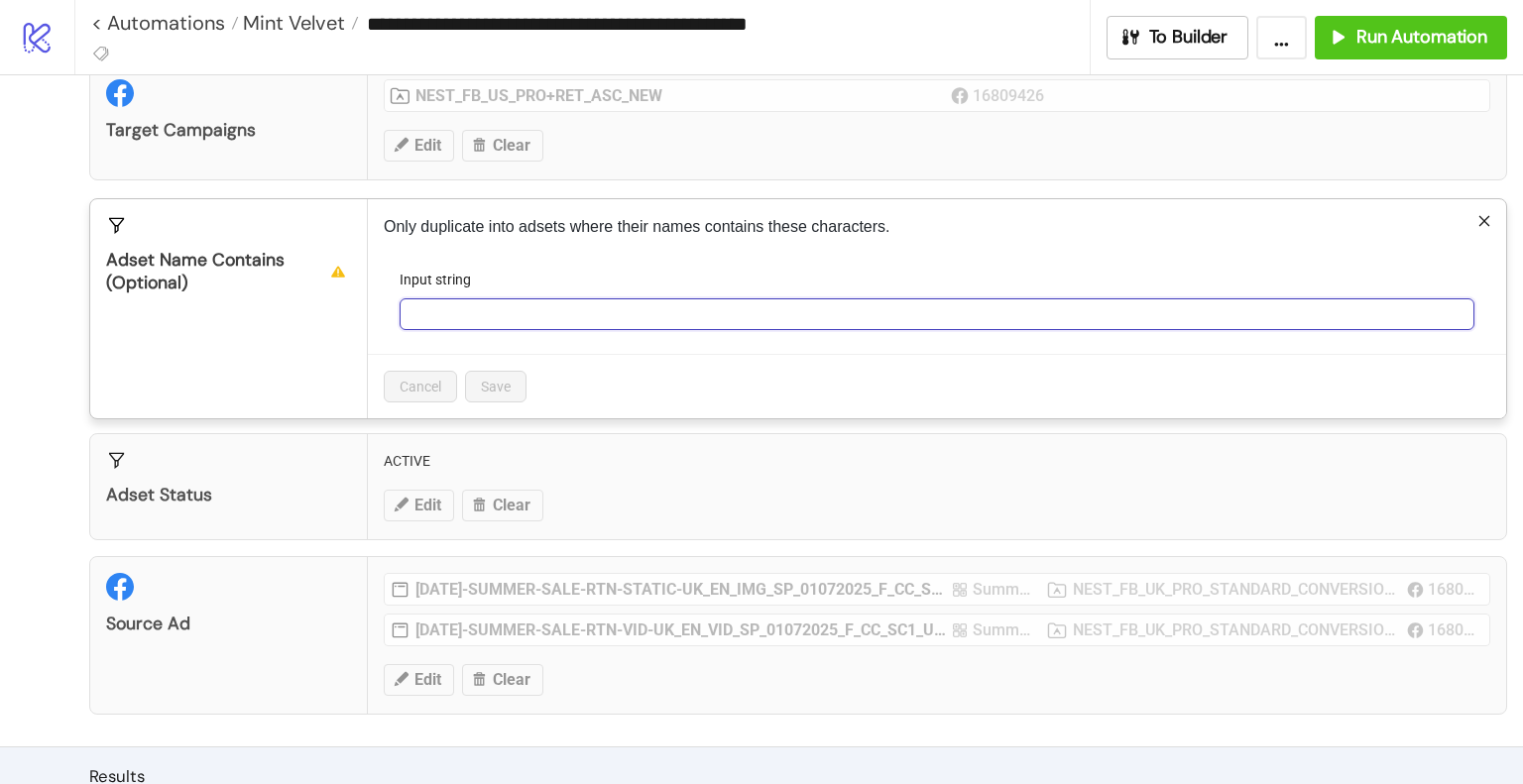 click on "Input string" at bounding box center (937, 314) 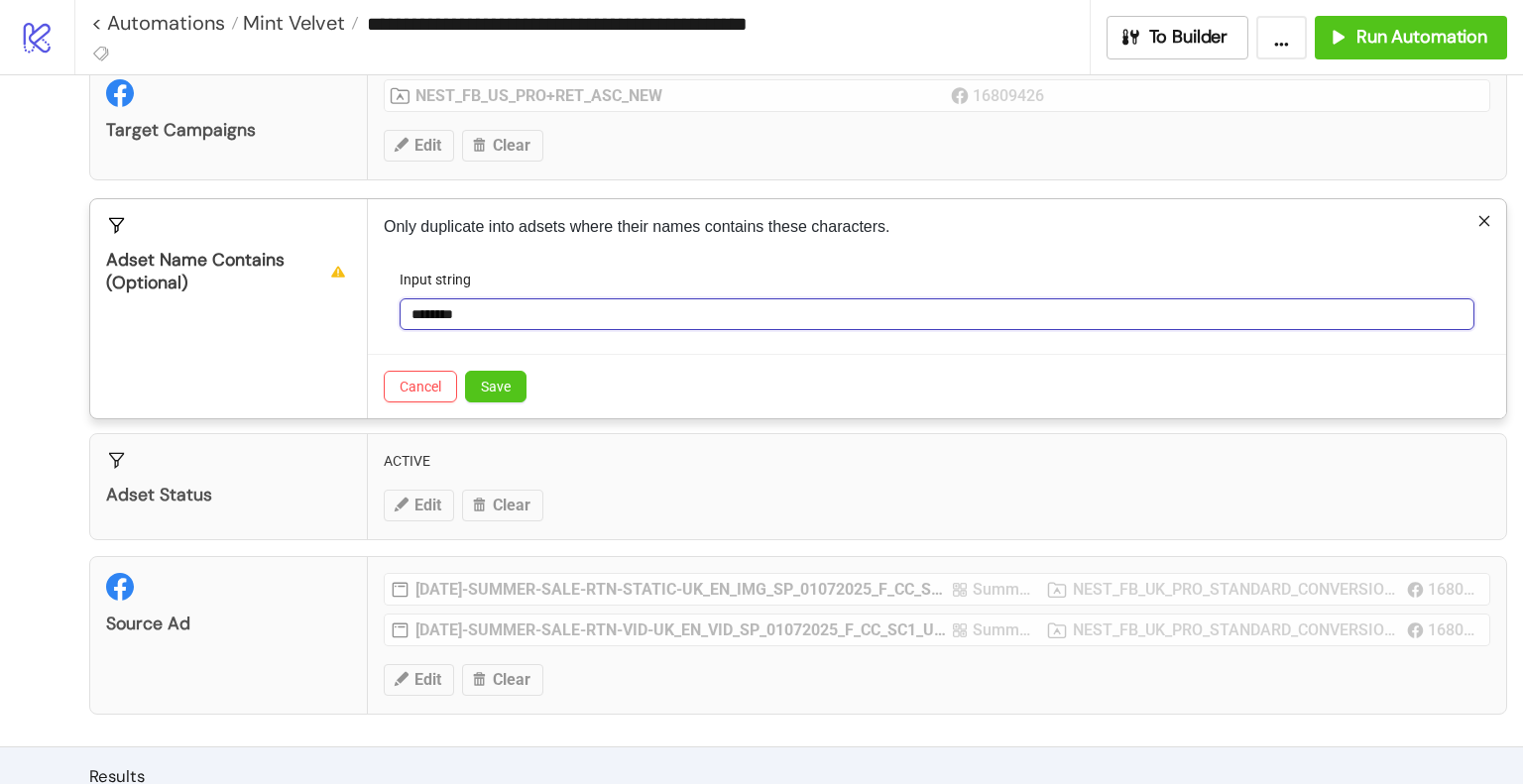 type on "********" 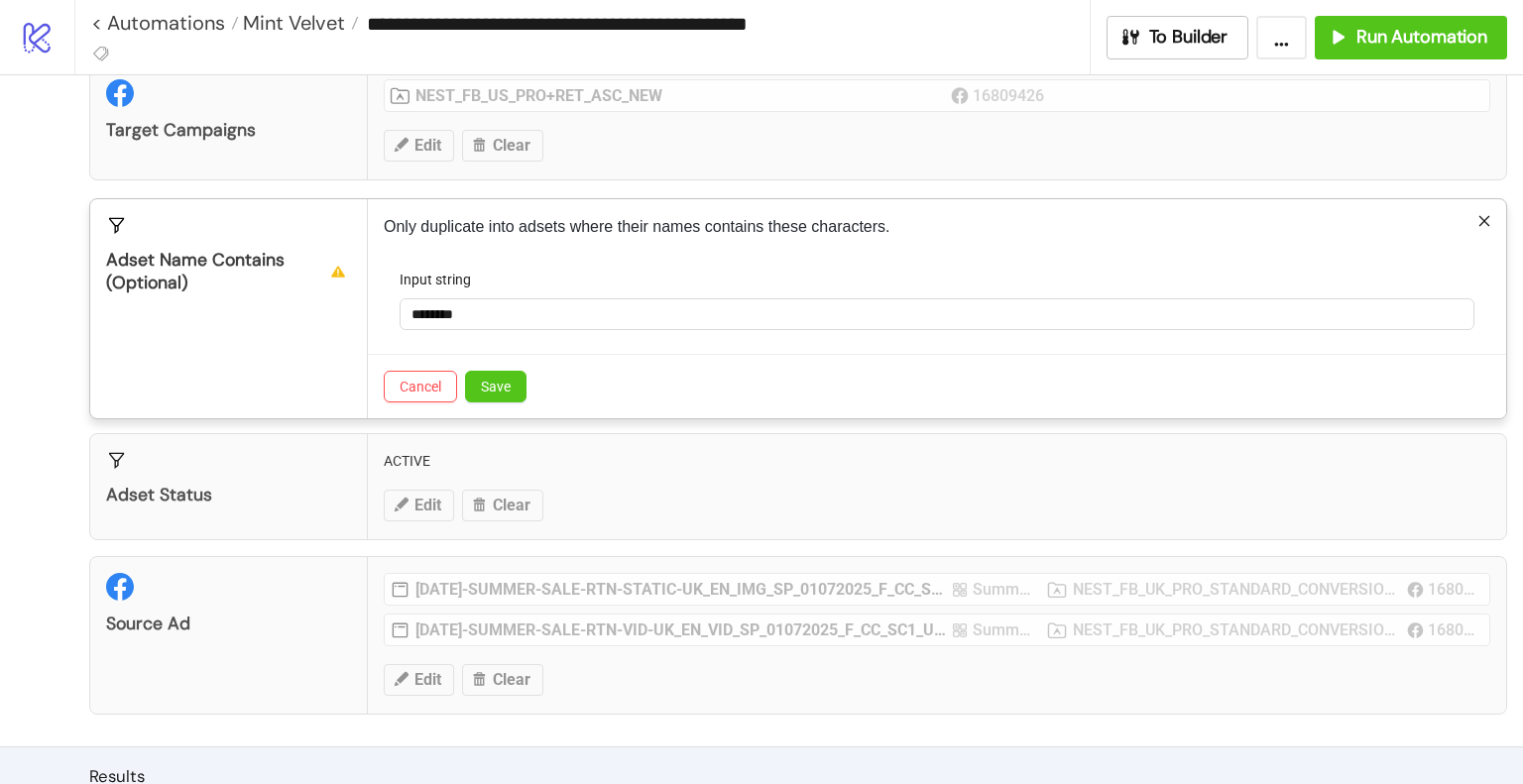 click on "Cancel Save" at bounding box center (937, 386) 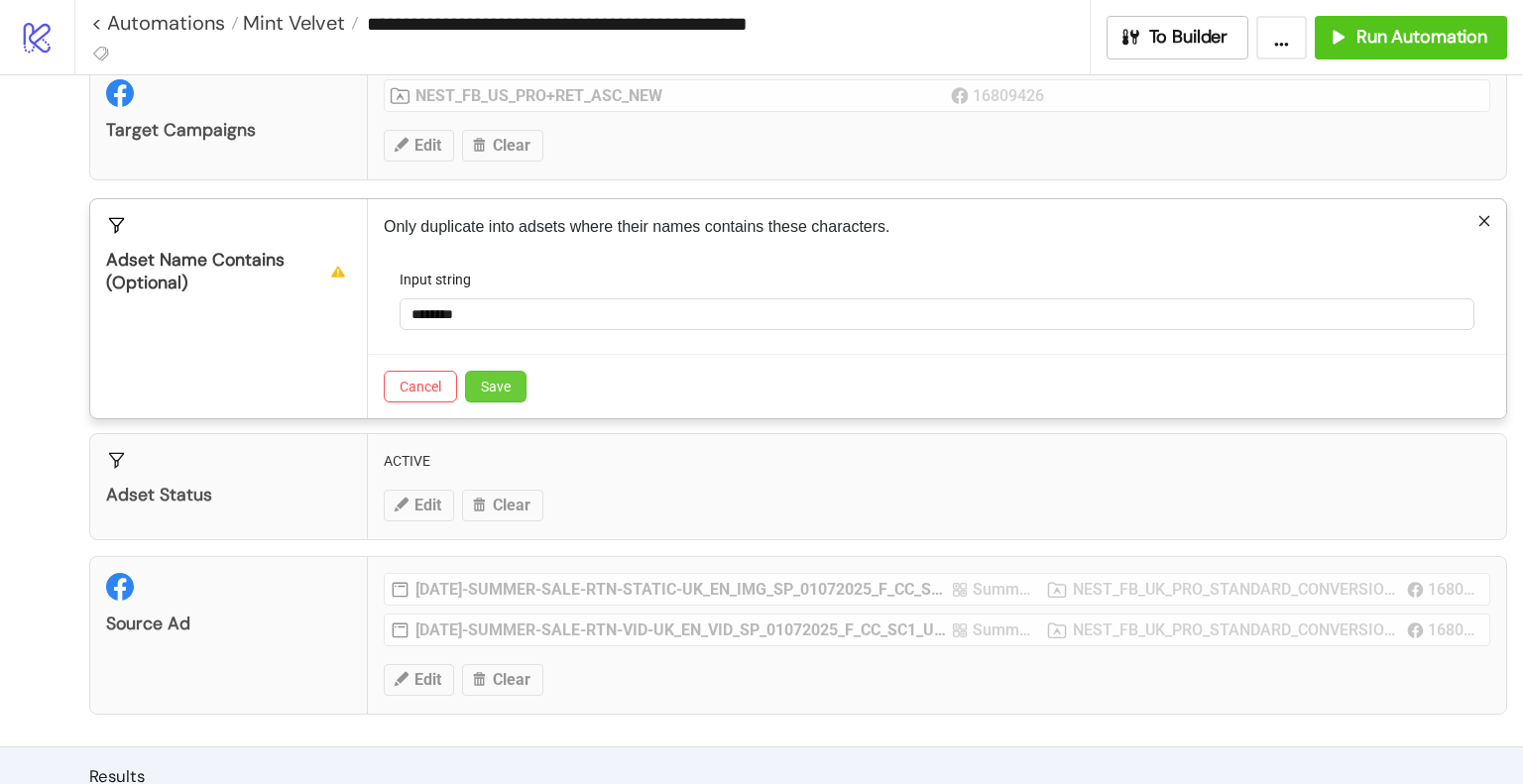 click on "Save" at bounding box center [496, 387] 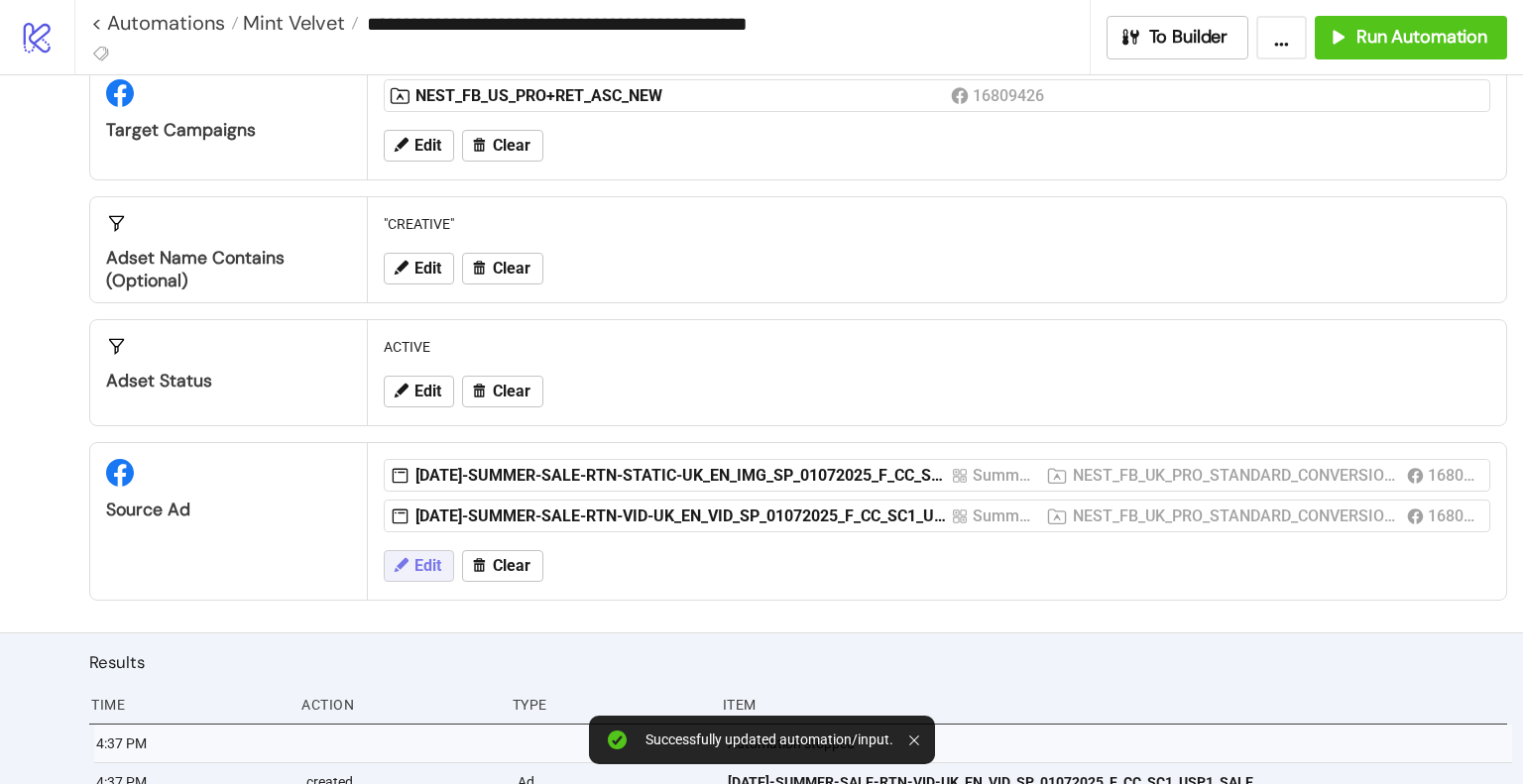 click on "Edit" at bounding box center (427, 566) 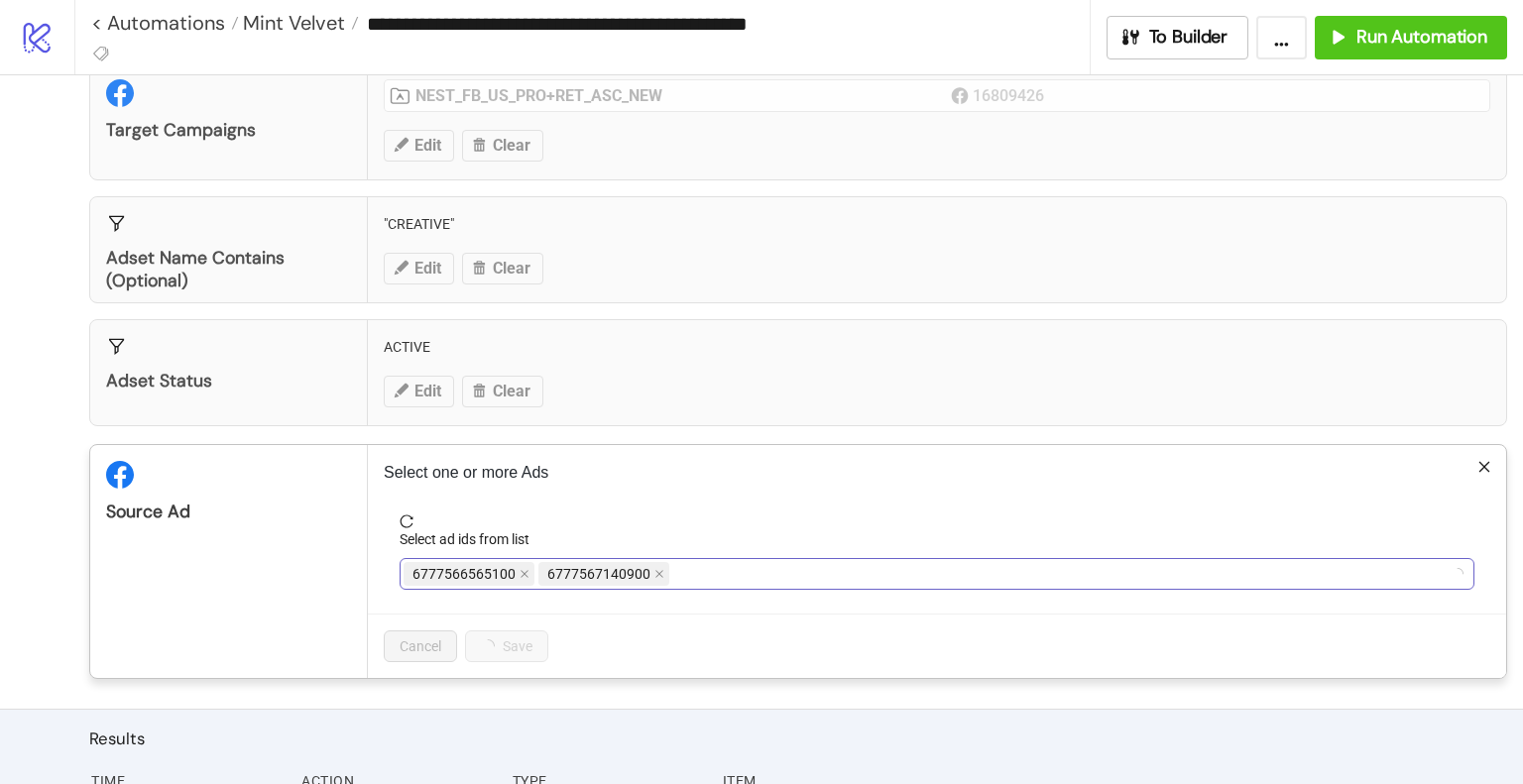 click on "6777566565100 6777567140900" at bounding box center [926, 574] 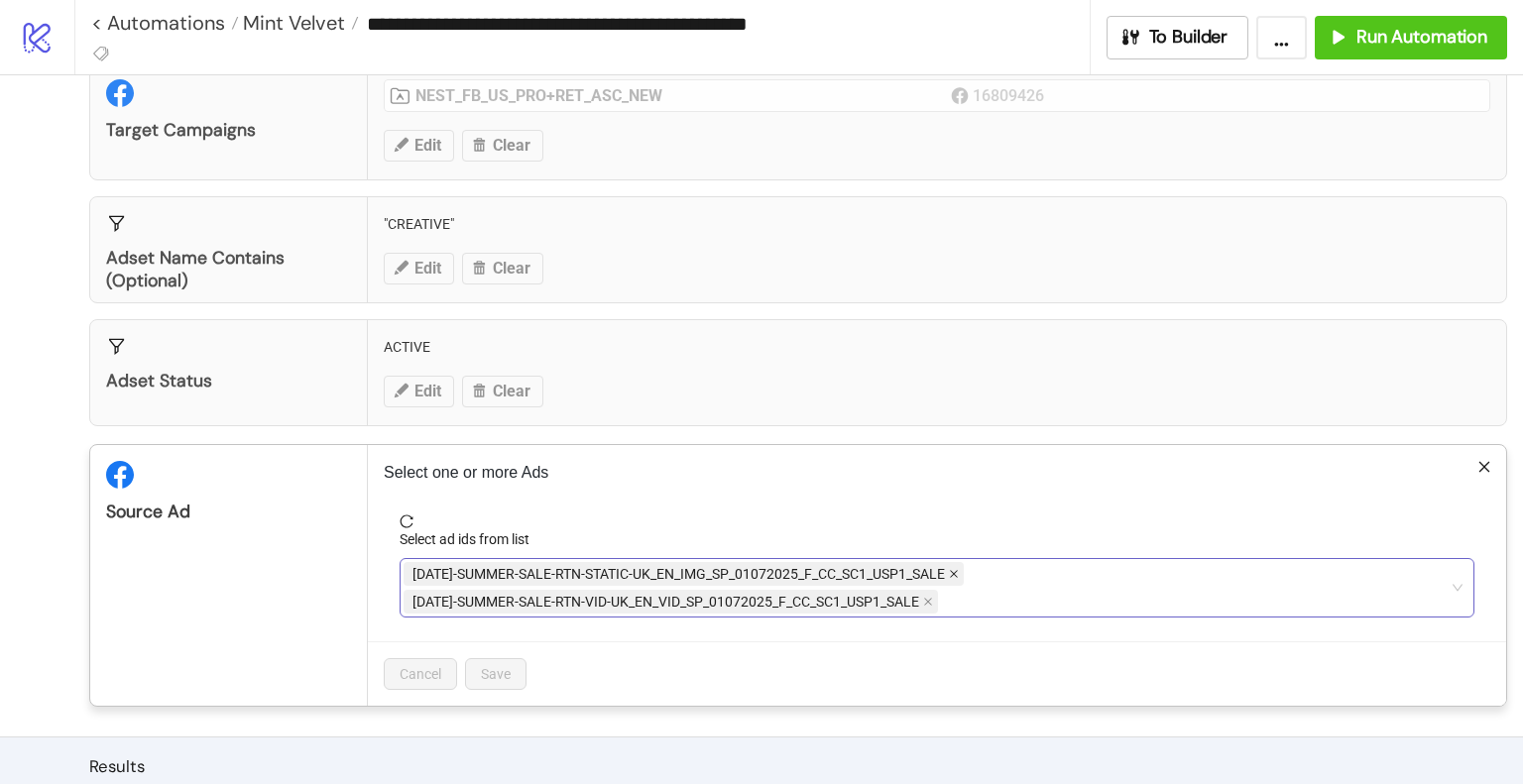 click 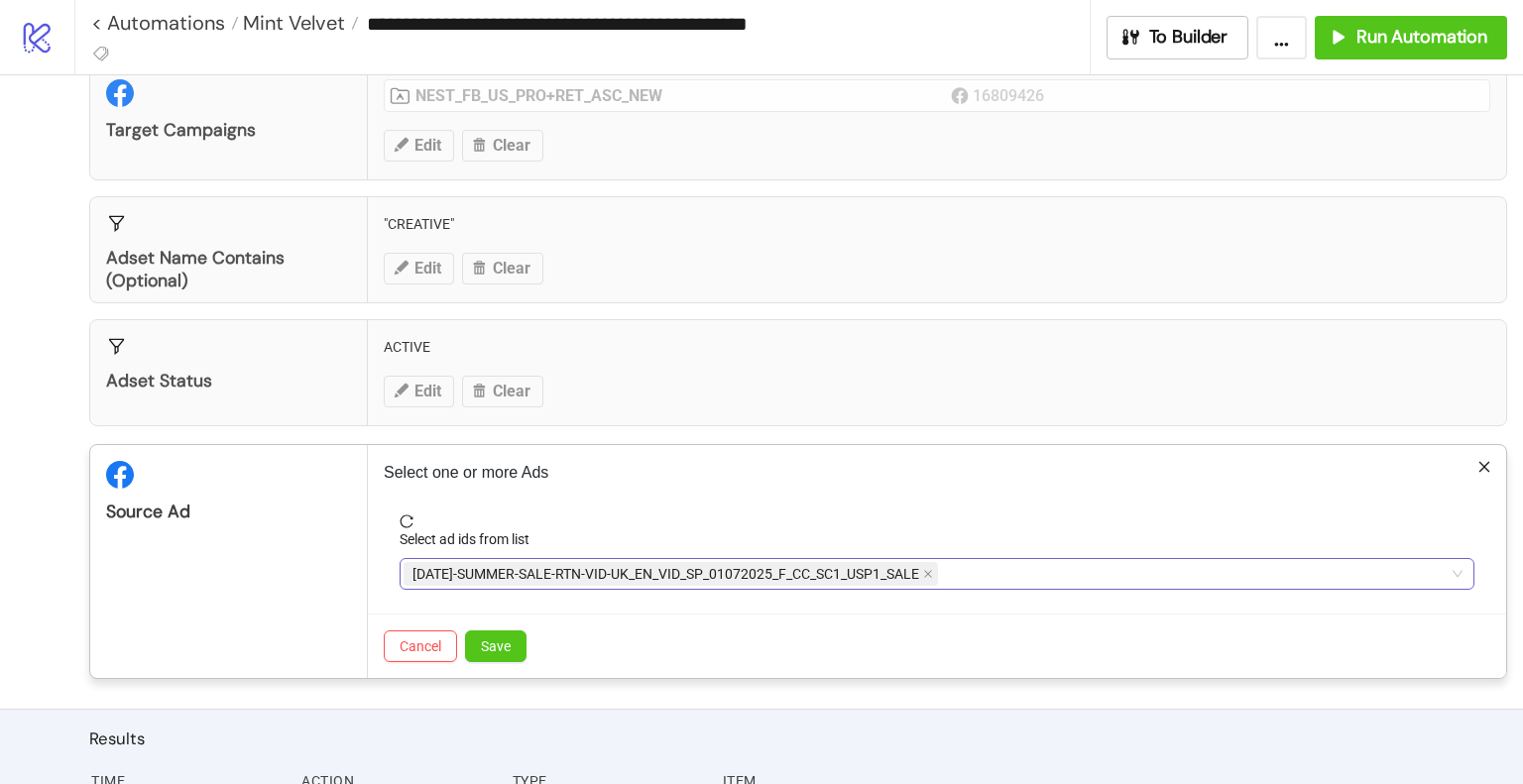 click 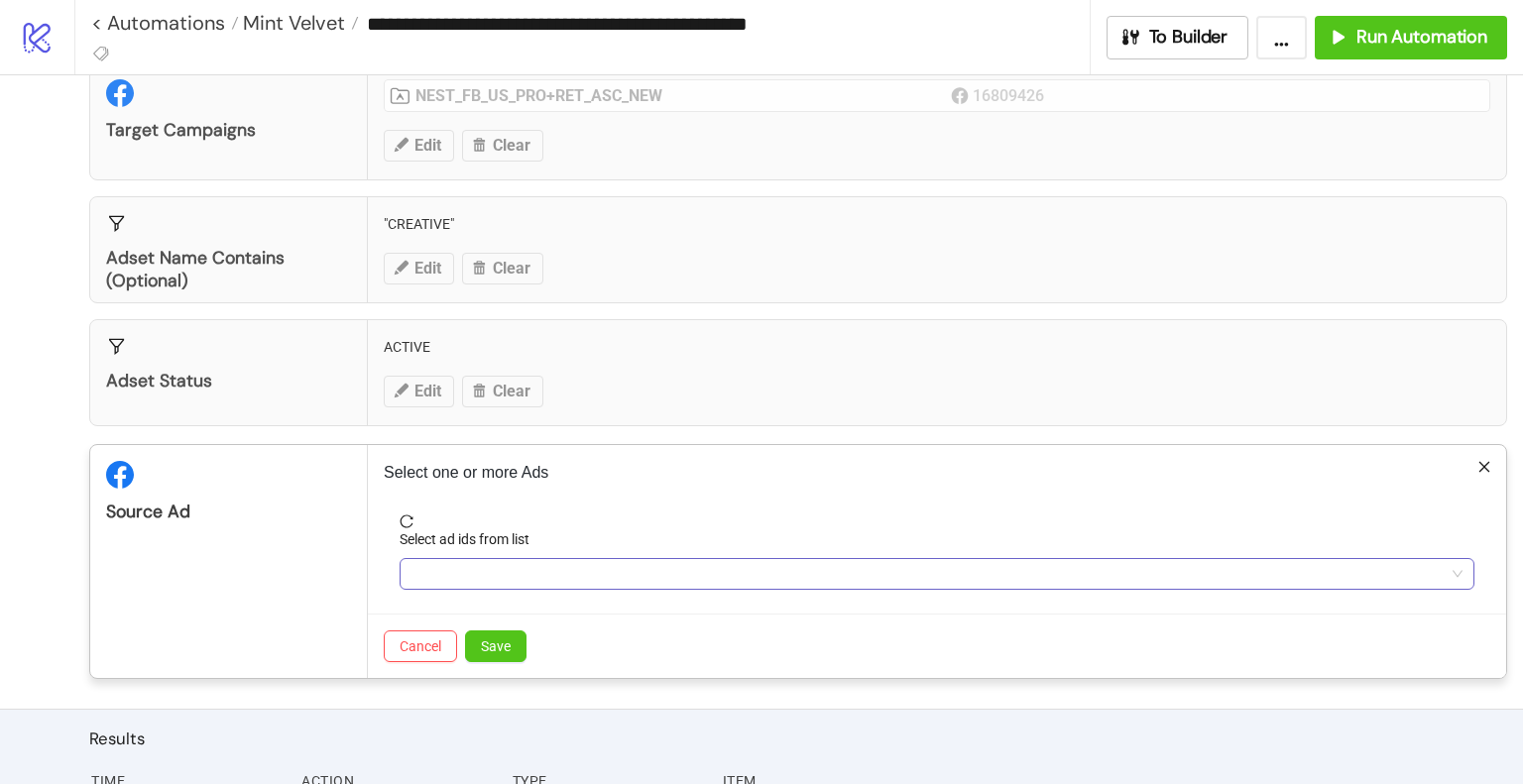 click at bounding box center (926, 574) 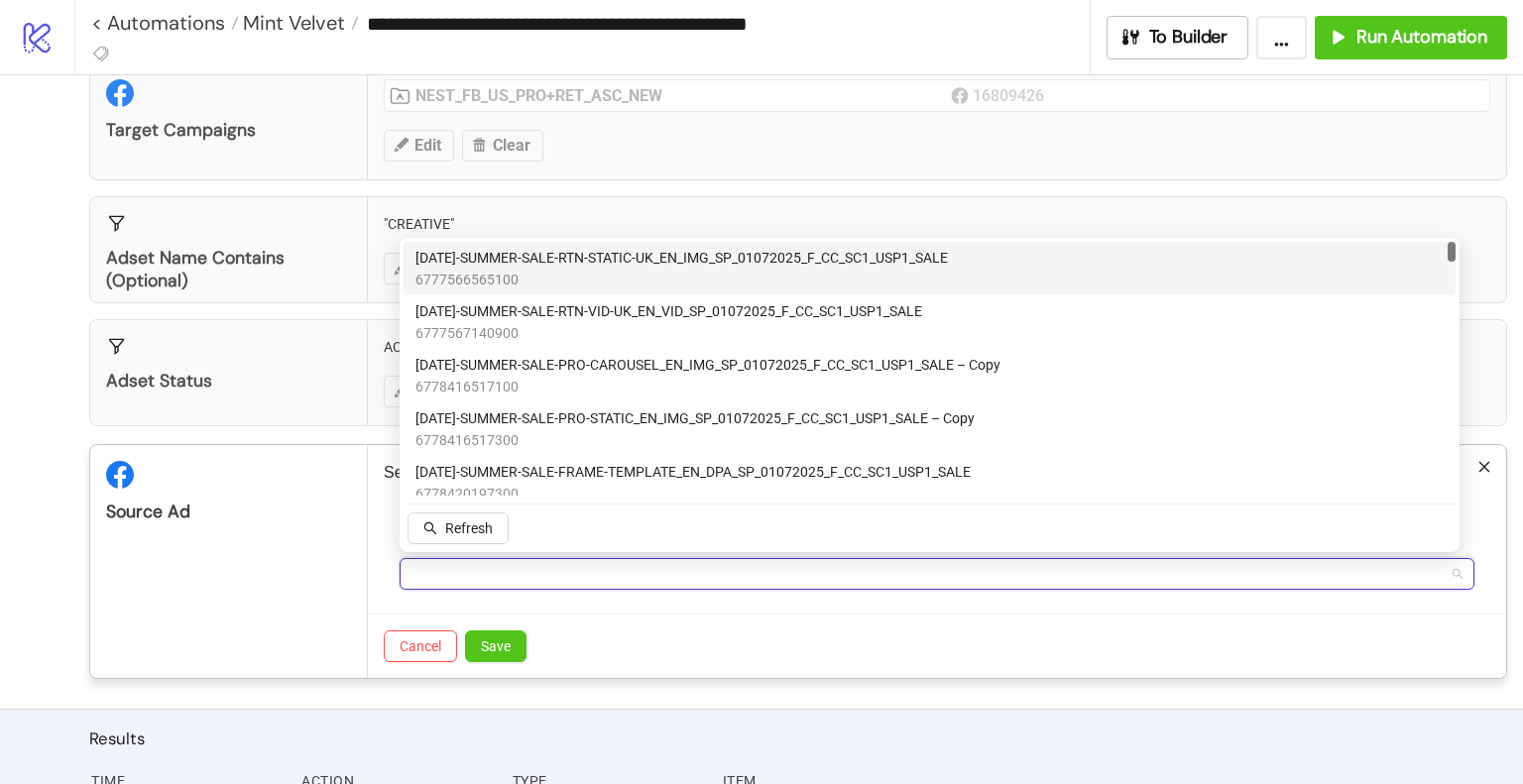 paste on "**********" 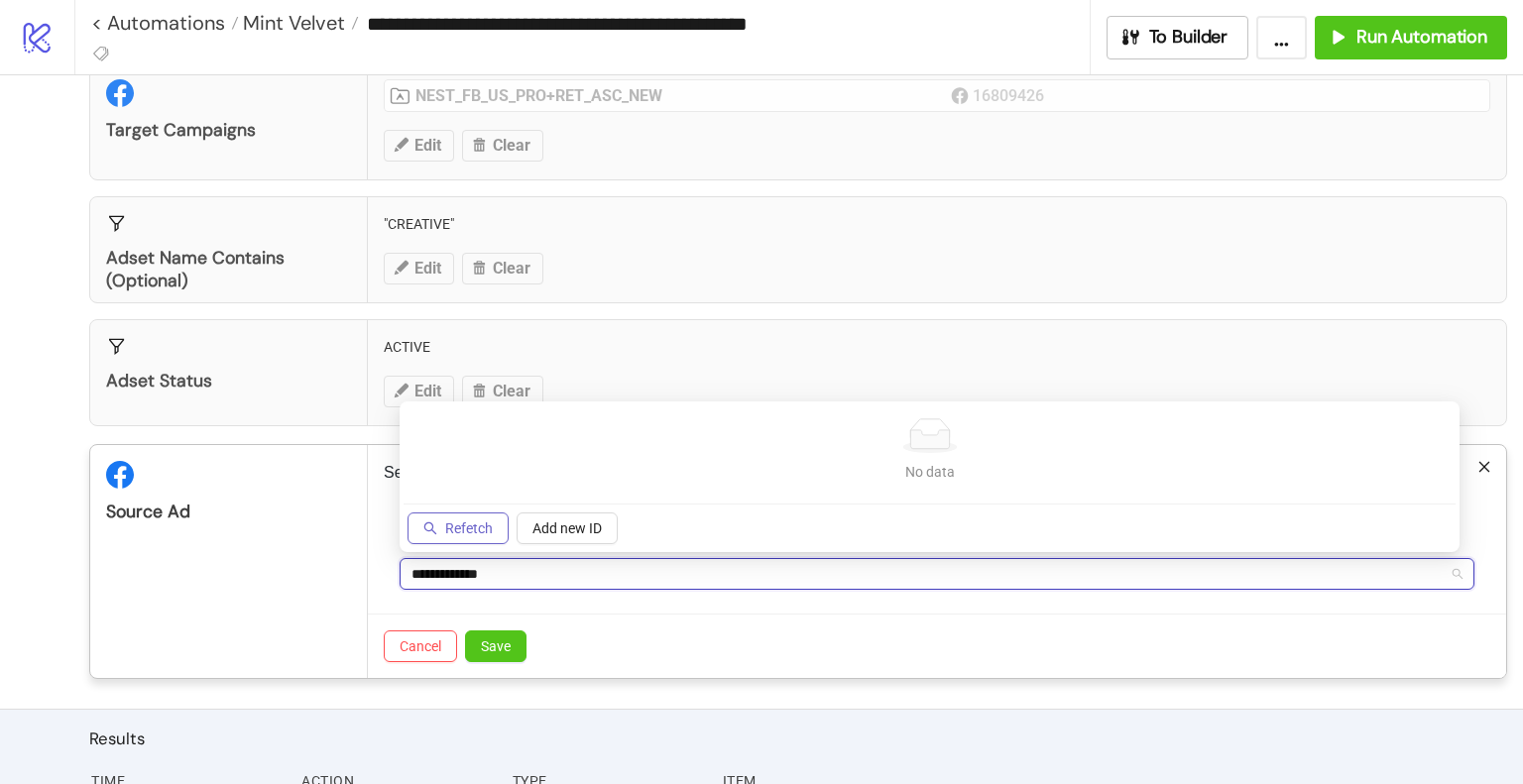 type on "**********" 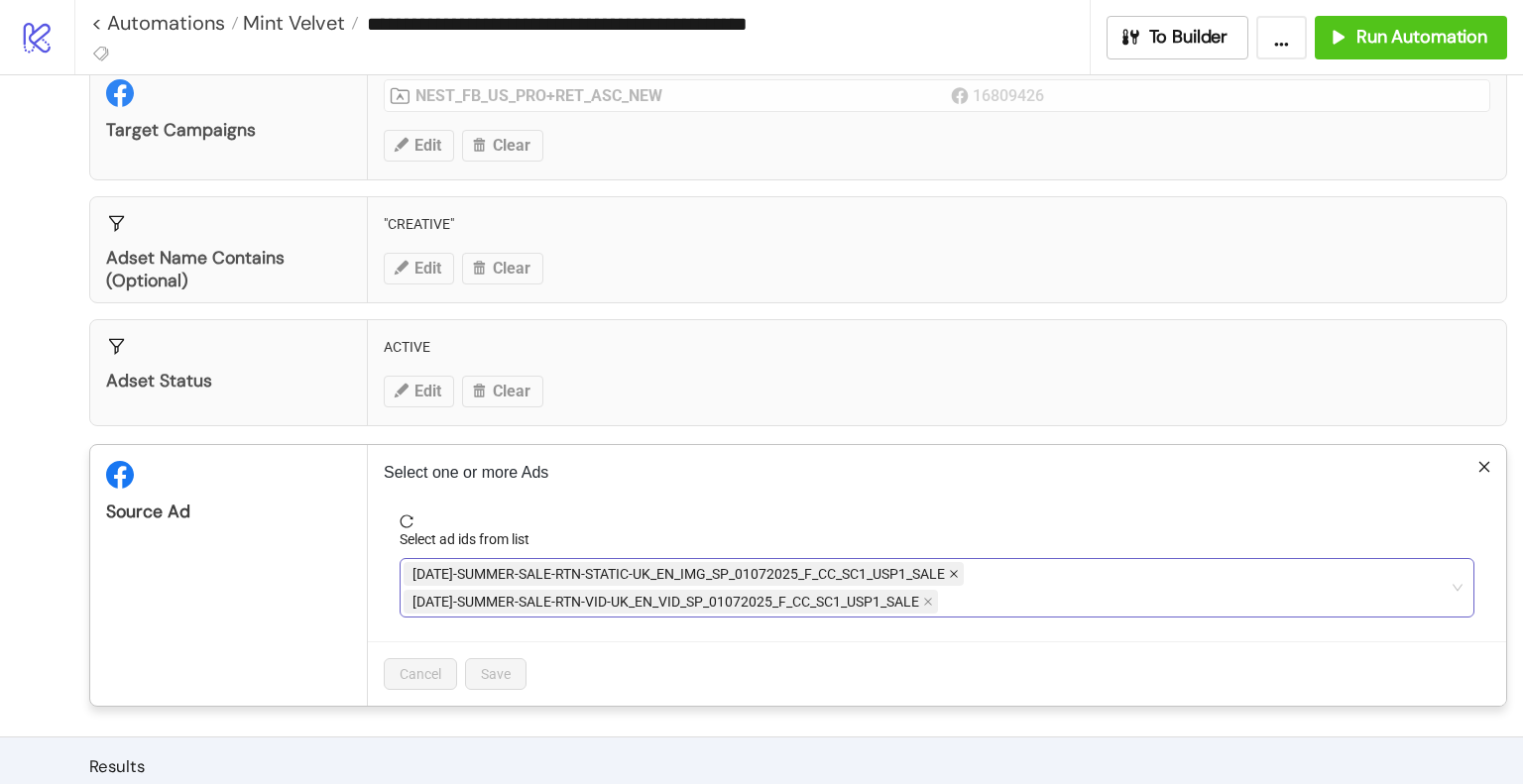 click 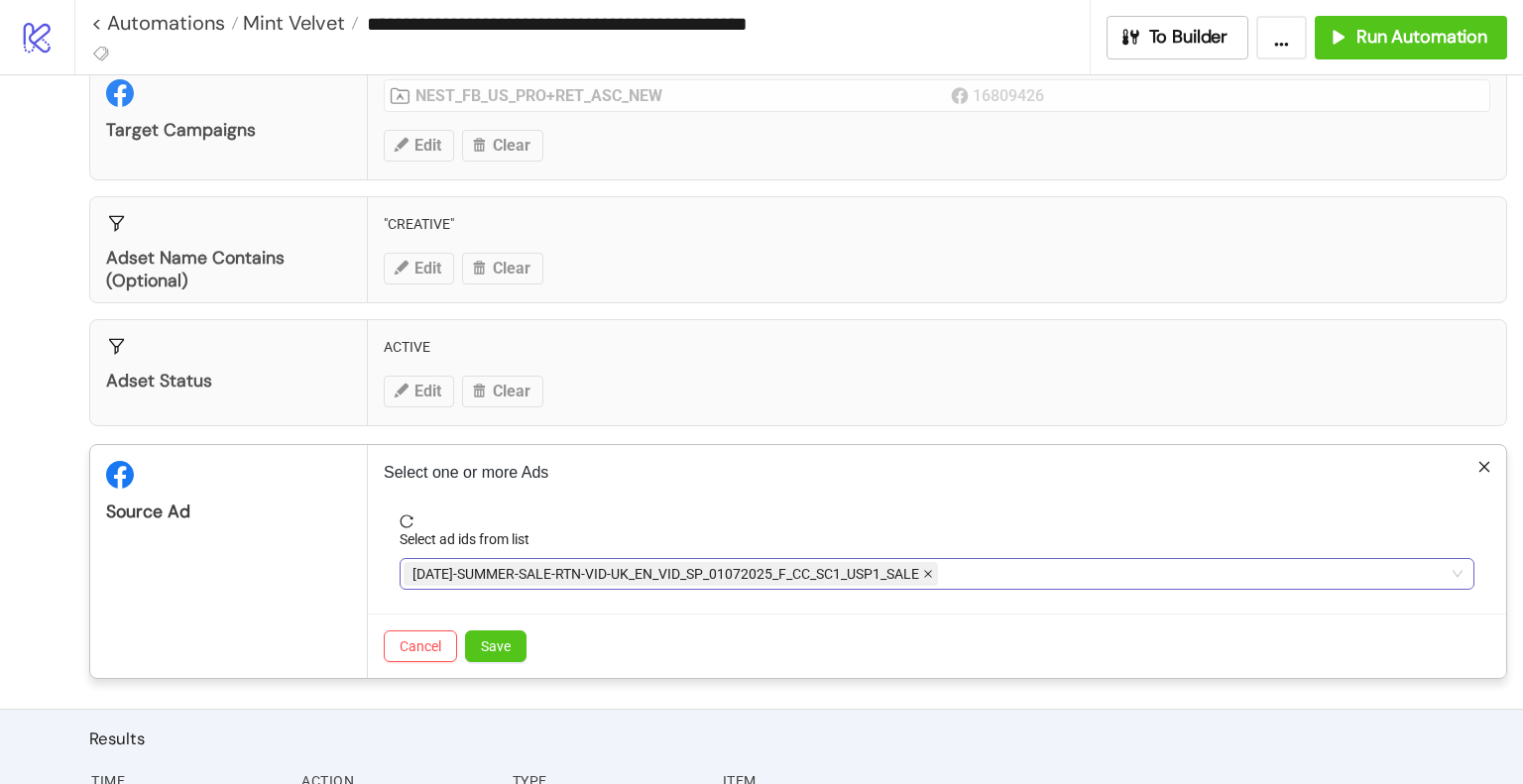 click 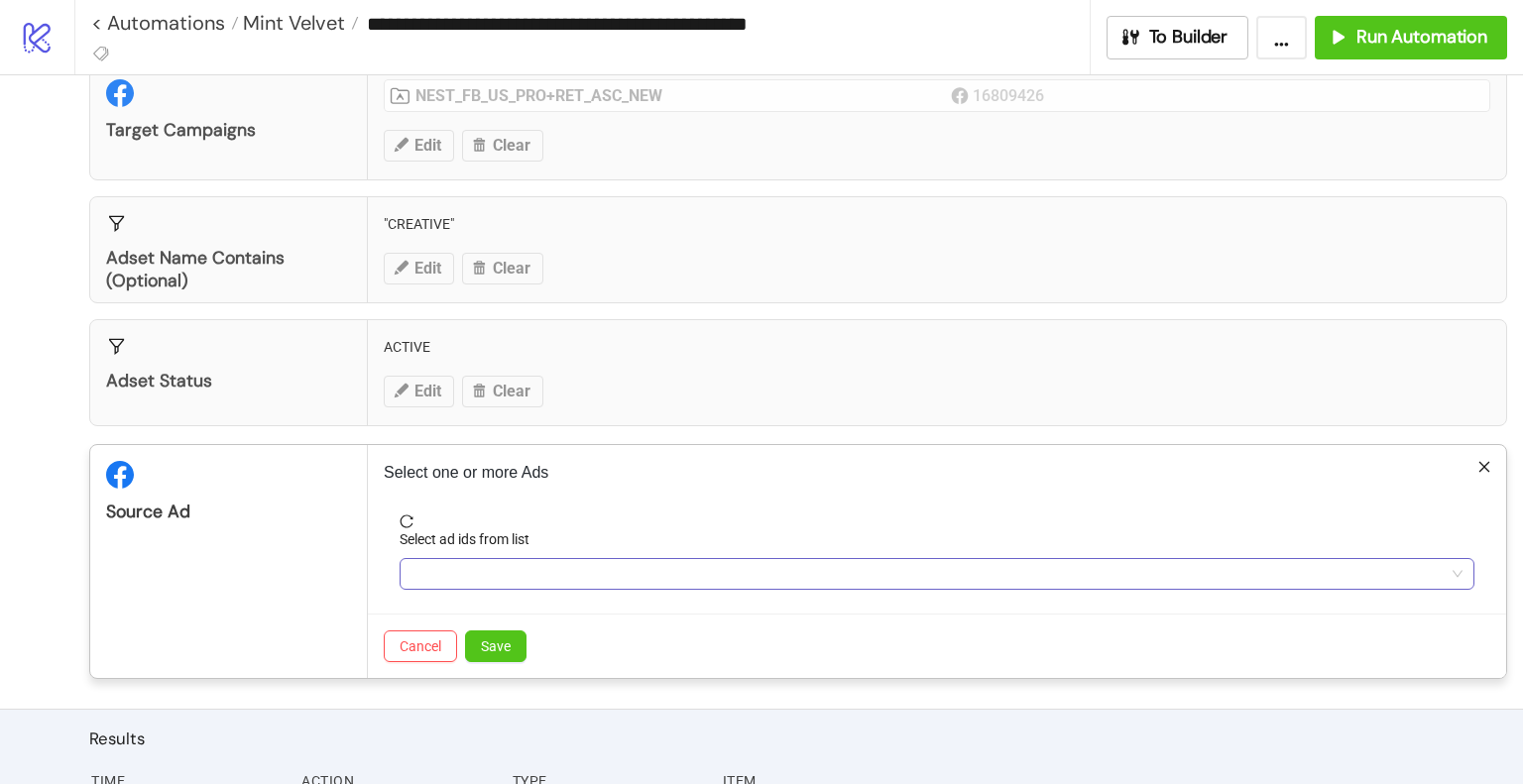 click at bounding box center [926, 574] 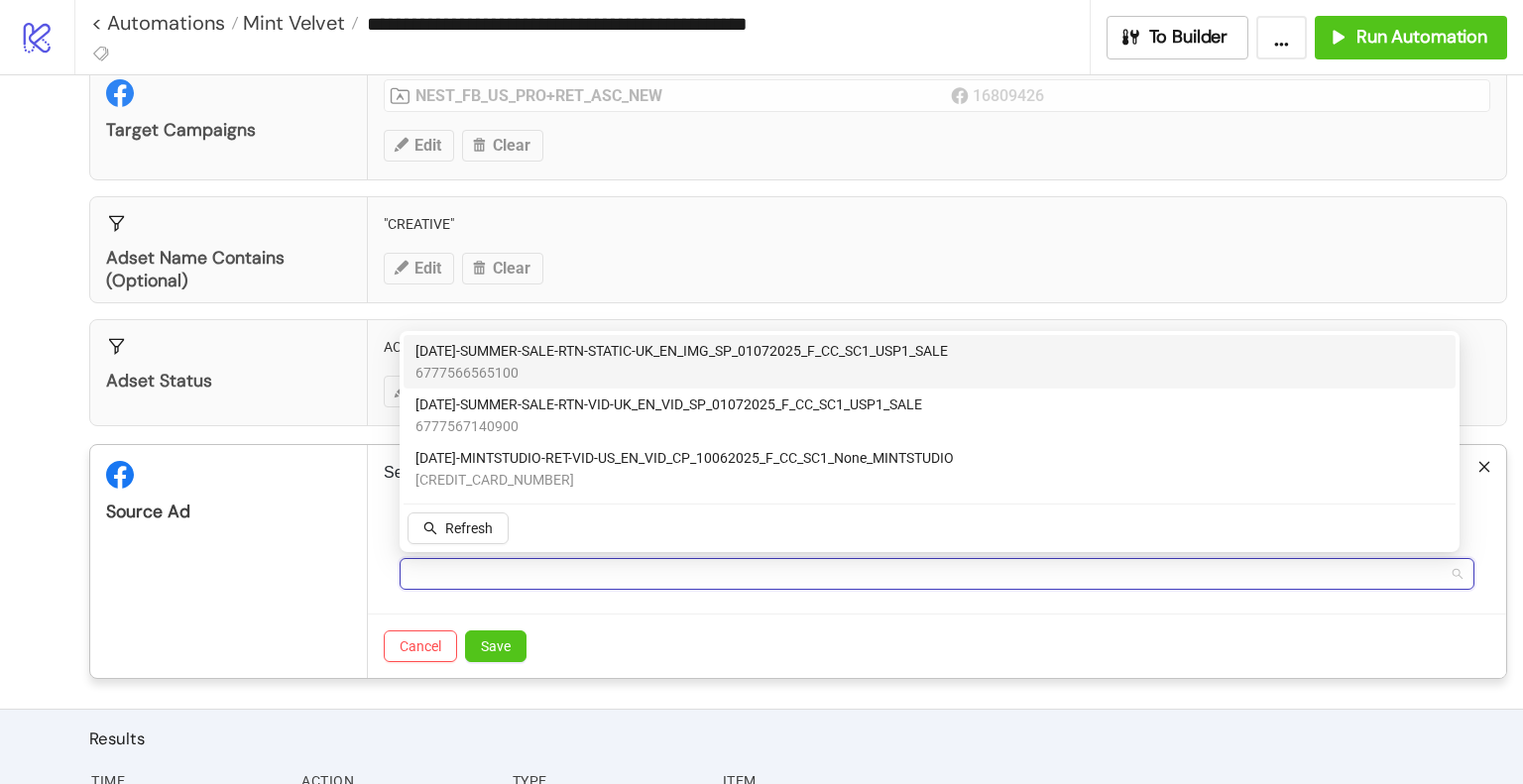 paste on "**********" 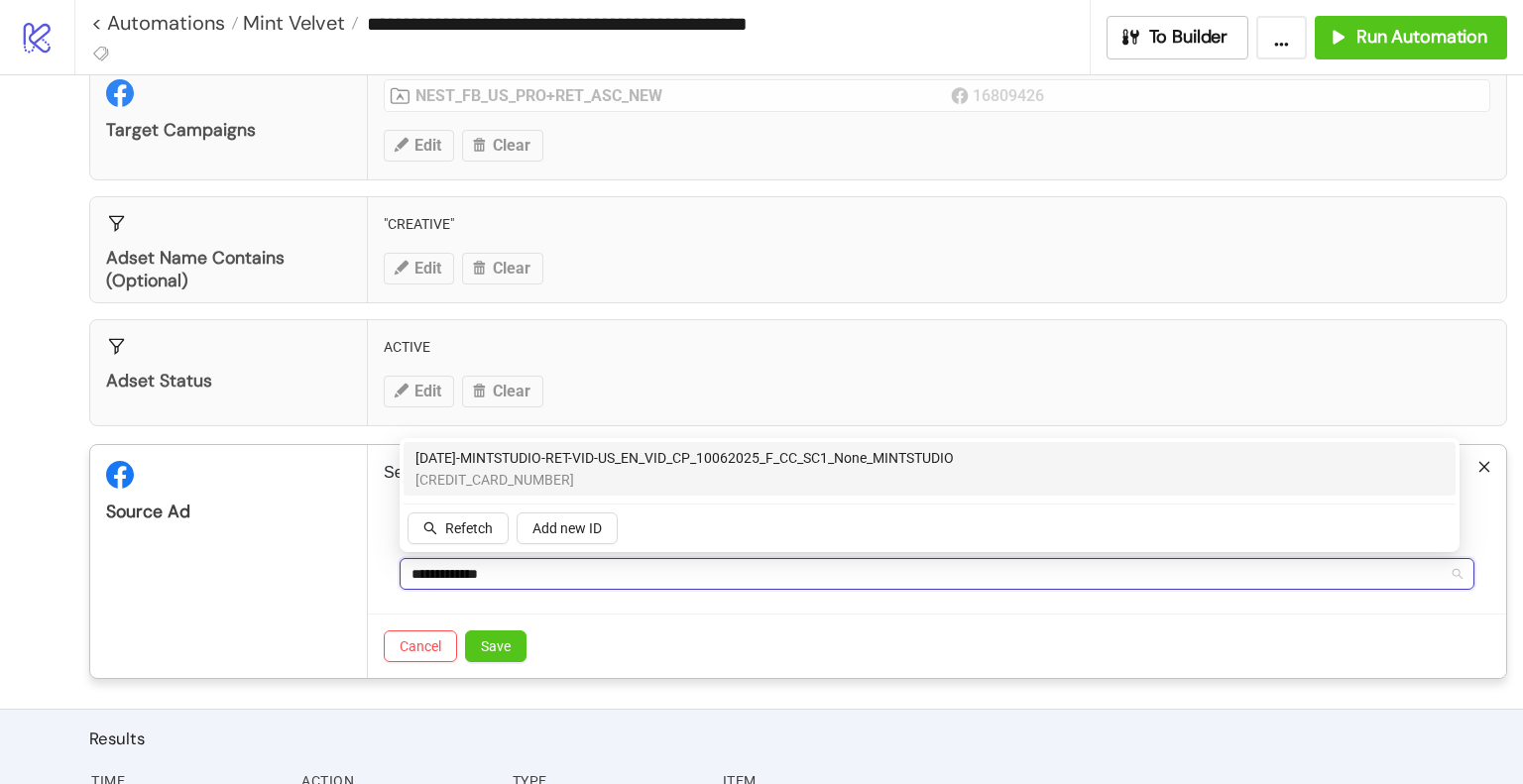 click on "6757561053900" at bounding box center (684, 480) 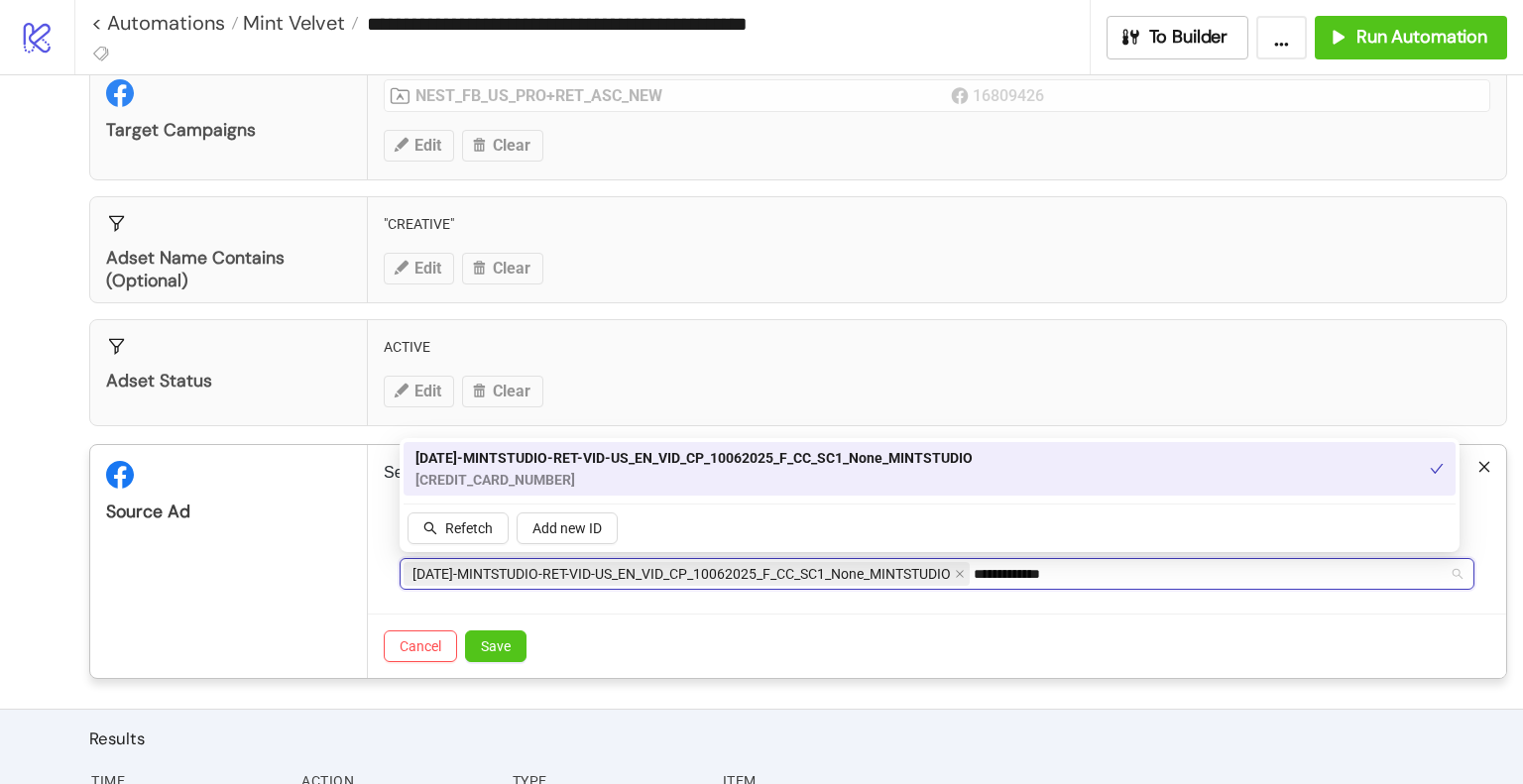 type on "**********" 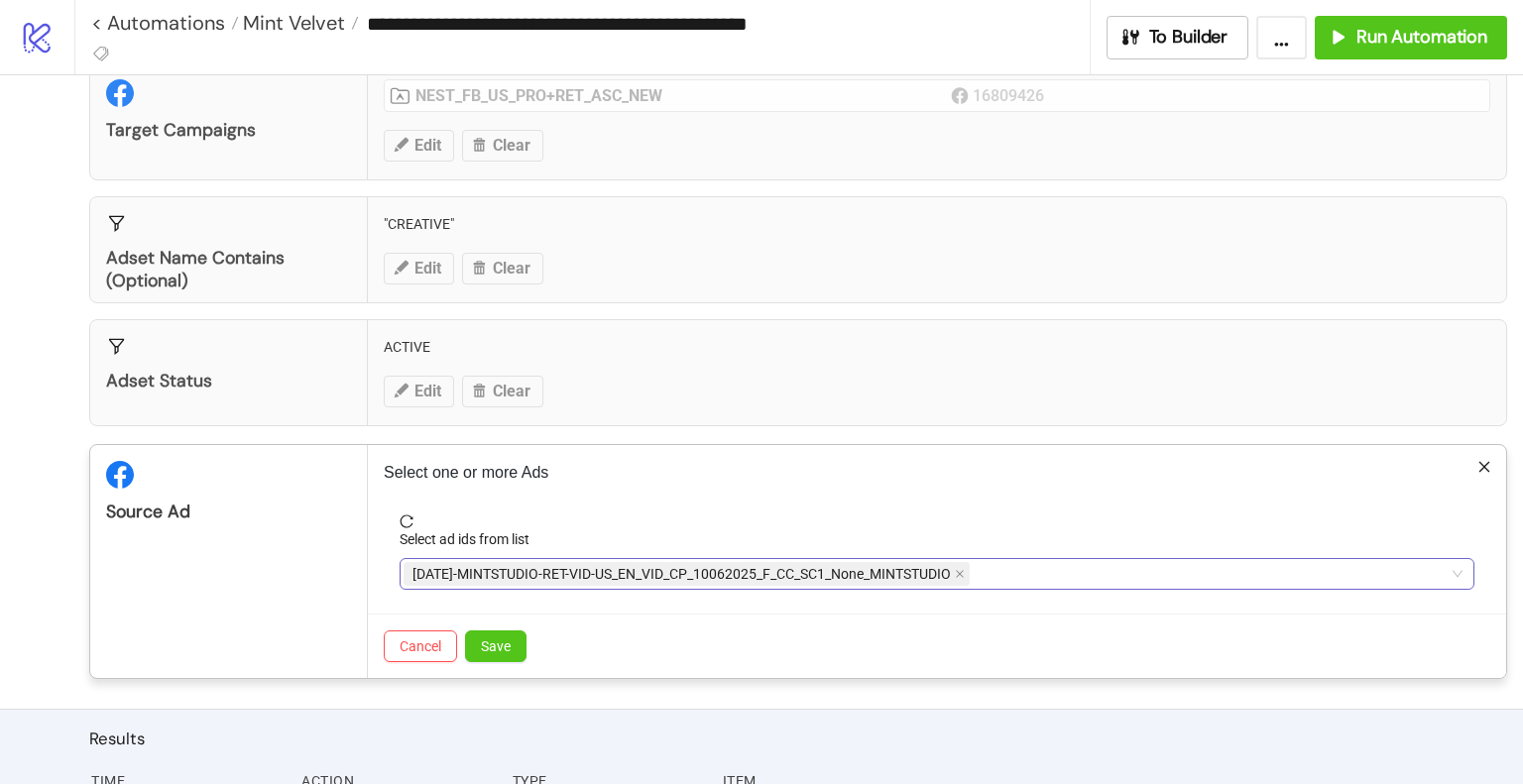 click on "**********" at bounding box center (926, 574) 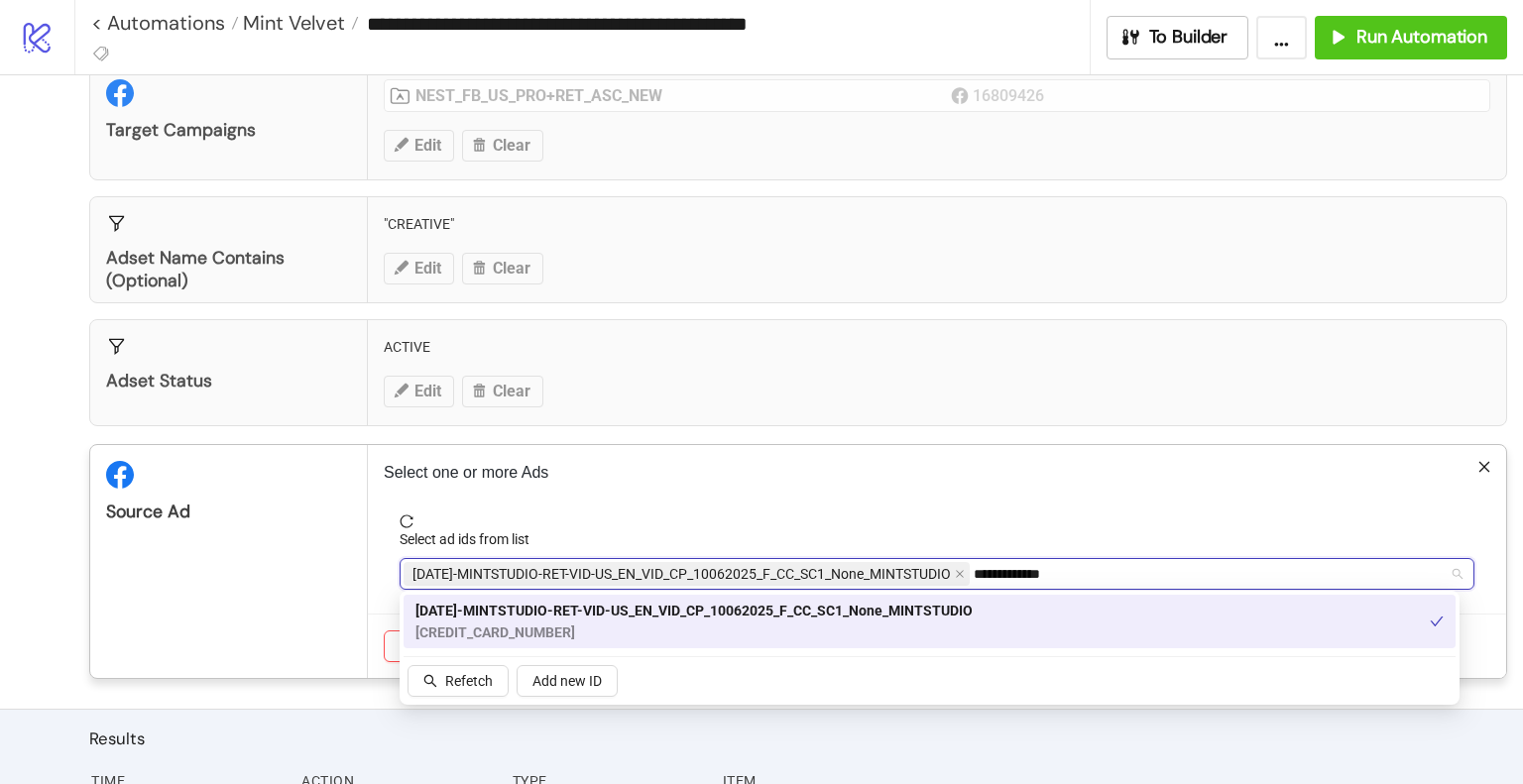paste 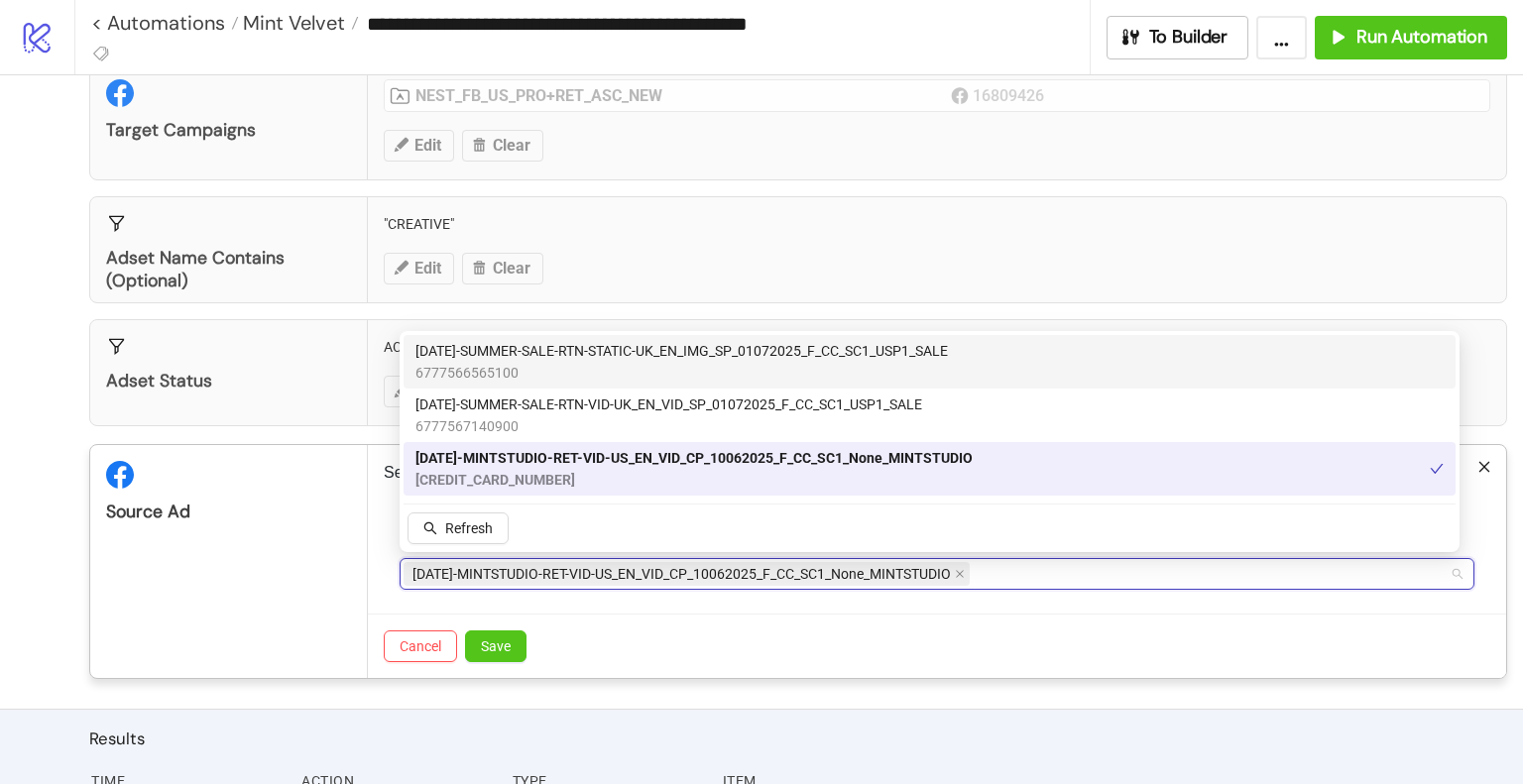 paste on "**********" 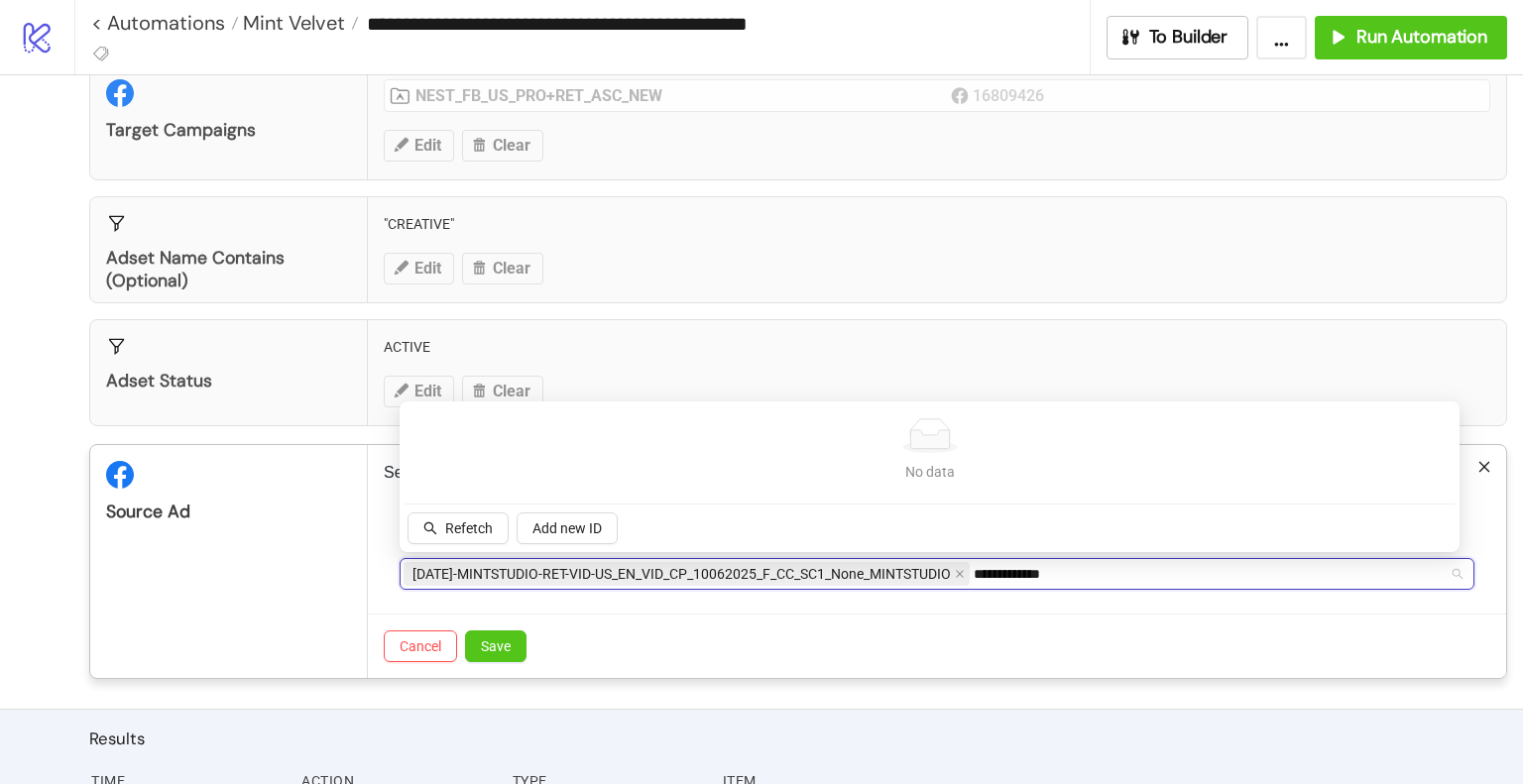 type on "**********" 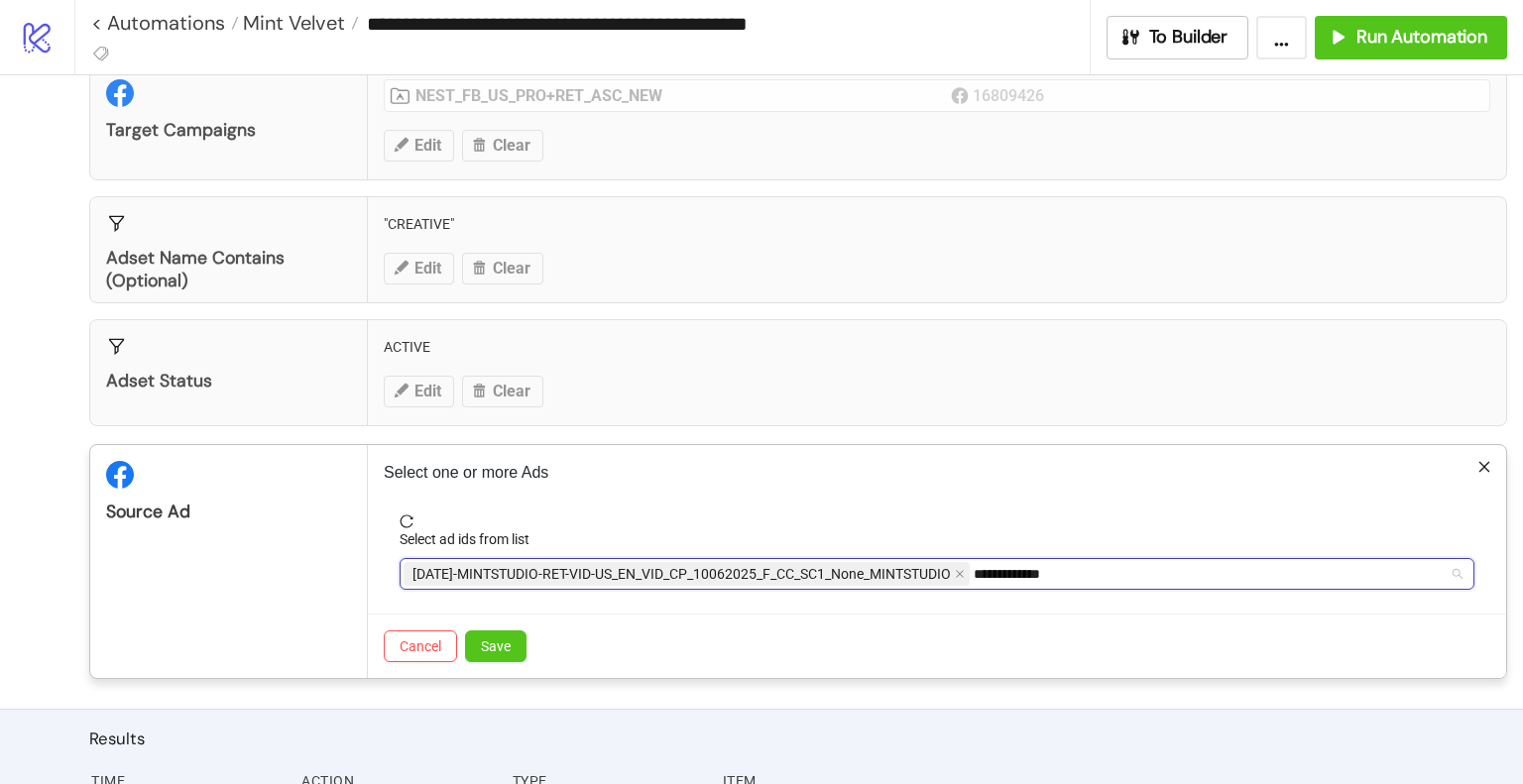 click on "**********" at bounding box center [926, 574] 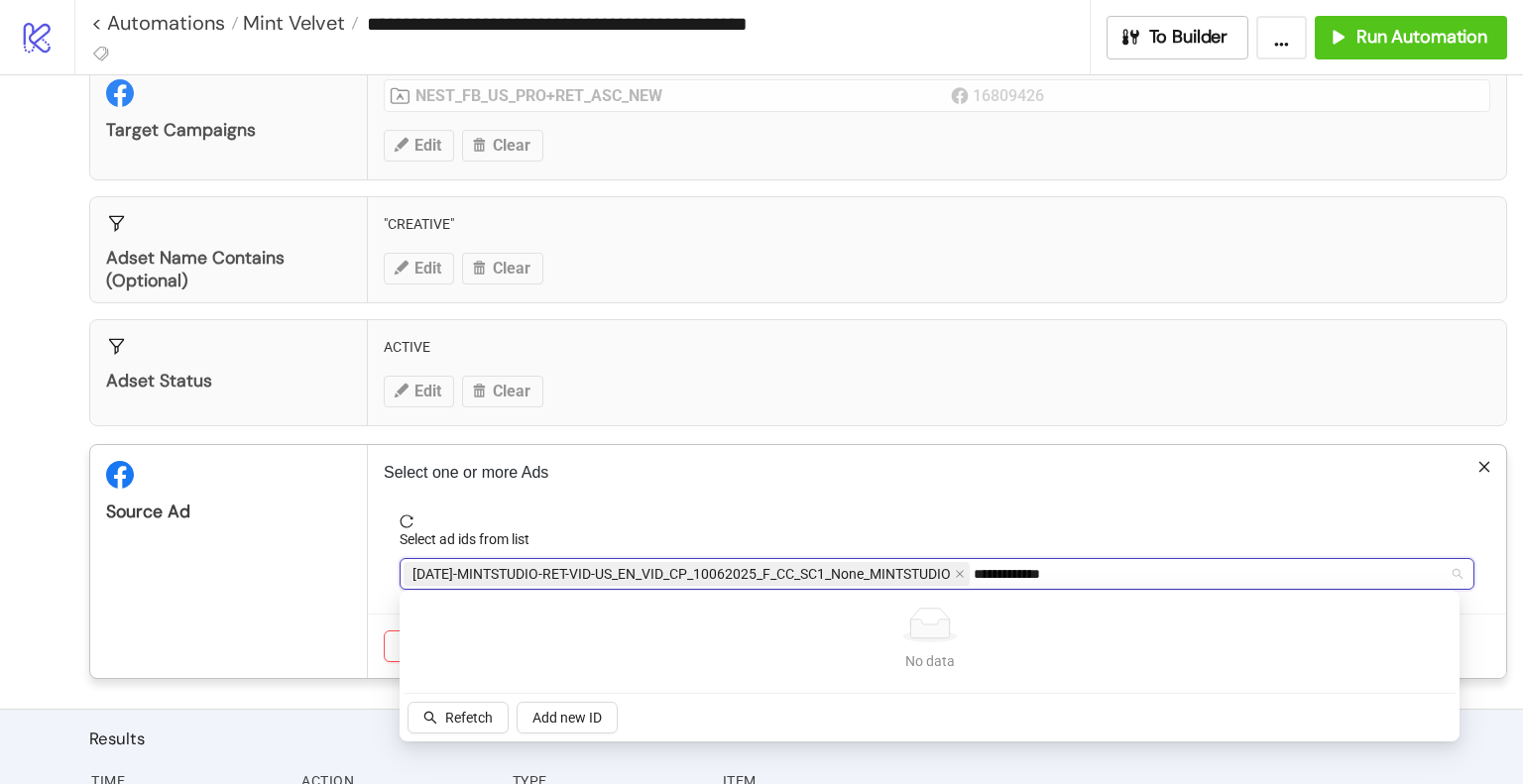 paste 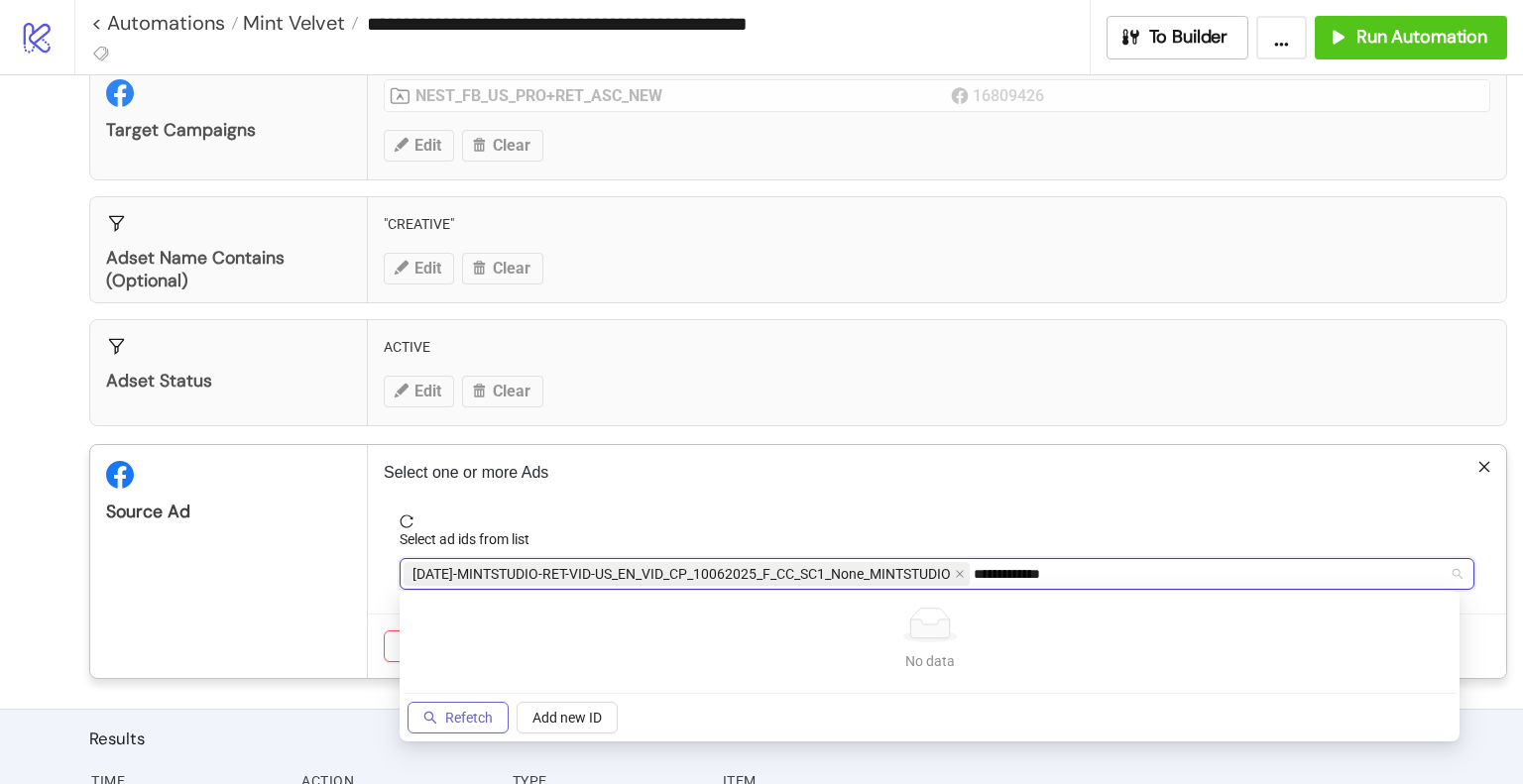 type on "**********" 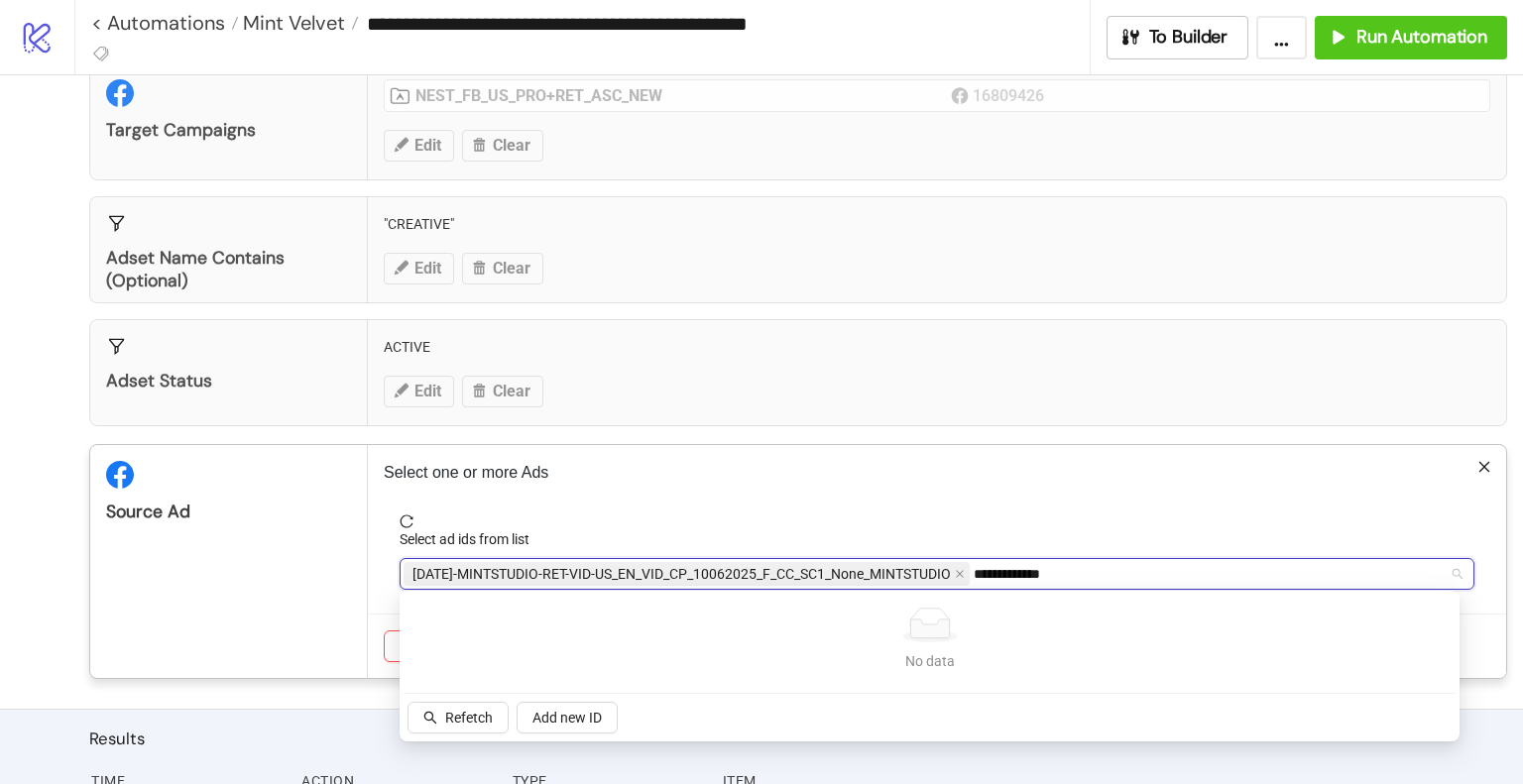 drag, startPoint x: 444, startPoint y: 722, endPoint x: 483, endPoint y: 727, distance: 39.319207 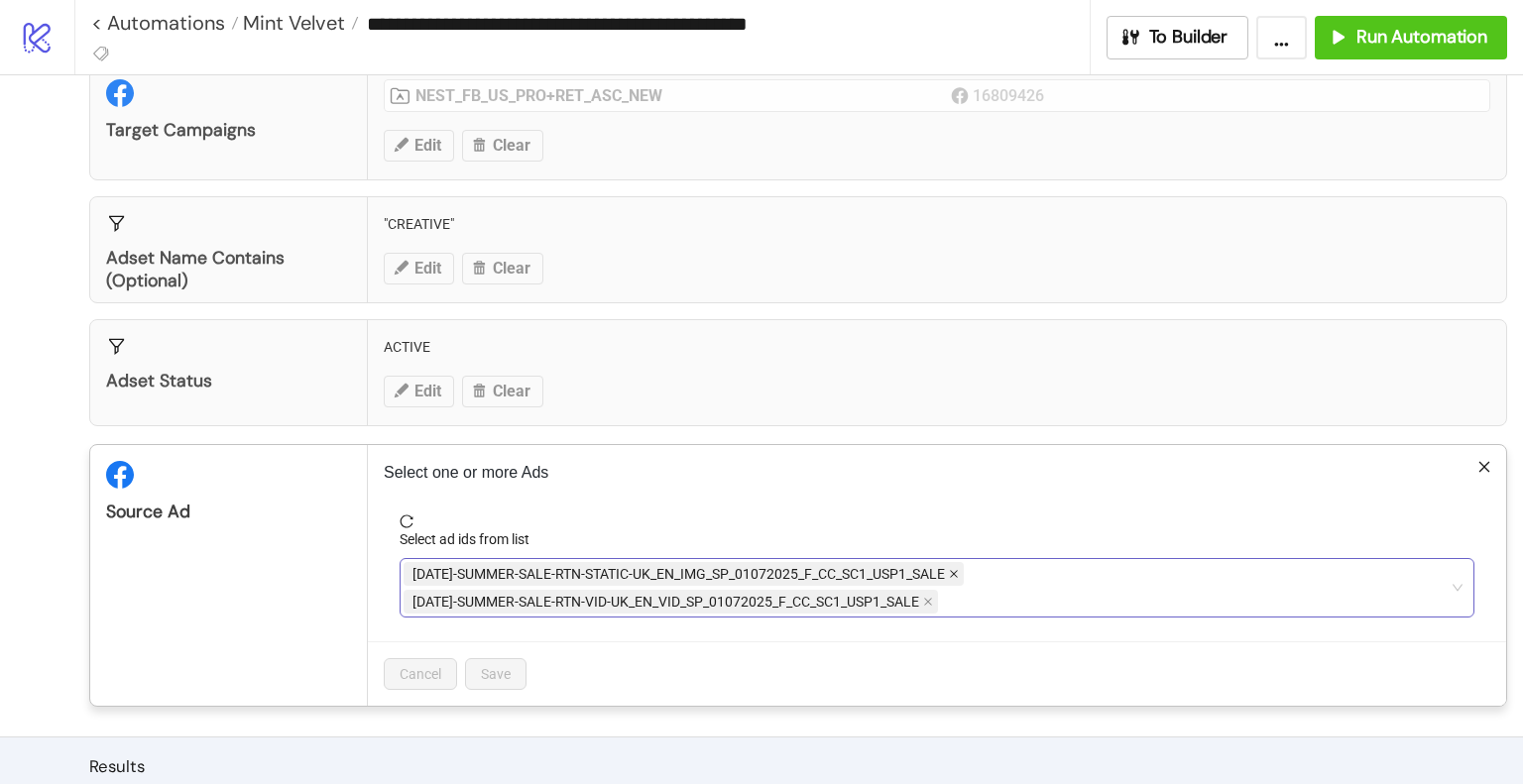 click 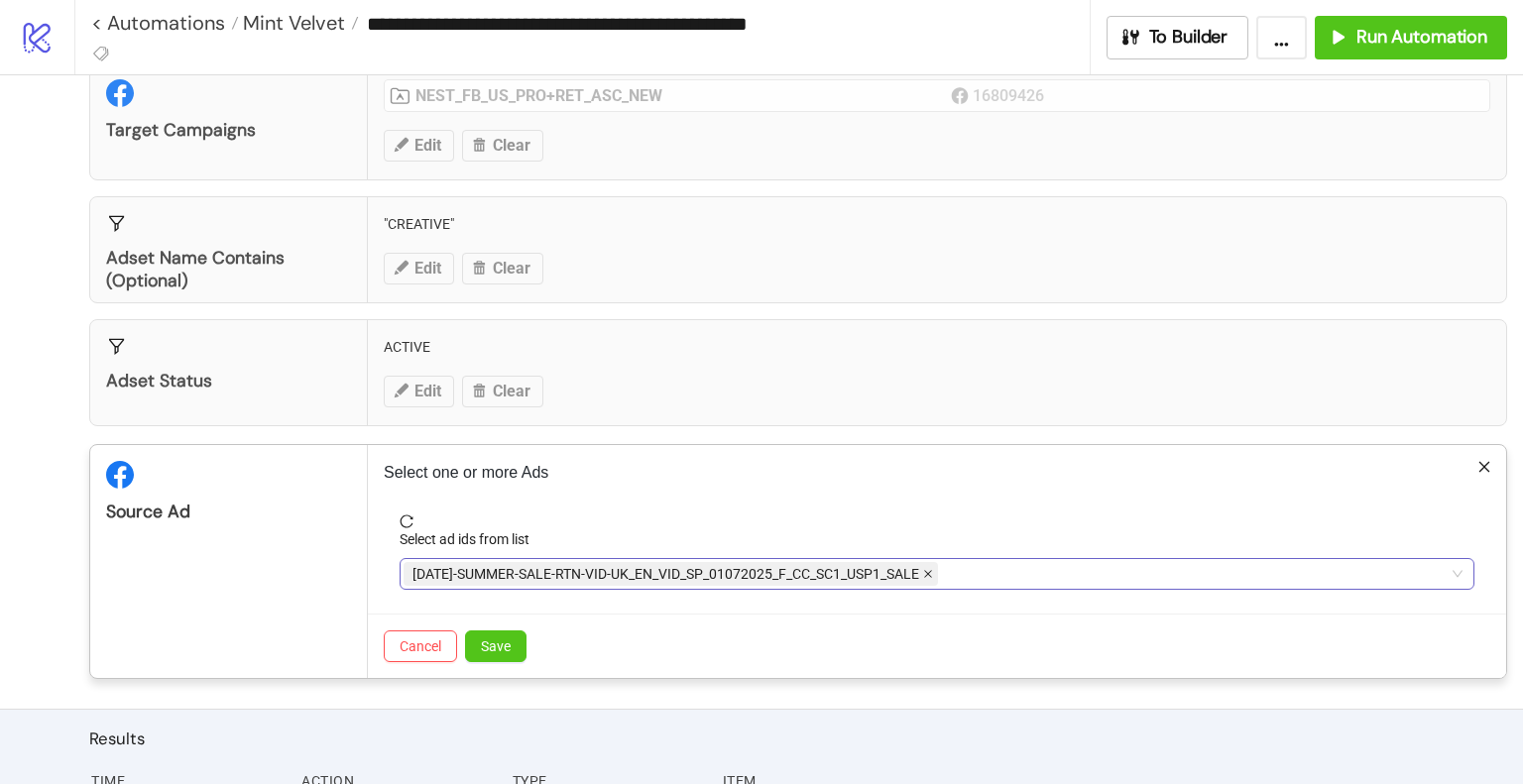 click 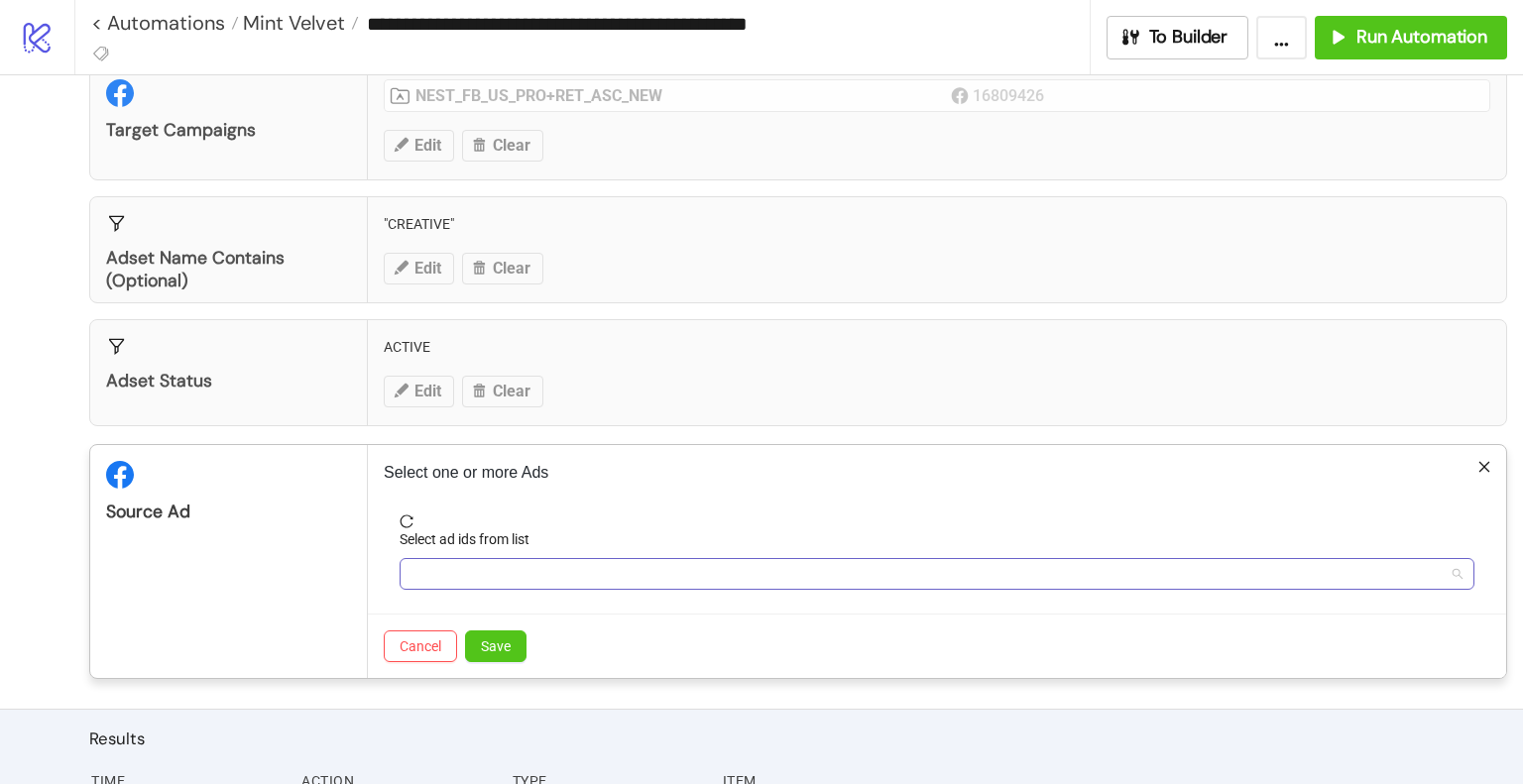 click at bounding box center [926, 574] 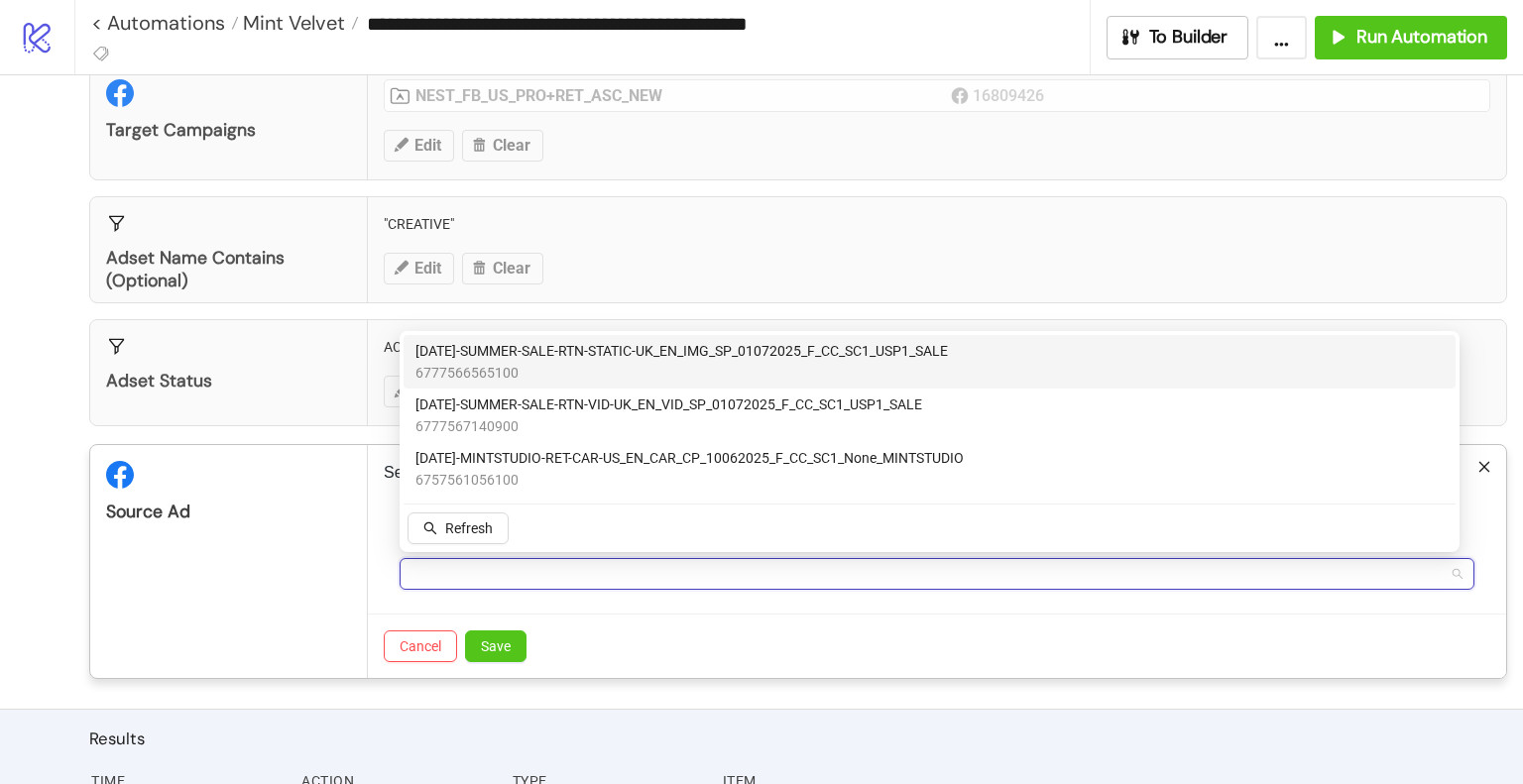 paste on "**********" 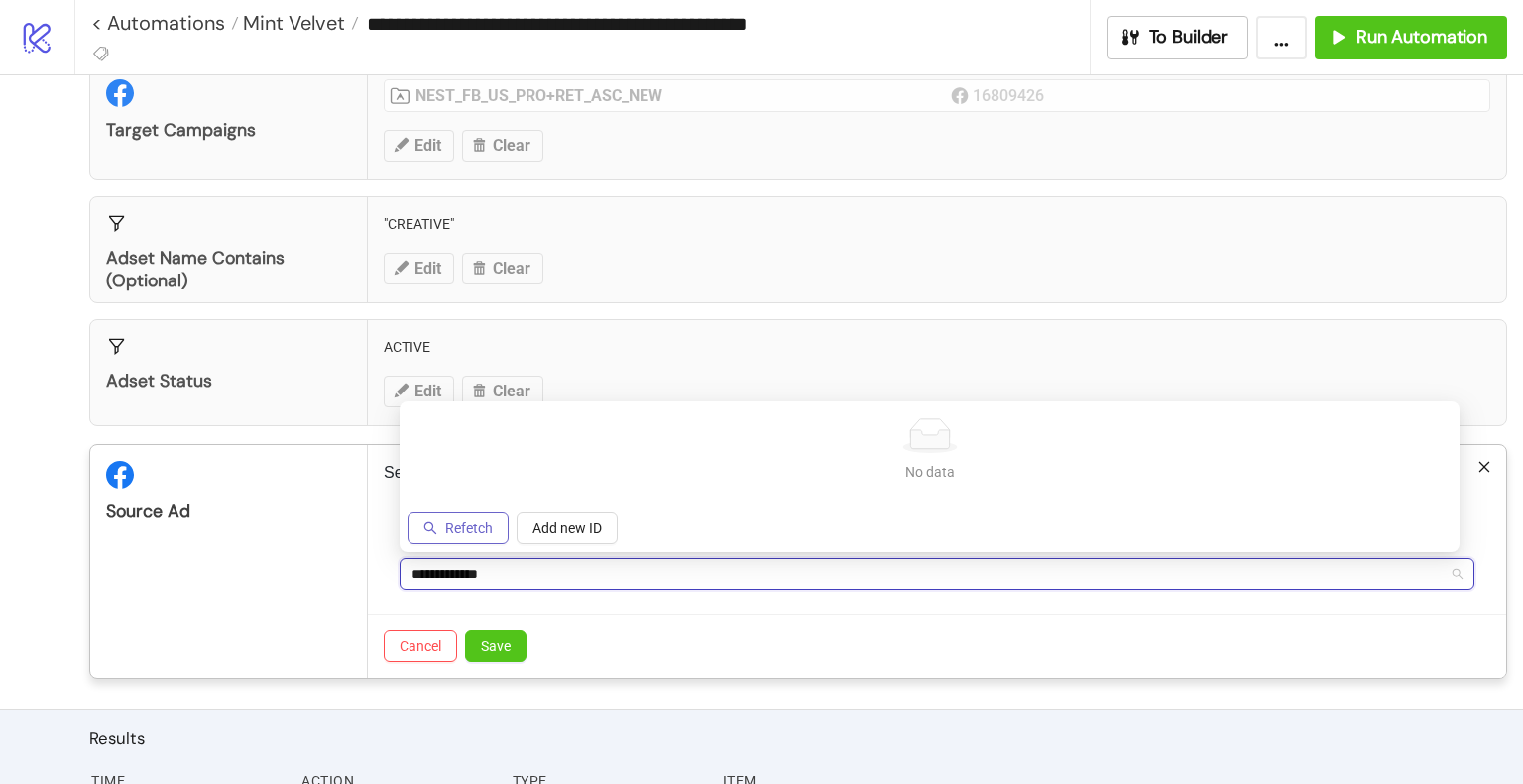 type on "**********" 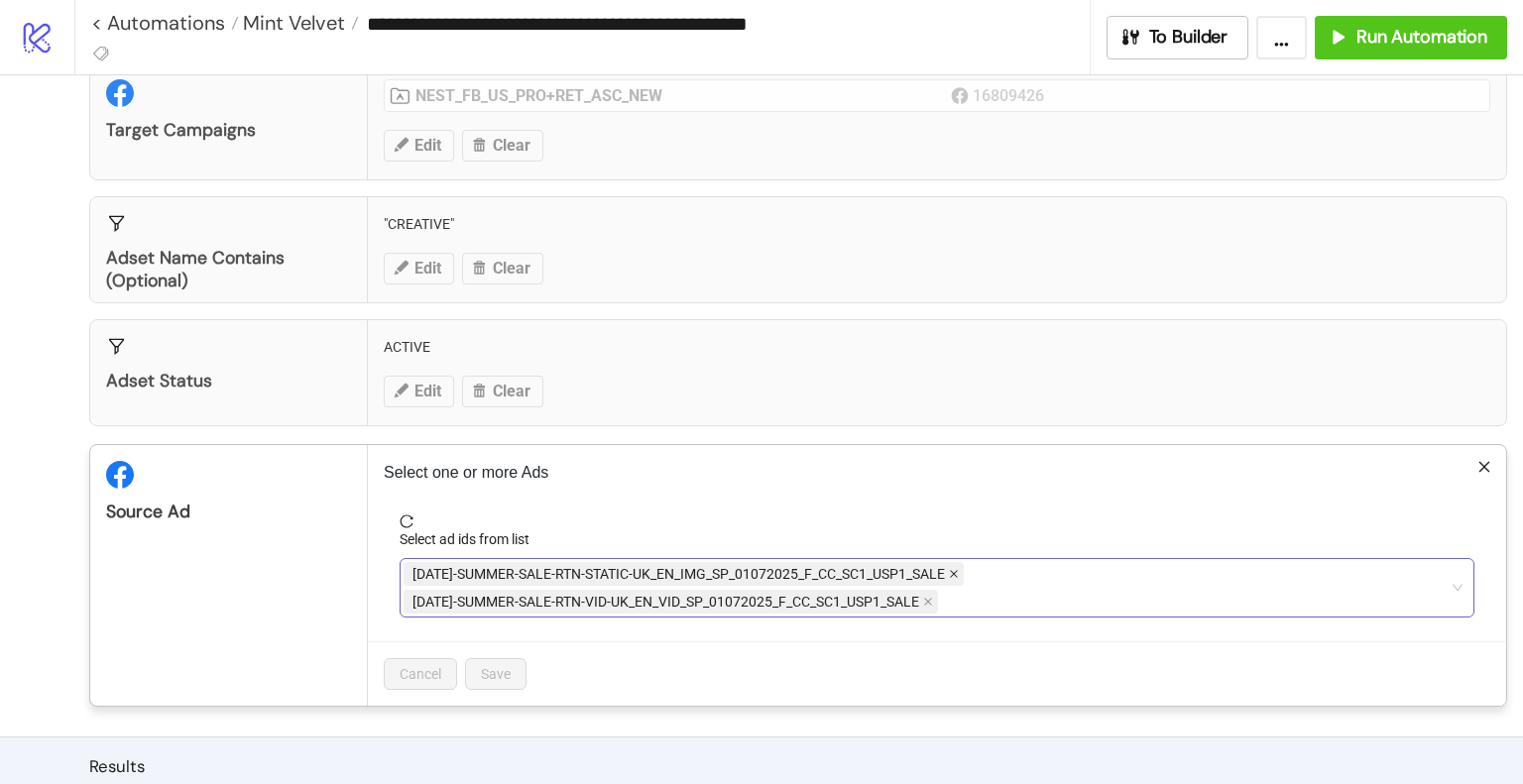 click 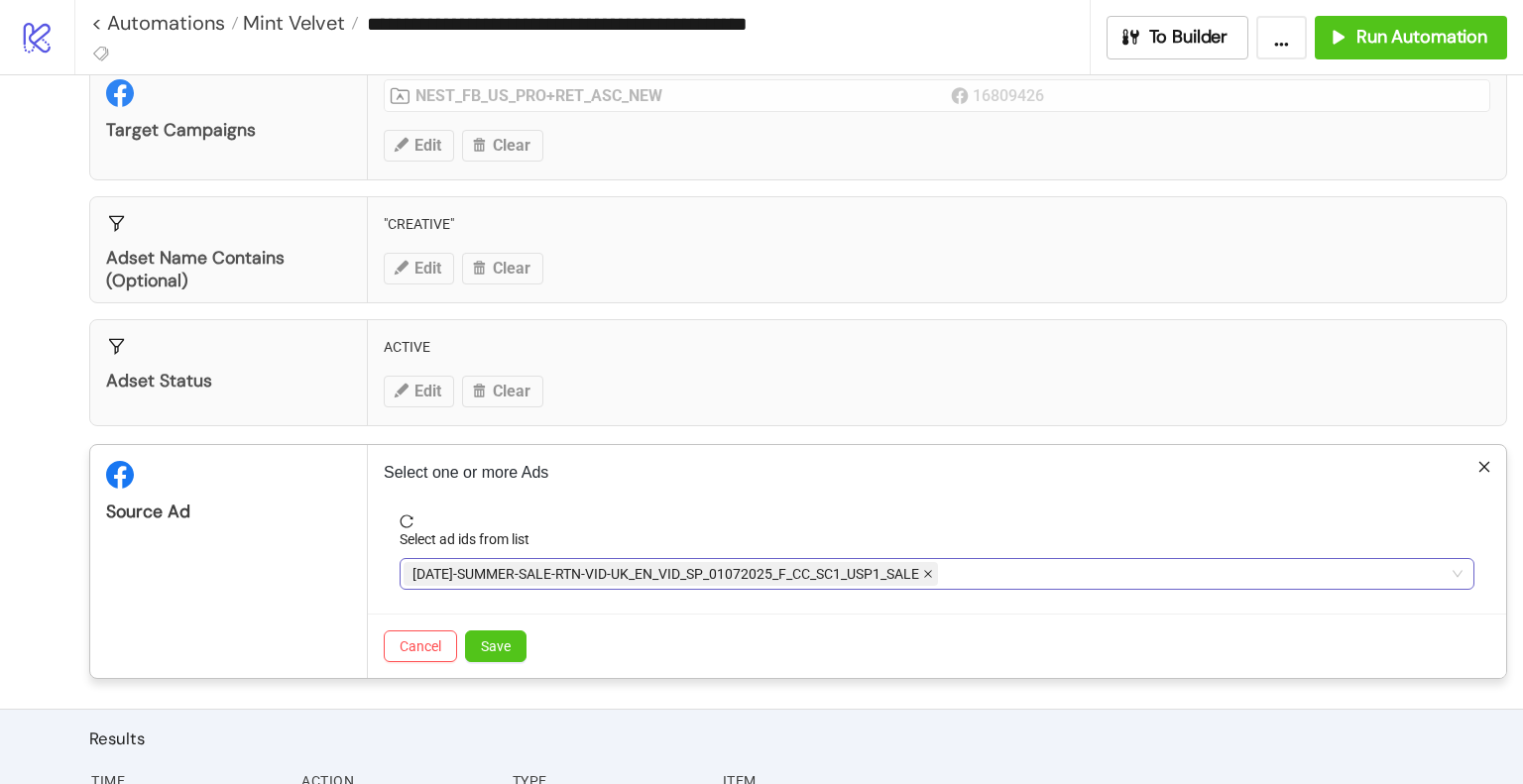 click 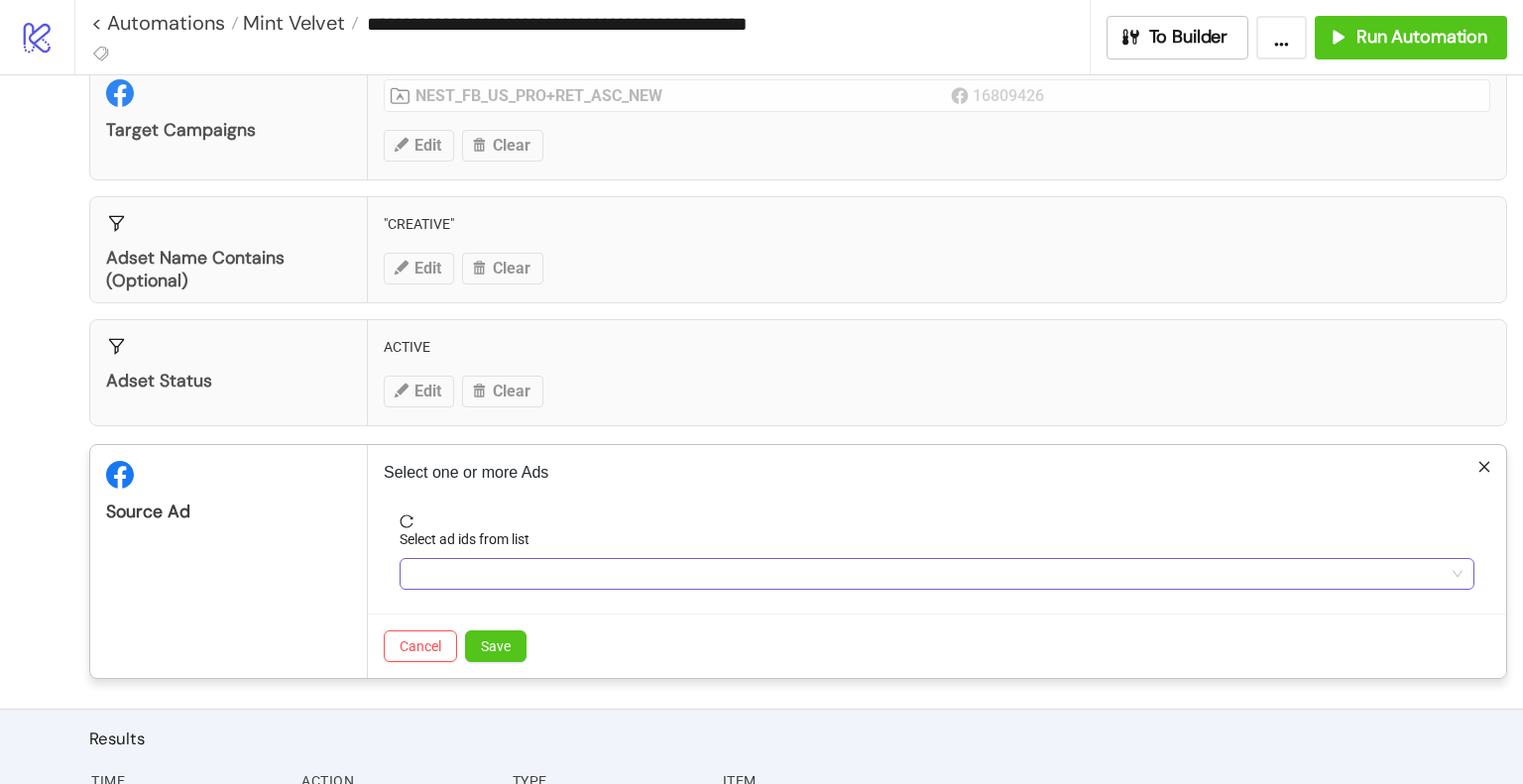 click at bounding box center (926, 574) 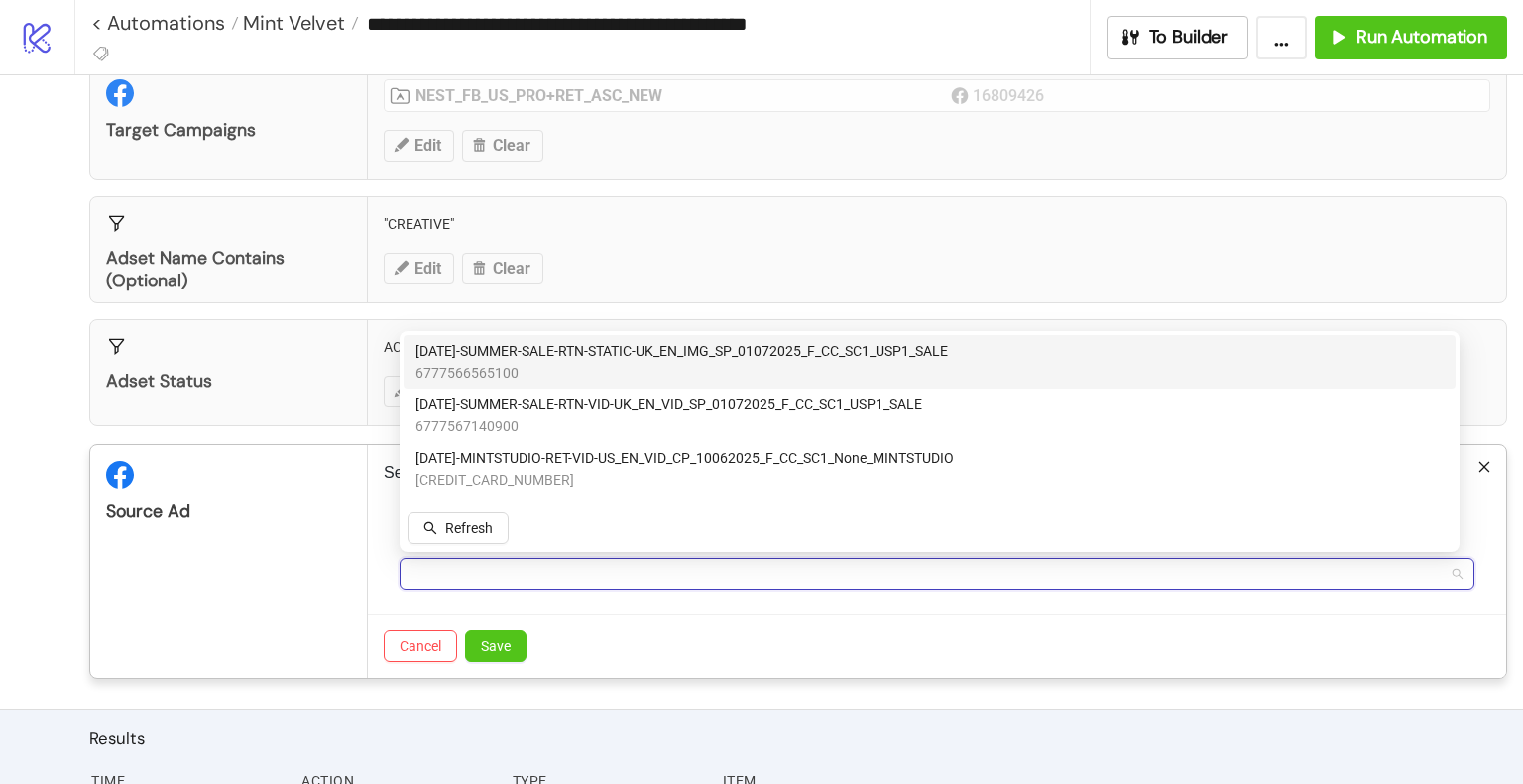 paste on "**********" 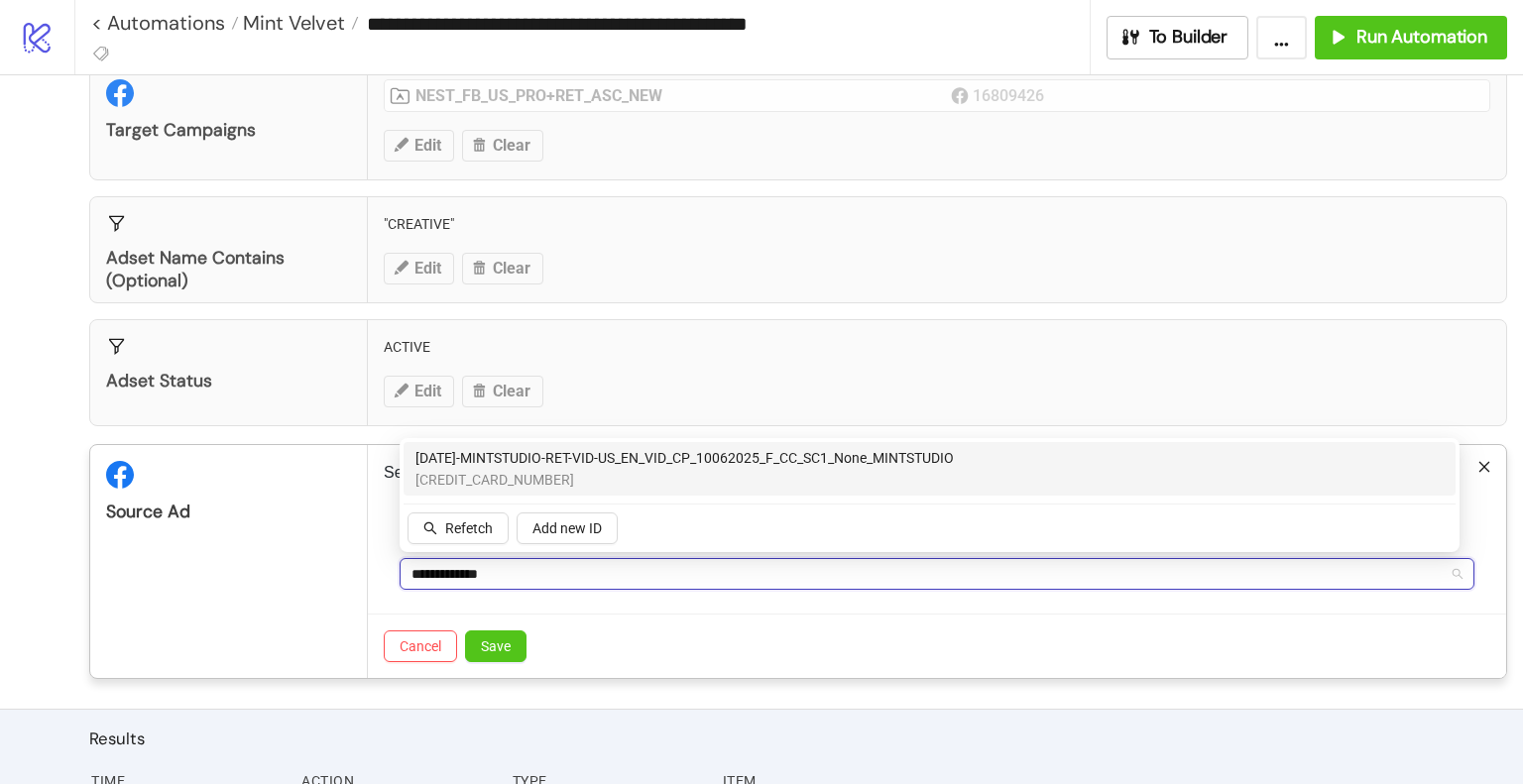 click on "AD113-MINTSTUDIO-RET-VID-US_EN_VID_CP_10062025_F_CC_SC1_None_MINTSTUDIO" at bounding box center [684, 458] 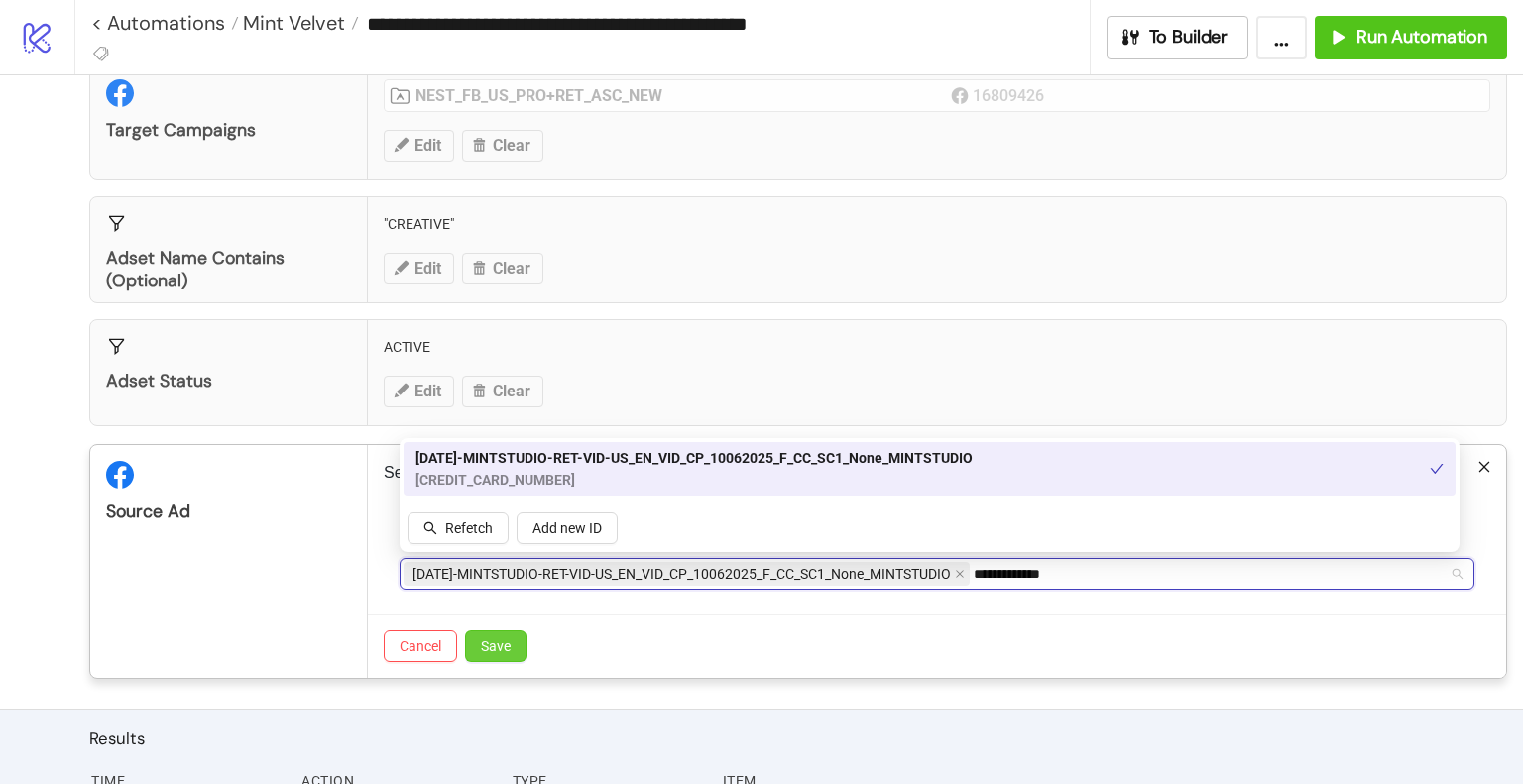 type 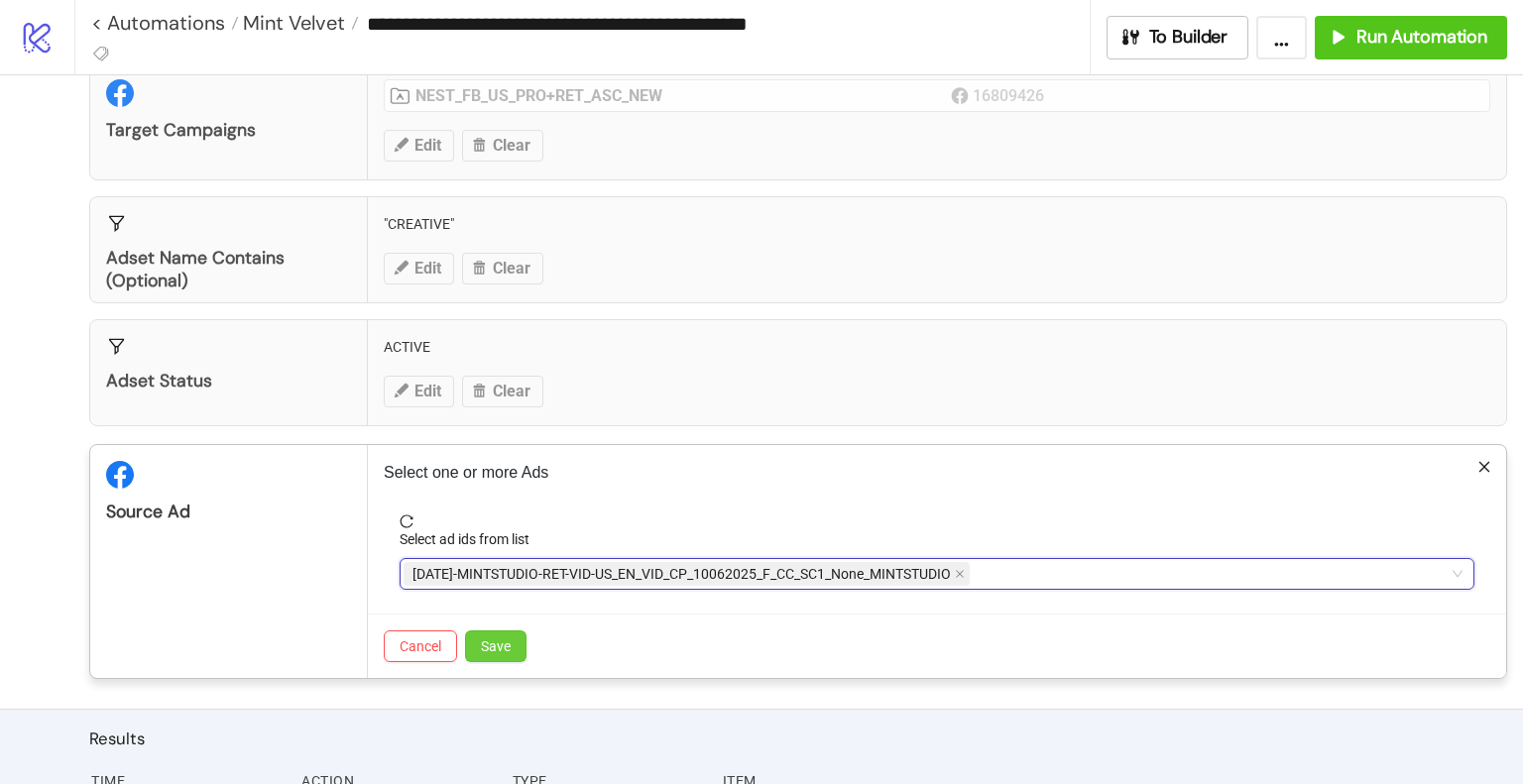 click on "Save" at bounding box center [496, 646] 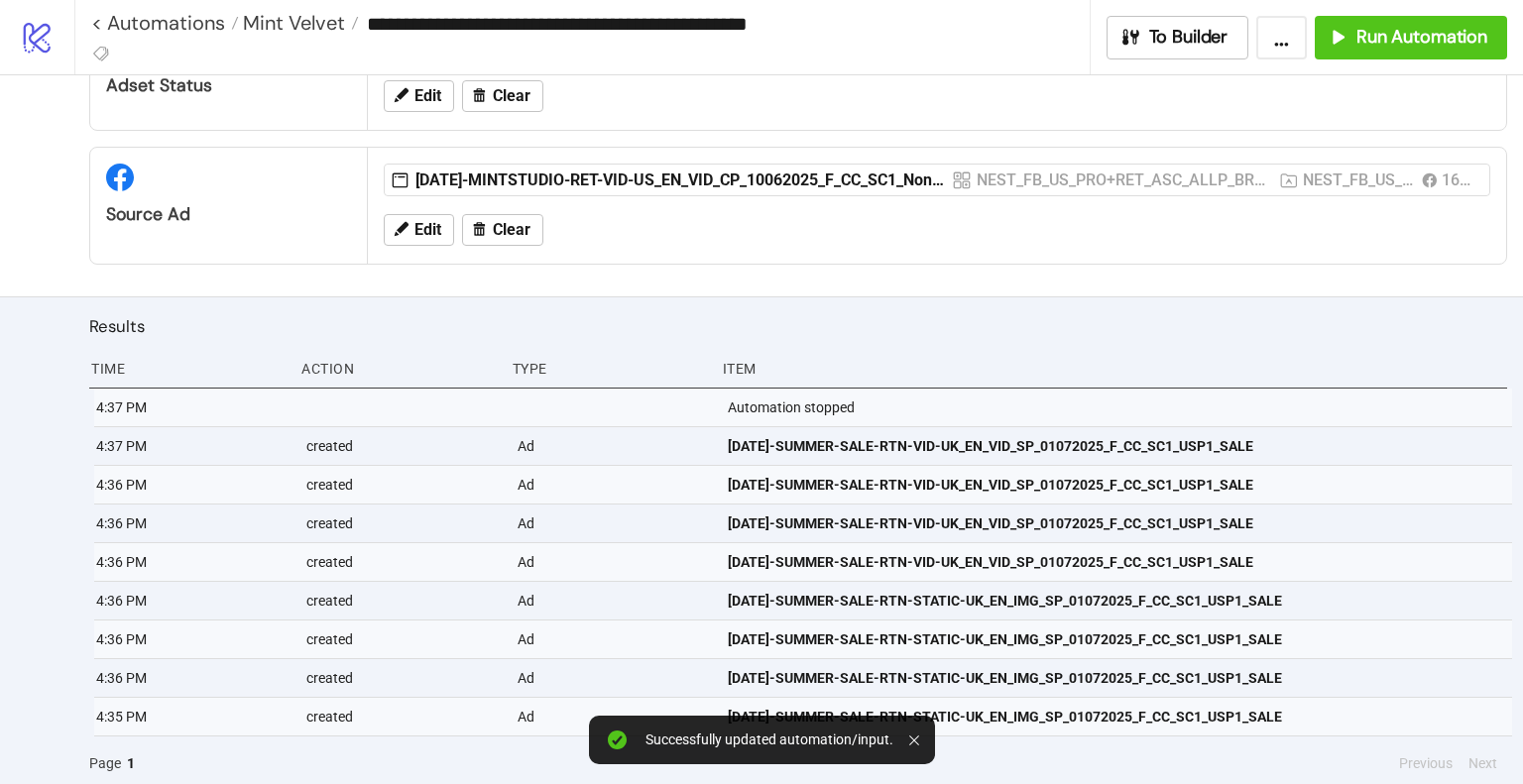 scroll, scrollTop: 196, scrollLeft: 0, axis: vertical 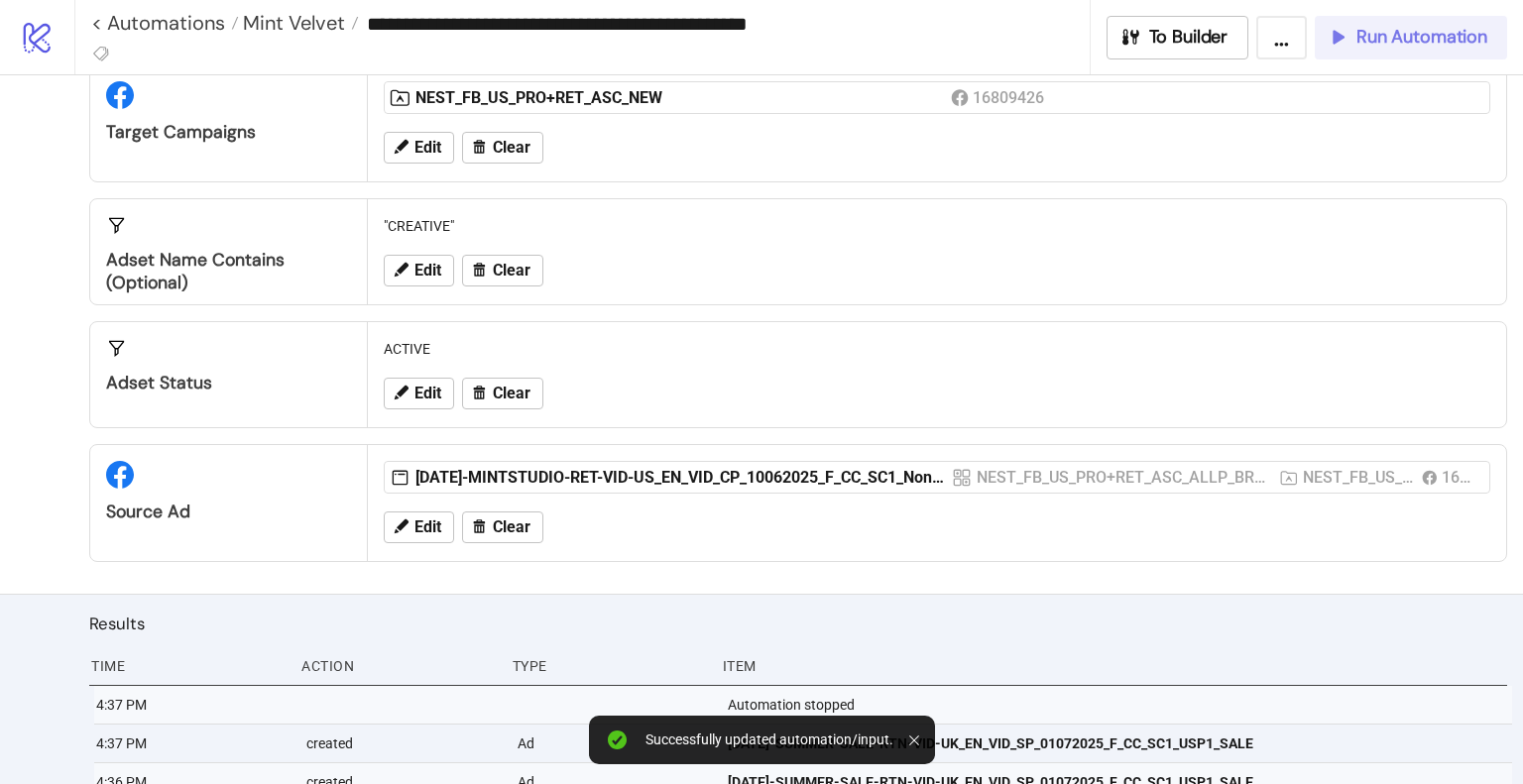 click on "Run Automation" at bounding box center [1407, 37] 